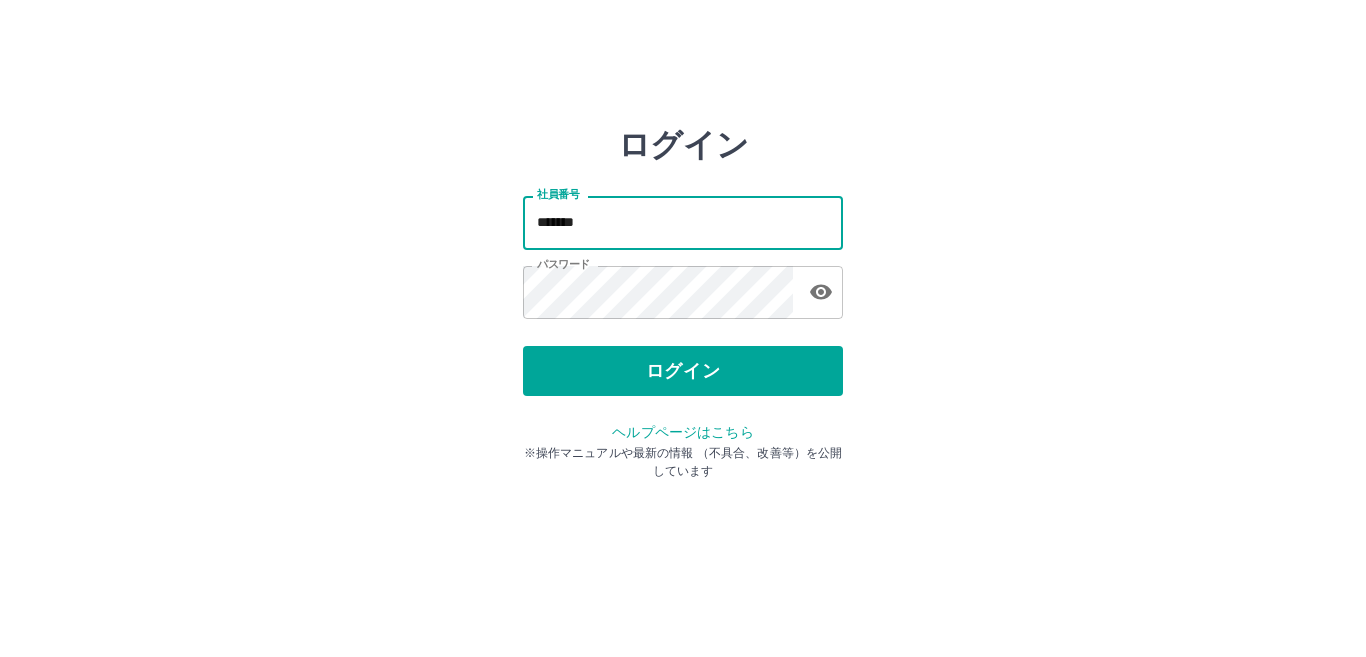 scroll, scrollTop: 0, scrollLeft: 0, axis: both 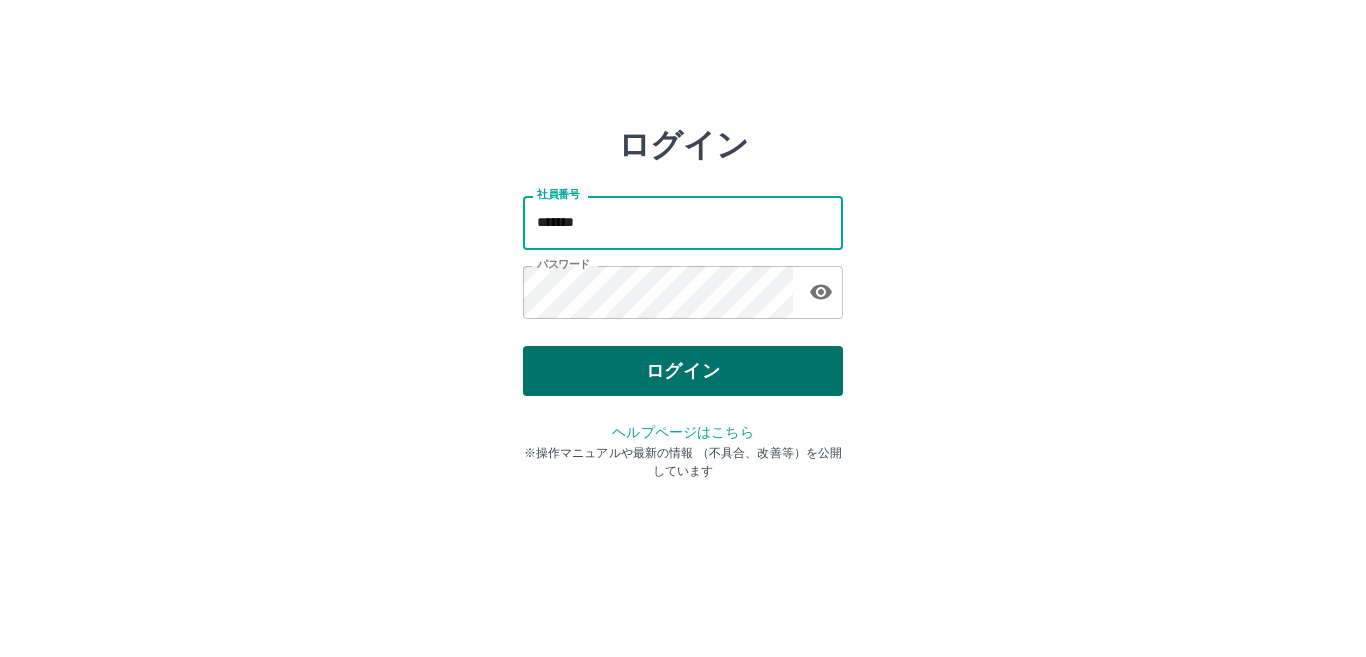 click on "ログイン" at bounding box center (683, 371) 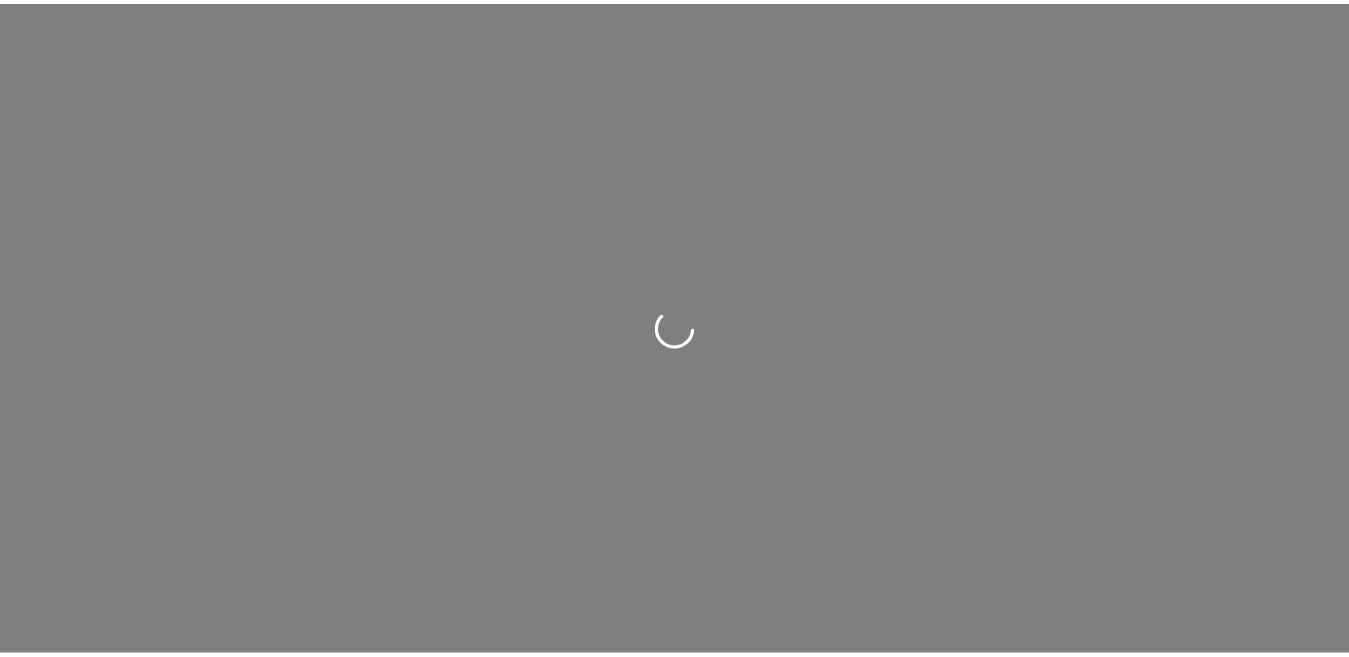 scroll, scrollTop: 0, scrollLeft: 0, axis: both 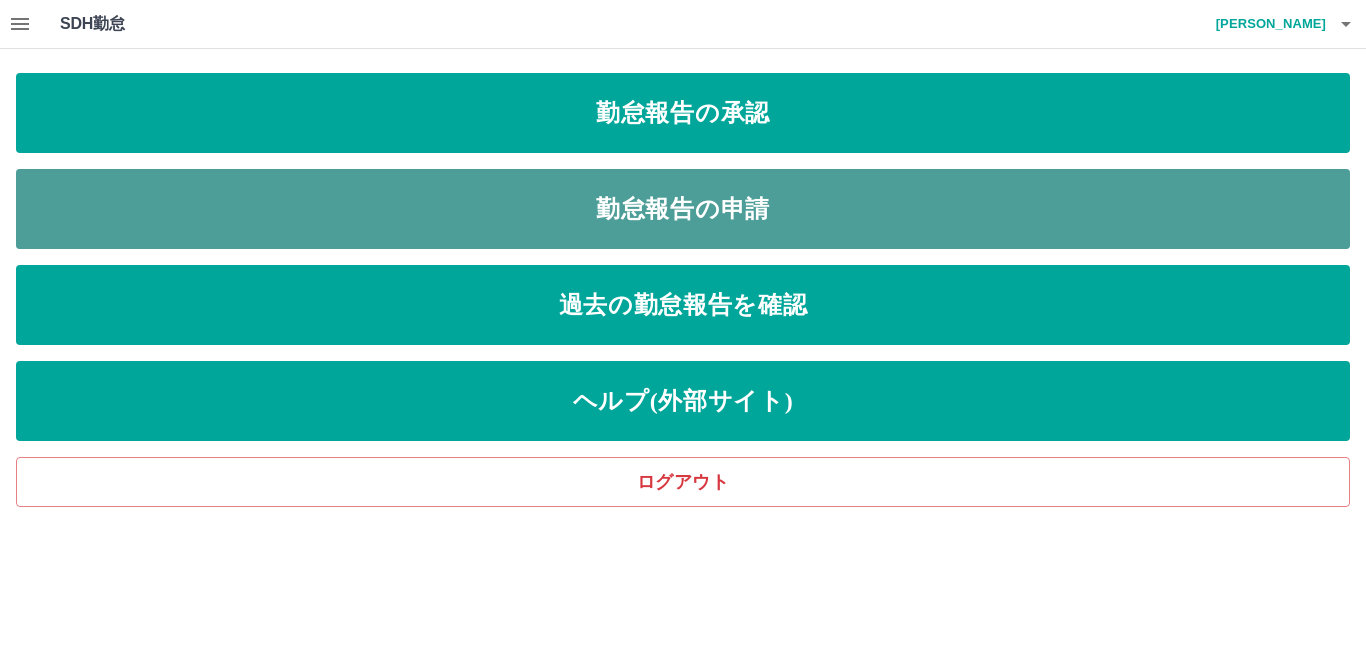 click on "勤怠報告の申請" at bounding box center (683, 209) 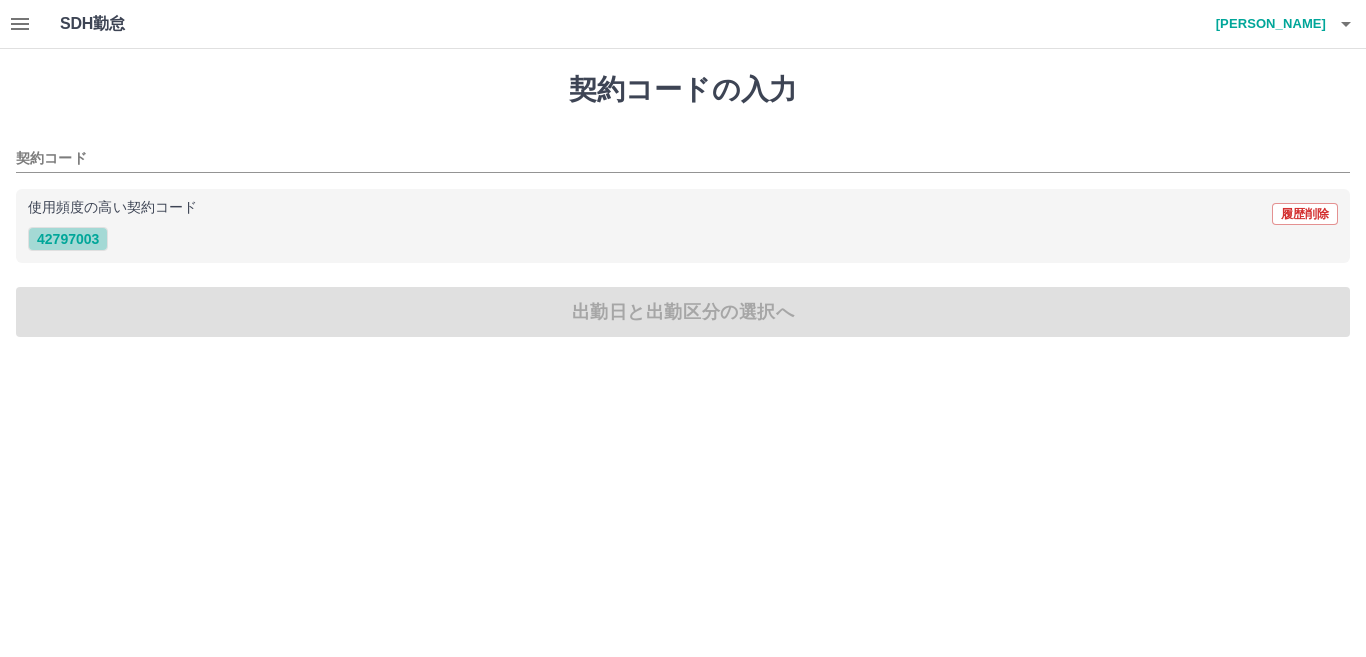 click on "42797003" at bounding box center [68, 239] 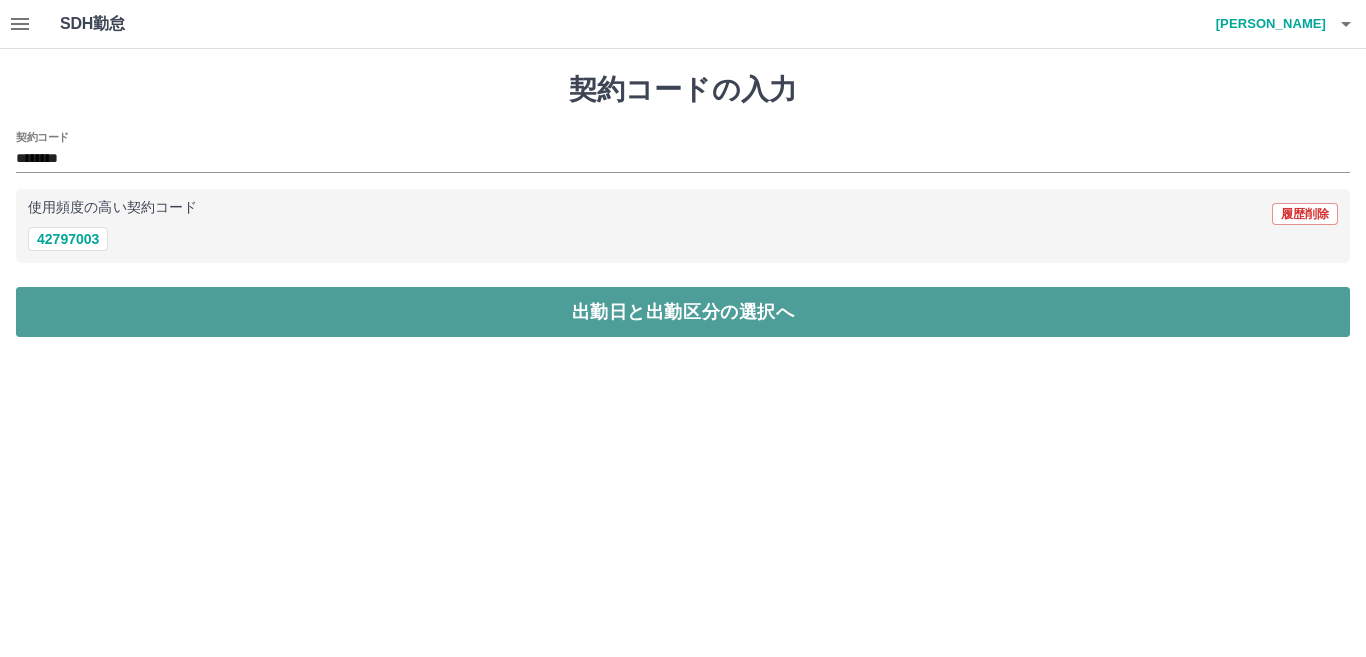 click on "出勤日と出勤区分の選択へ" at bounding box center (683, 312) 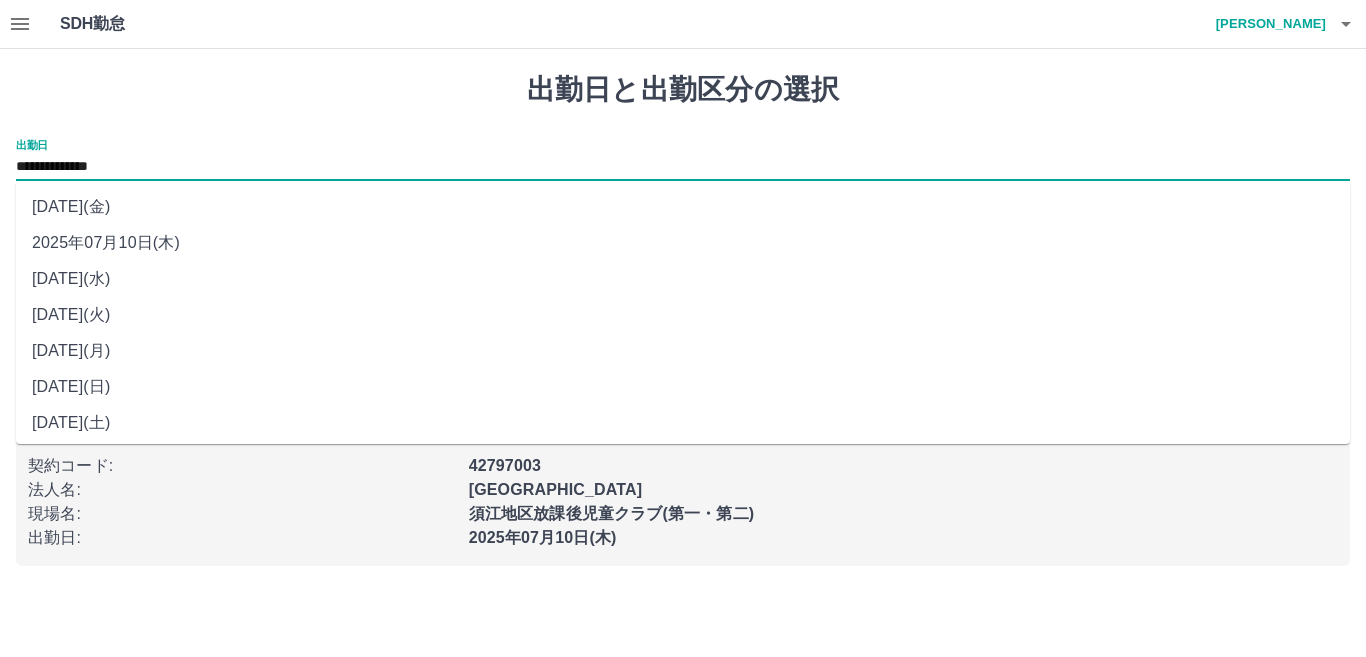 click on "**********" at bounding box center [683, 167] 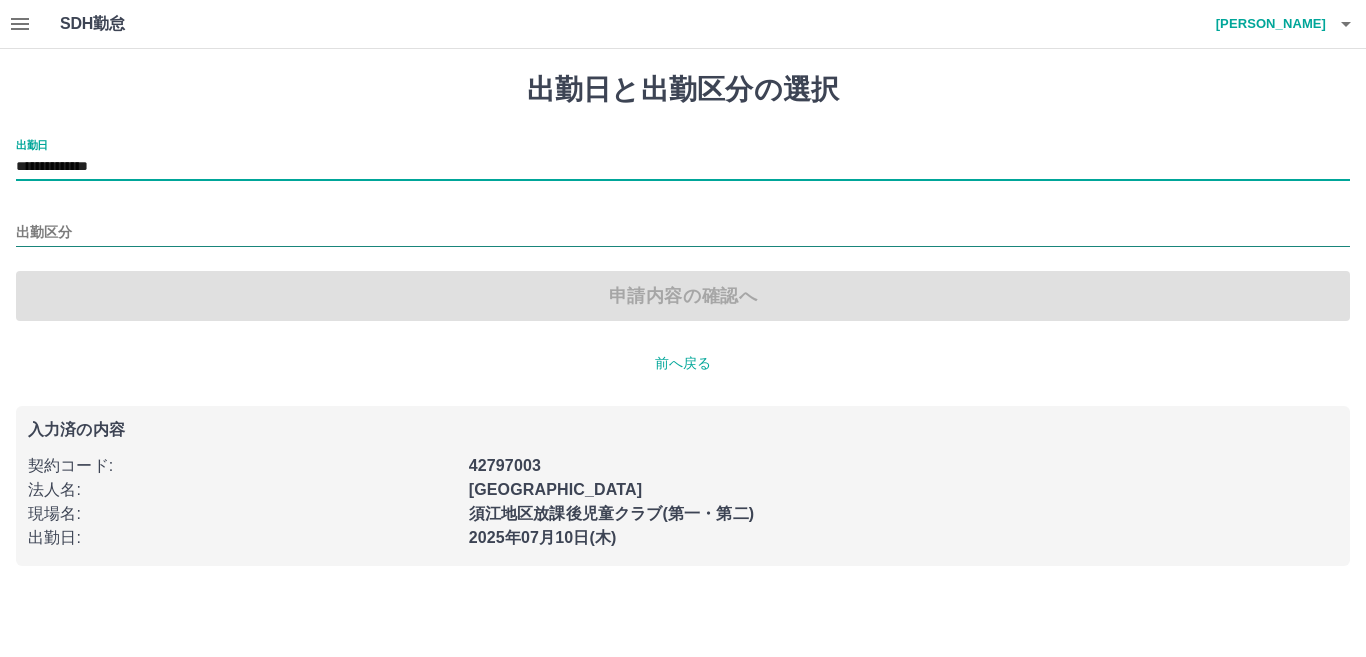 click on "出勤区分" at bounding box center [683, 233] 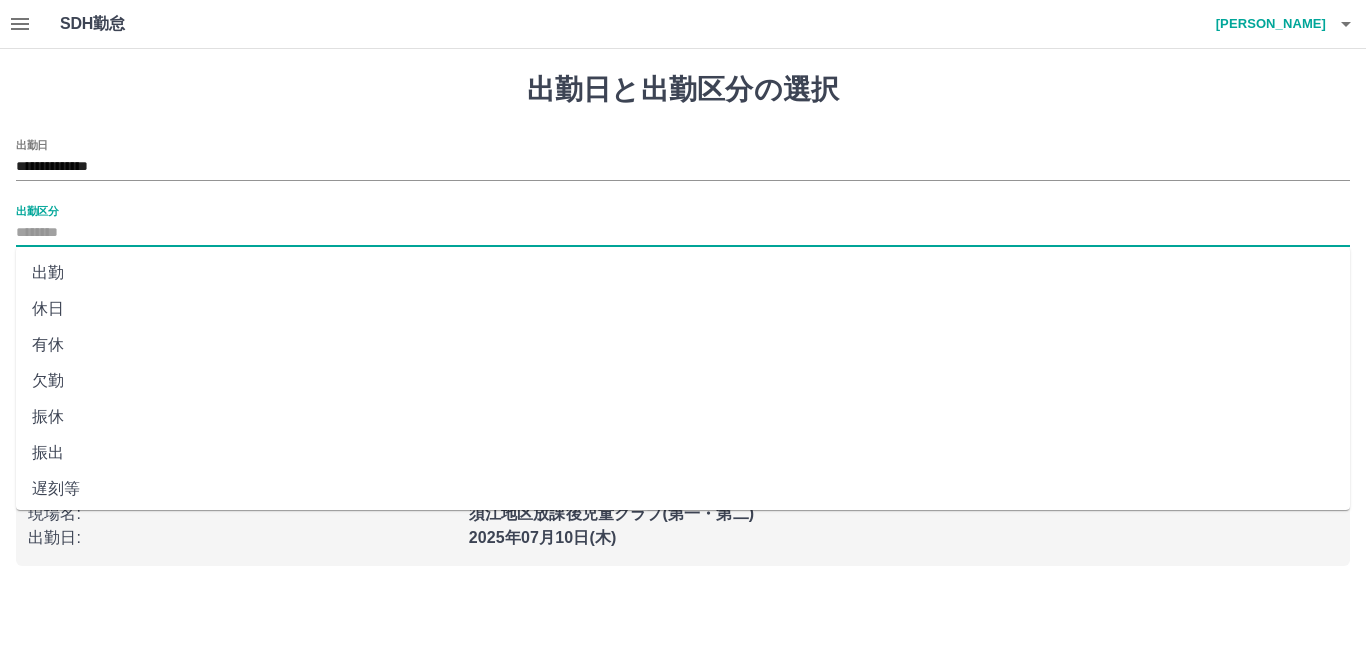 click on "出勤" at bounding box center (683, 273) 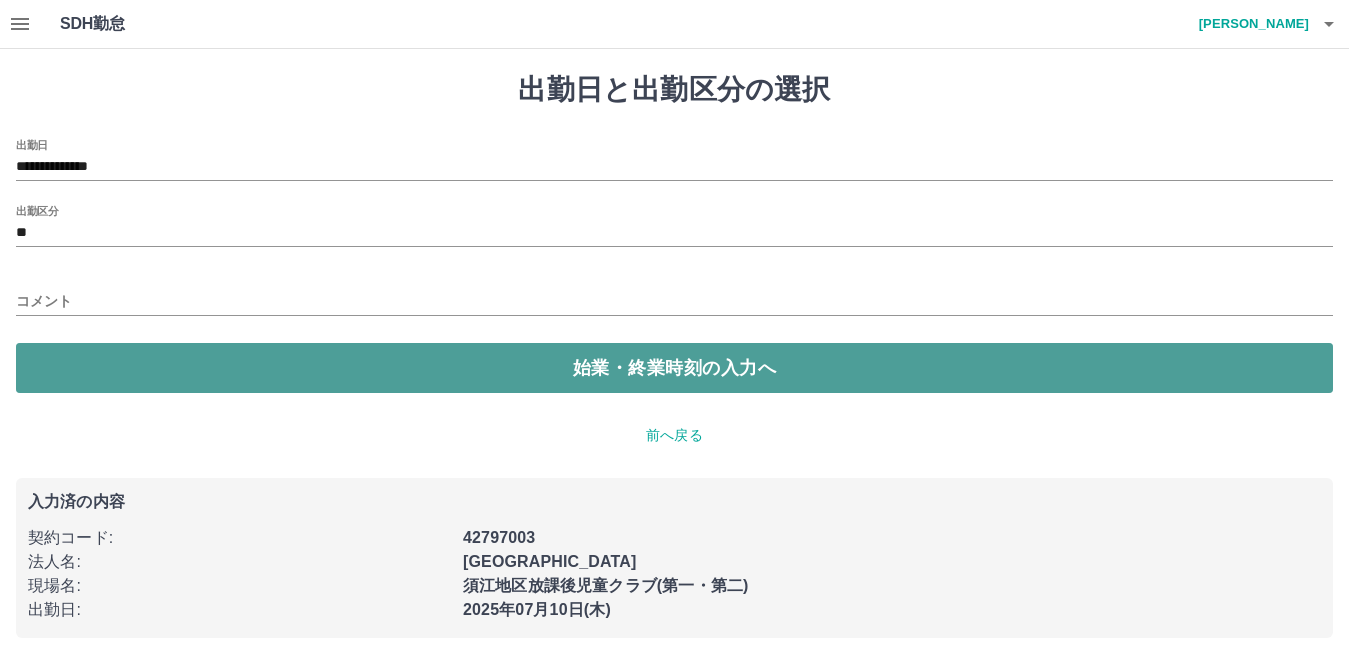 click on "始業・終業時刻の入力へ" at bounding box center (674, 368) 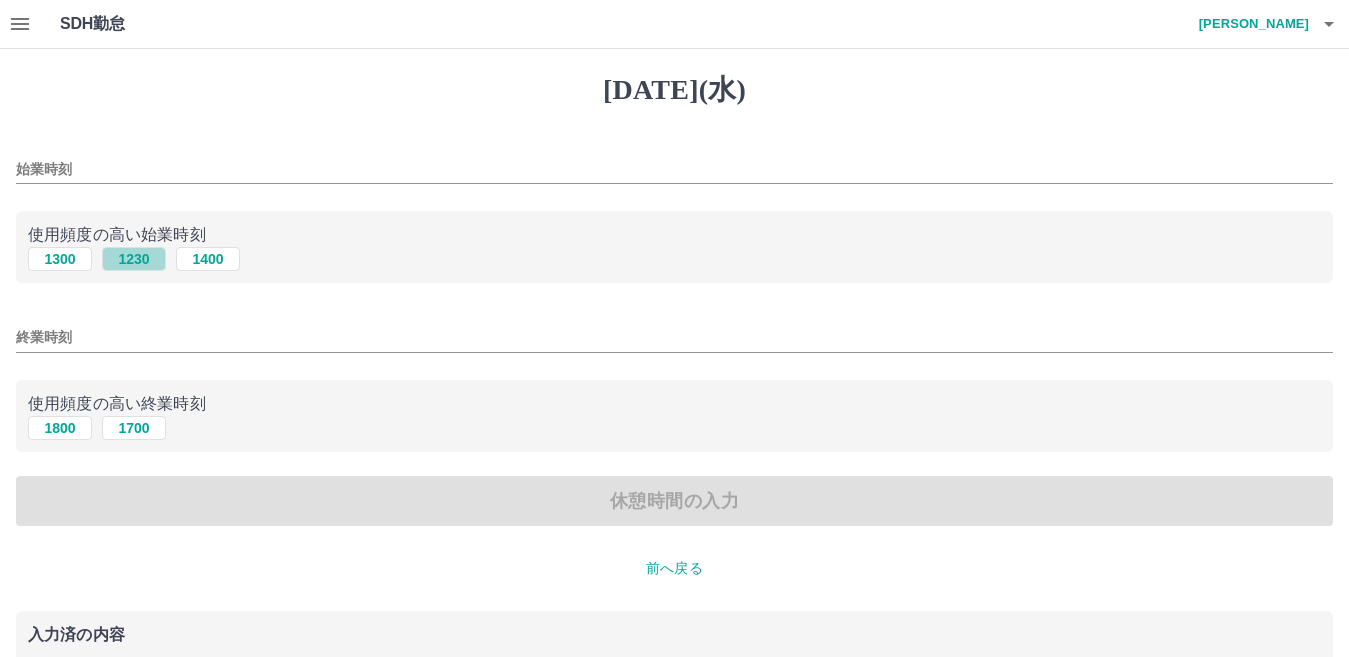 click on "1230" at bounding box center [134, 259] 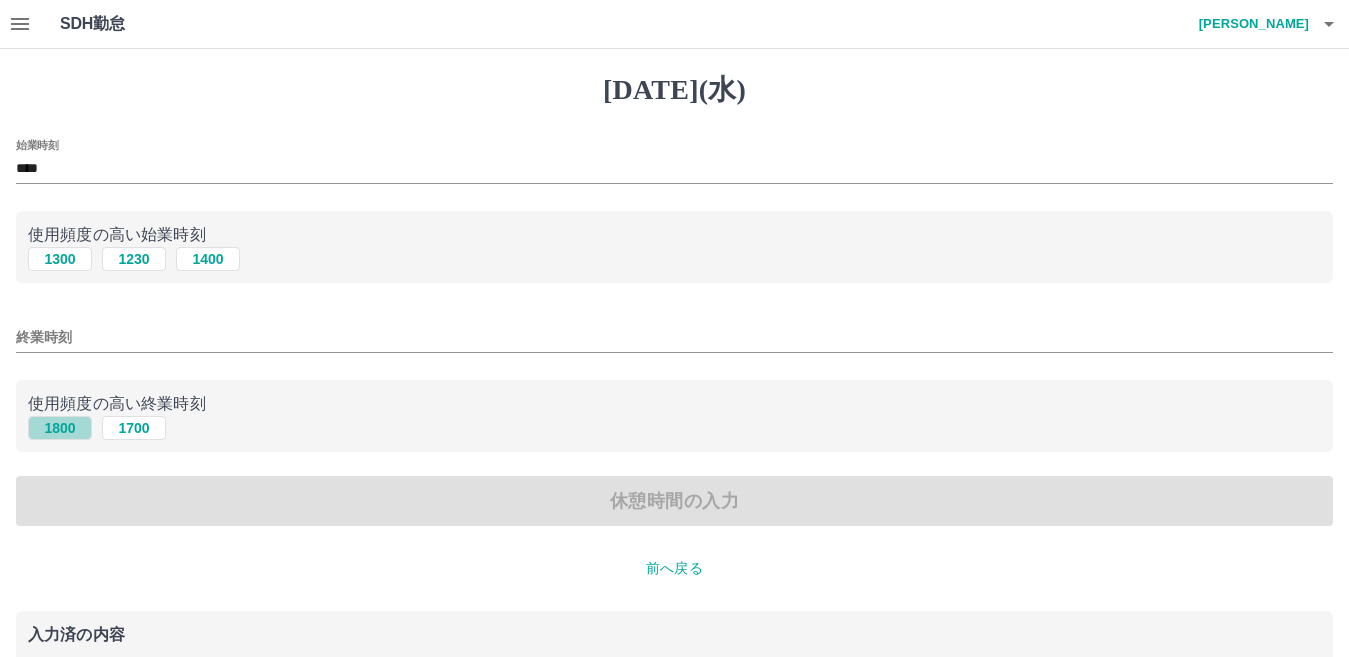 click on "1800" at bounding box center [60, 428] 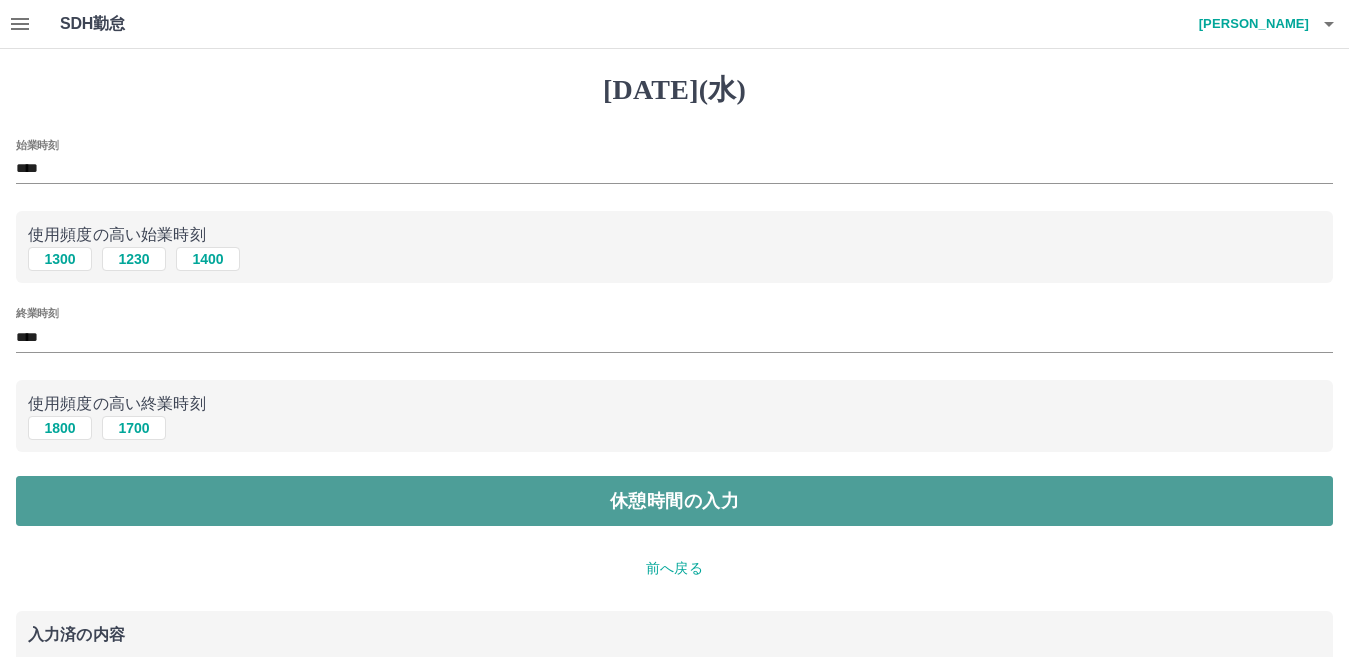 click on "休憩時間の入力" at bounding box center [674, 501] 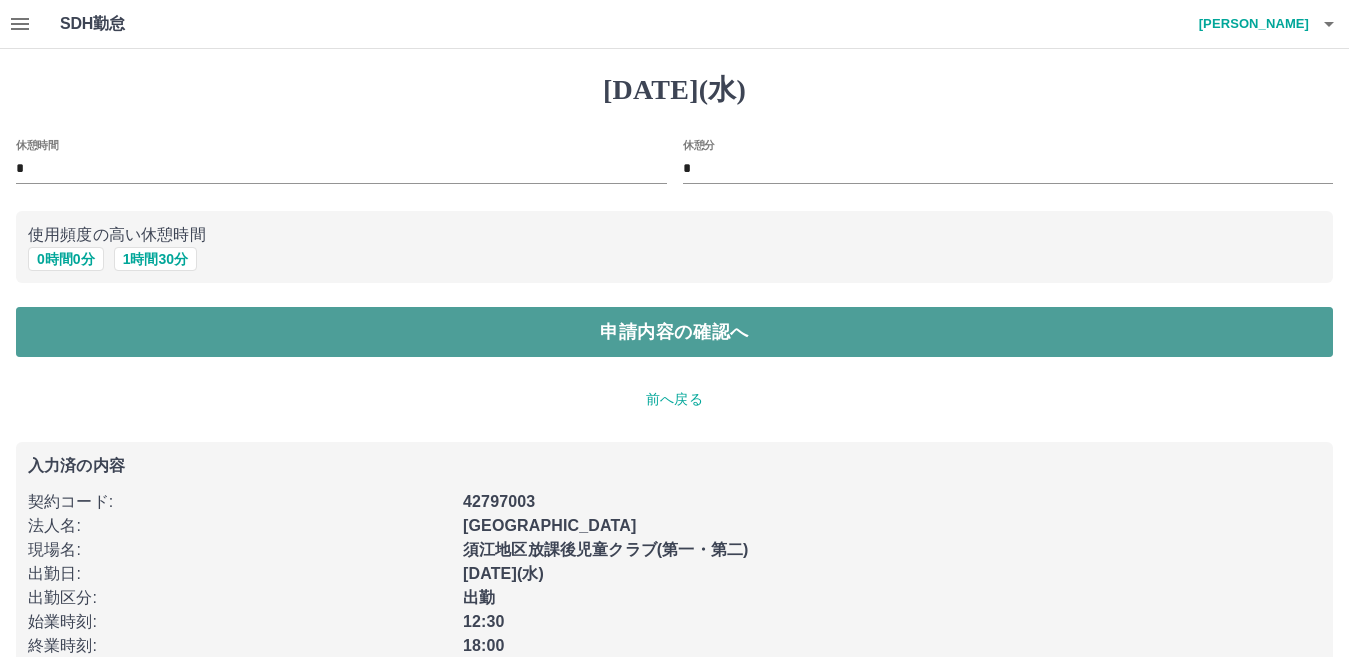 click on "申請内容の確認へ" at bounding box center [674, 332] 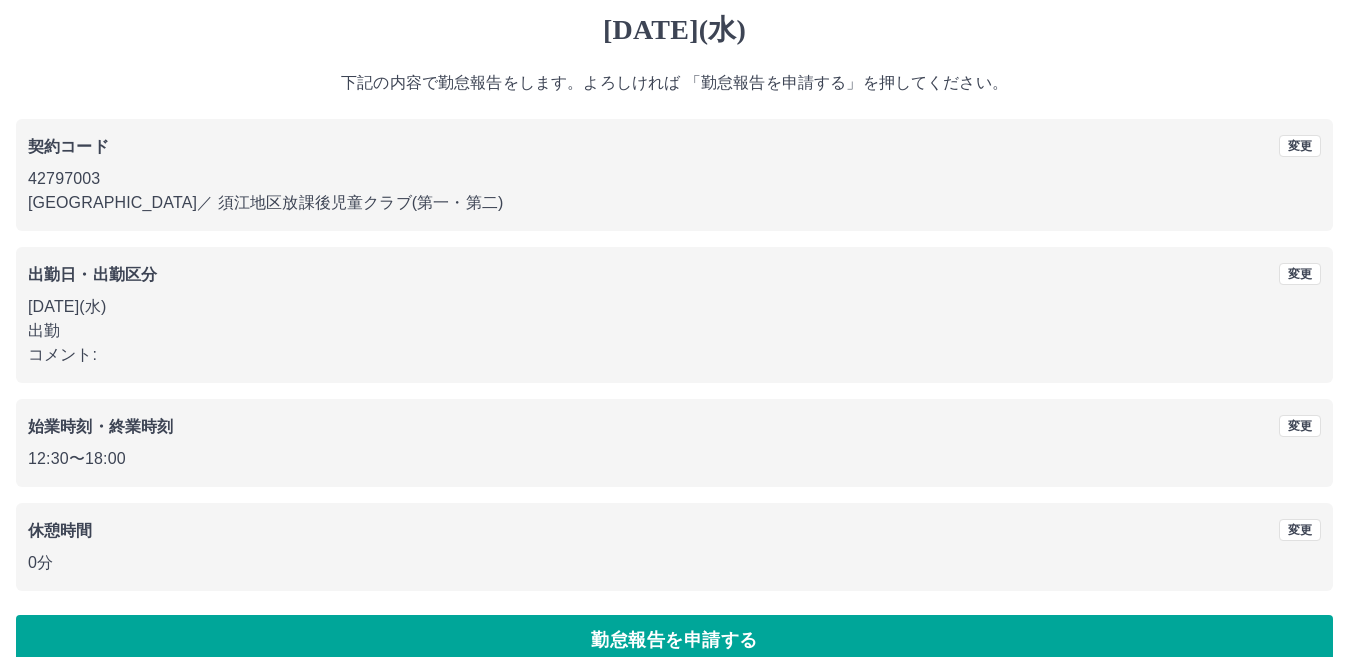scroll, scrollTop: 92, scrollLeft: 0, axis: vertical 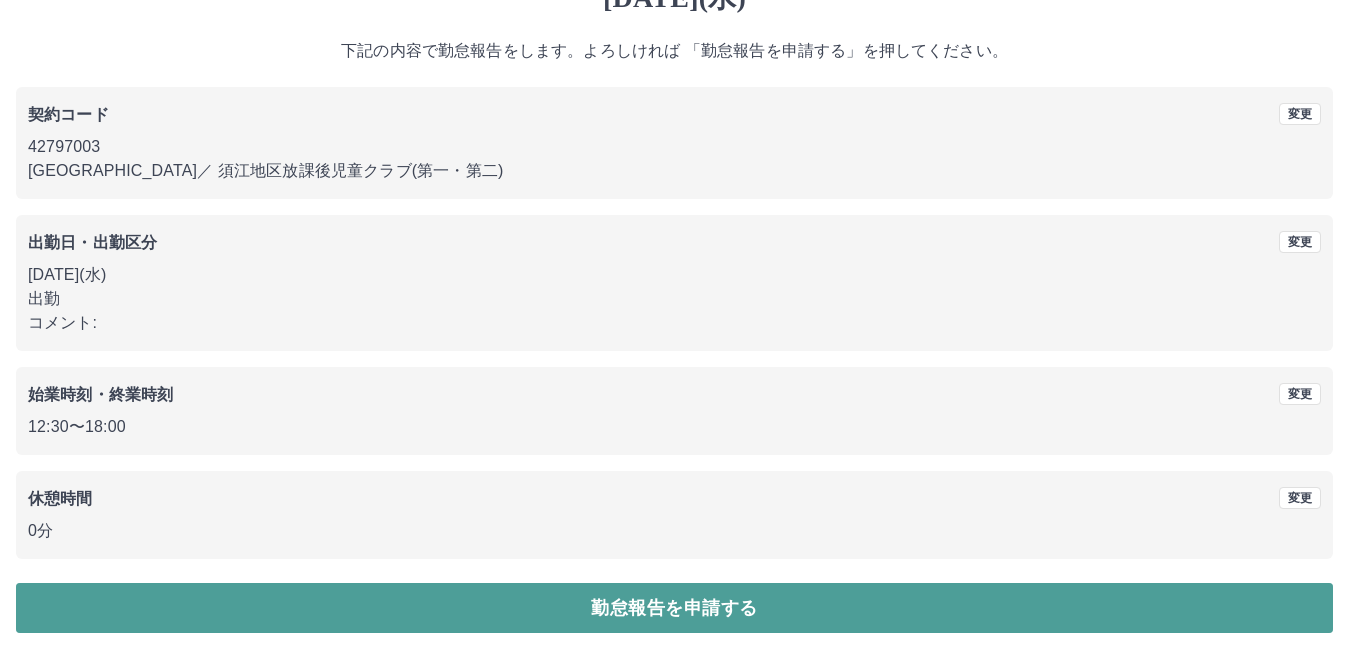 click on "勤怠報告を申請する" at bounding box center [674, 608] 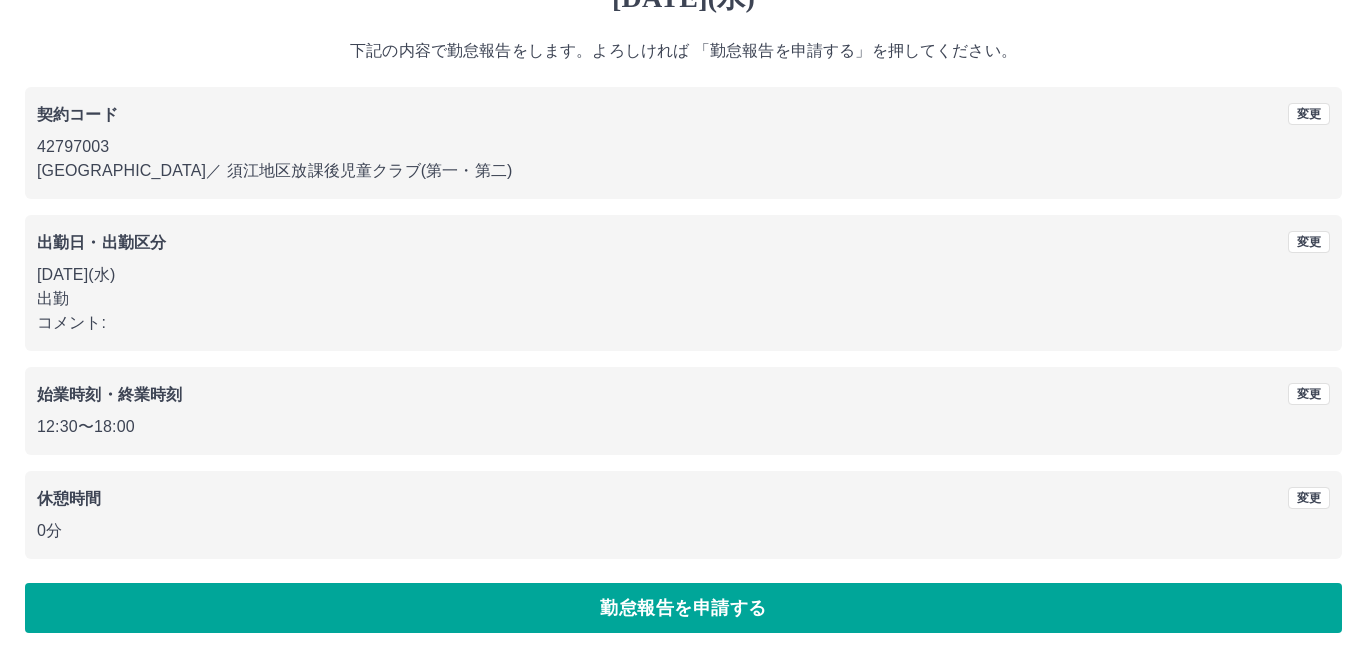 scroll, scrollTop: 0, scrollLeft: 0, axis: both 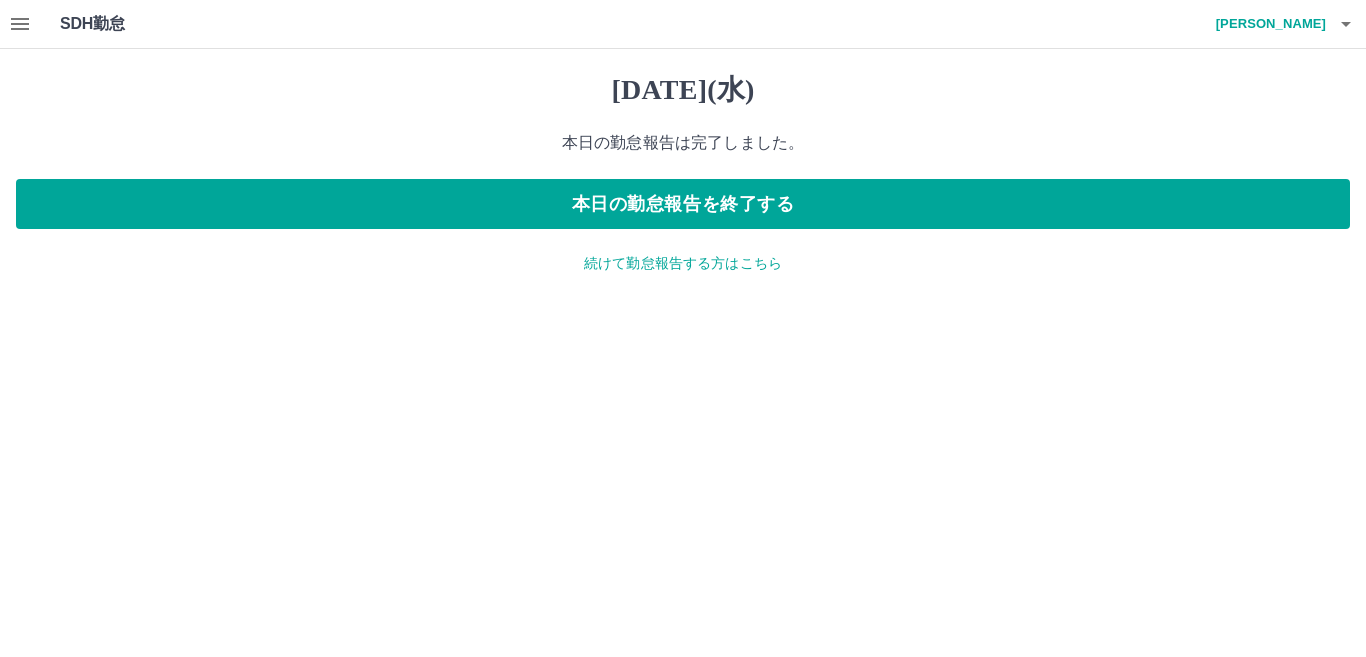 click 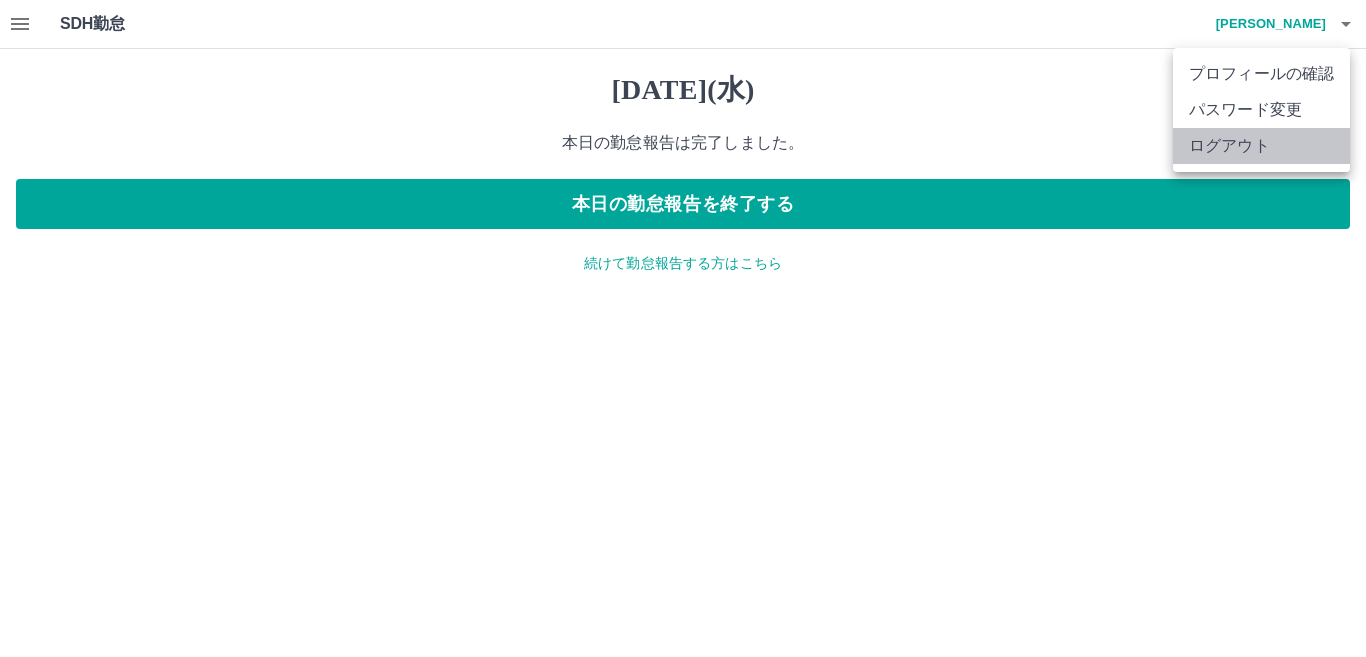 click on "ログアウト" at bounding box center [1261, 146] 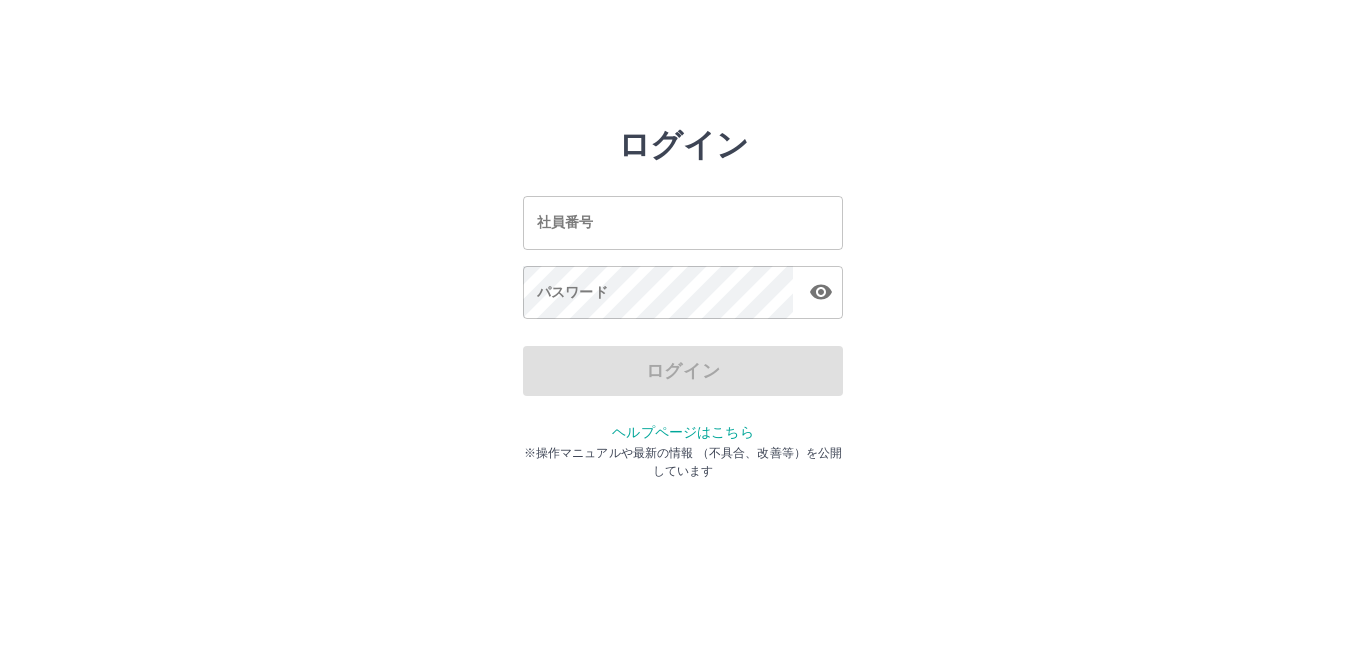 scroll, scrollTop: 0, scrollLeft: 0, axis: both 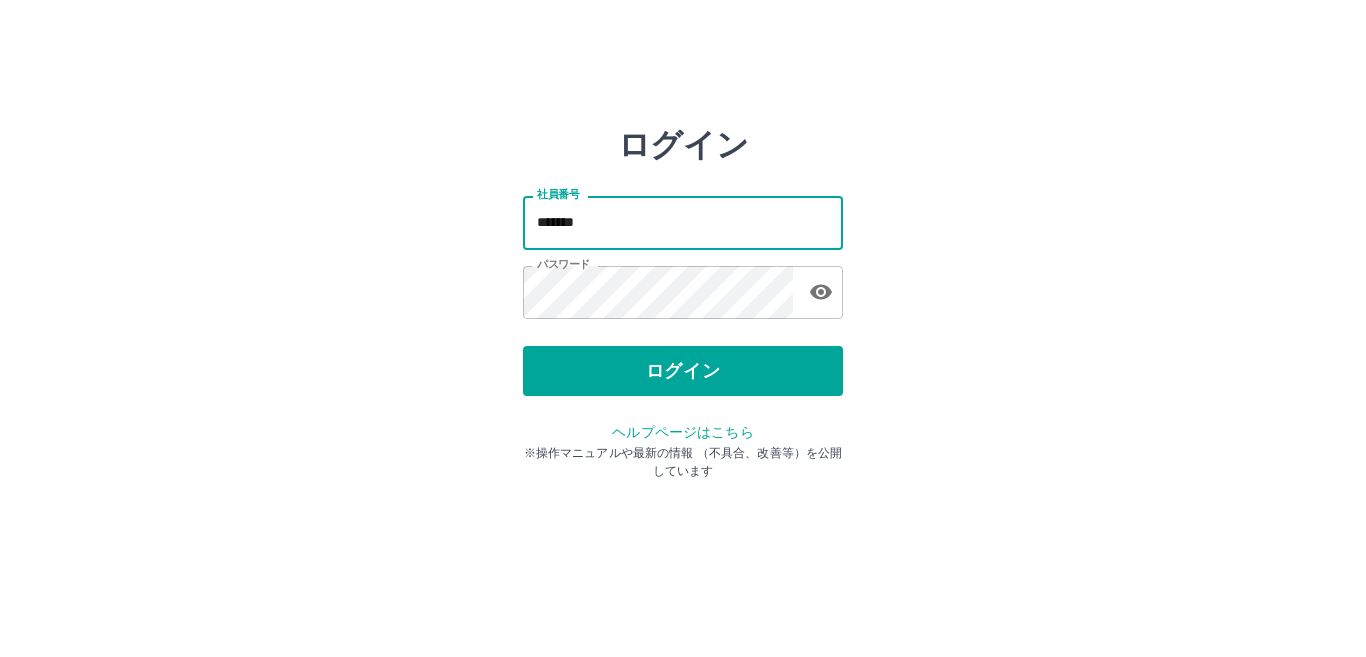 click on "*******" at bounding box center (683, 222) 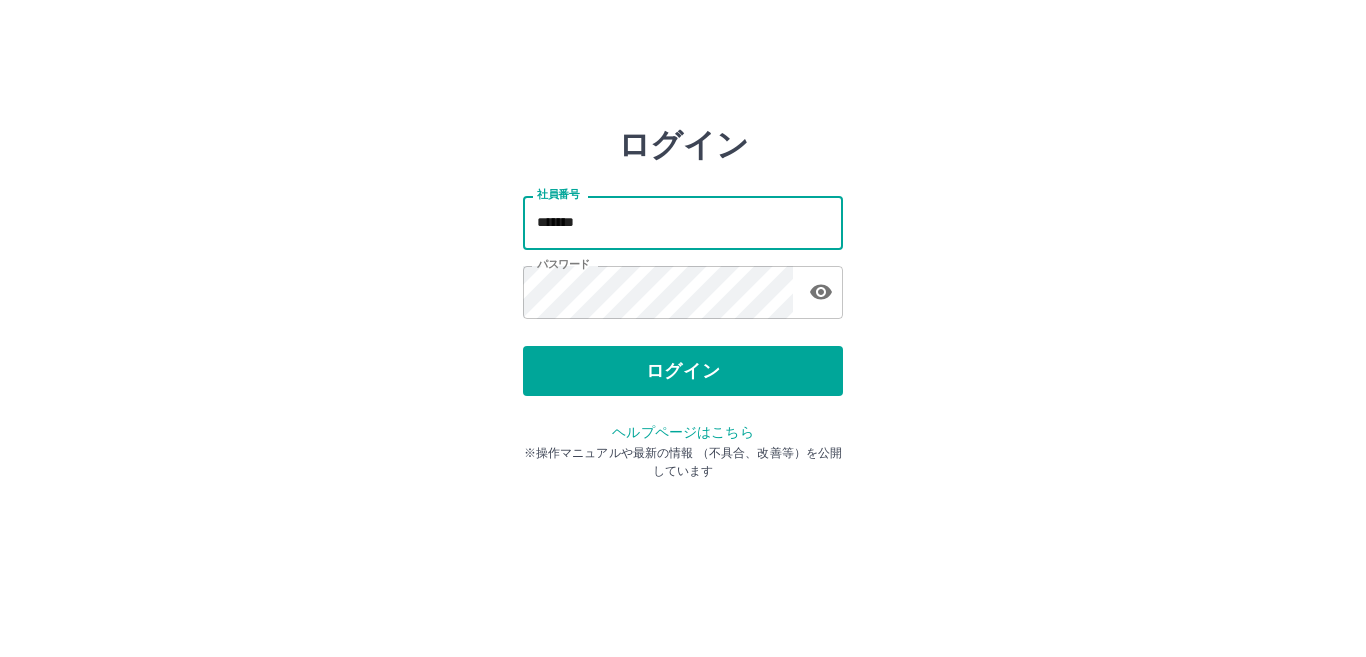 type on "*******" 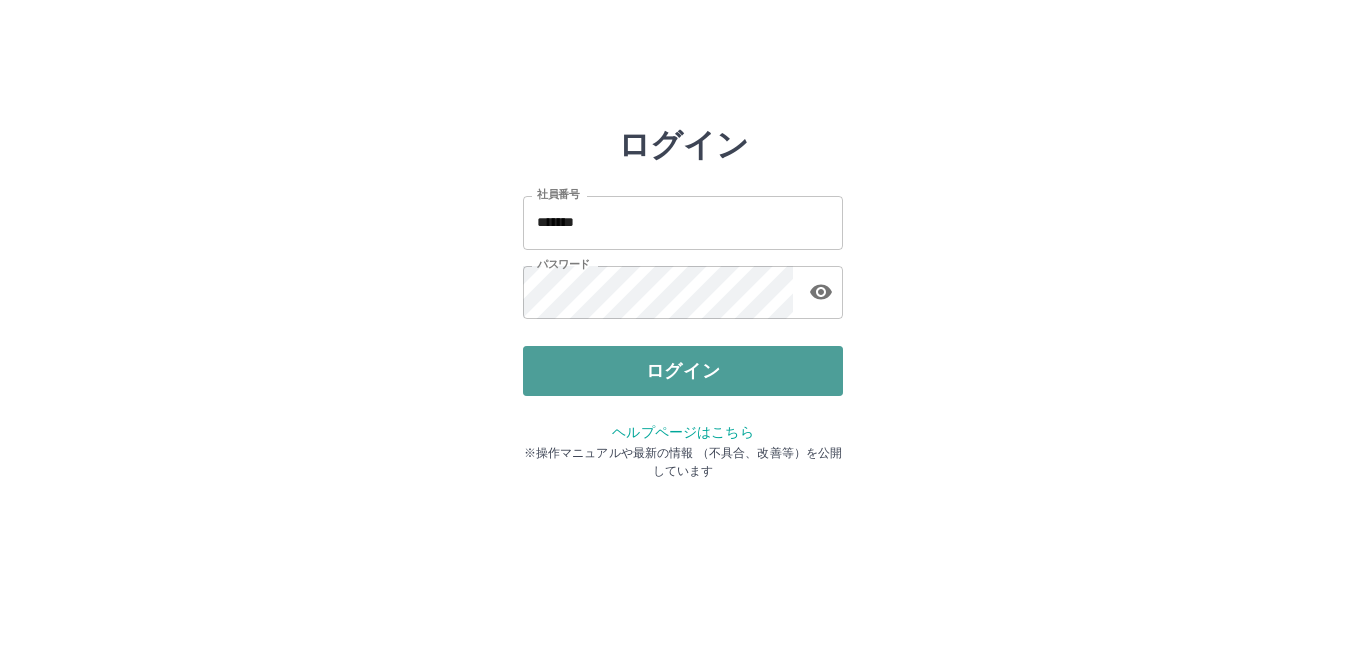 click on "ログイン" at bounding box center [683, 371] 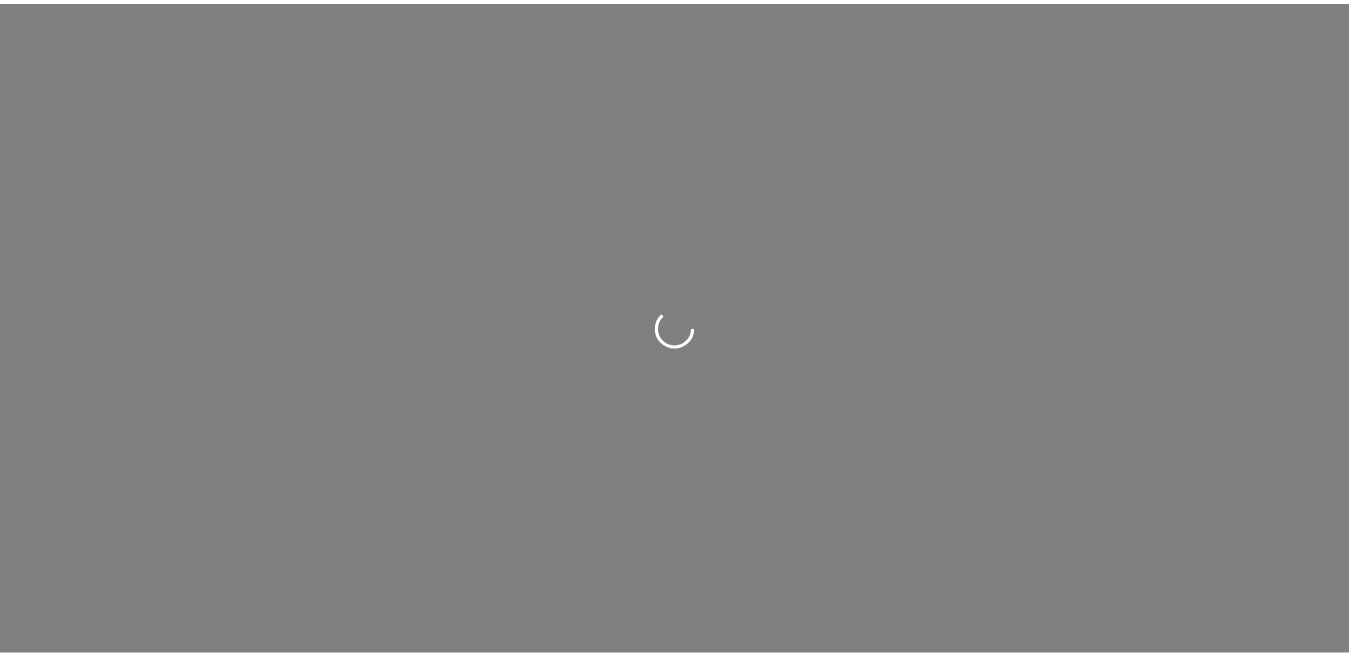 scroll, scrollTop: 0, scrollLeft: 0, axis: both 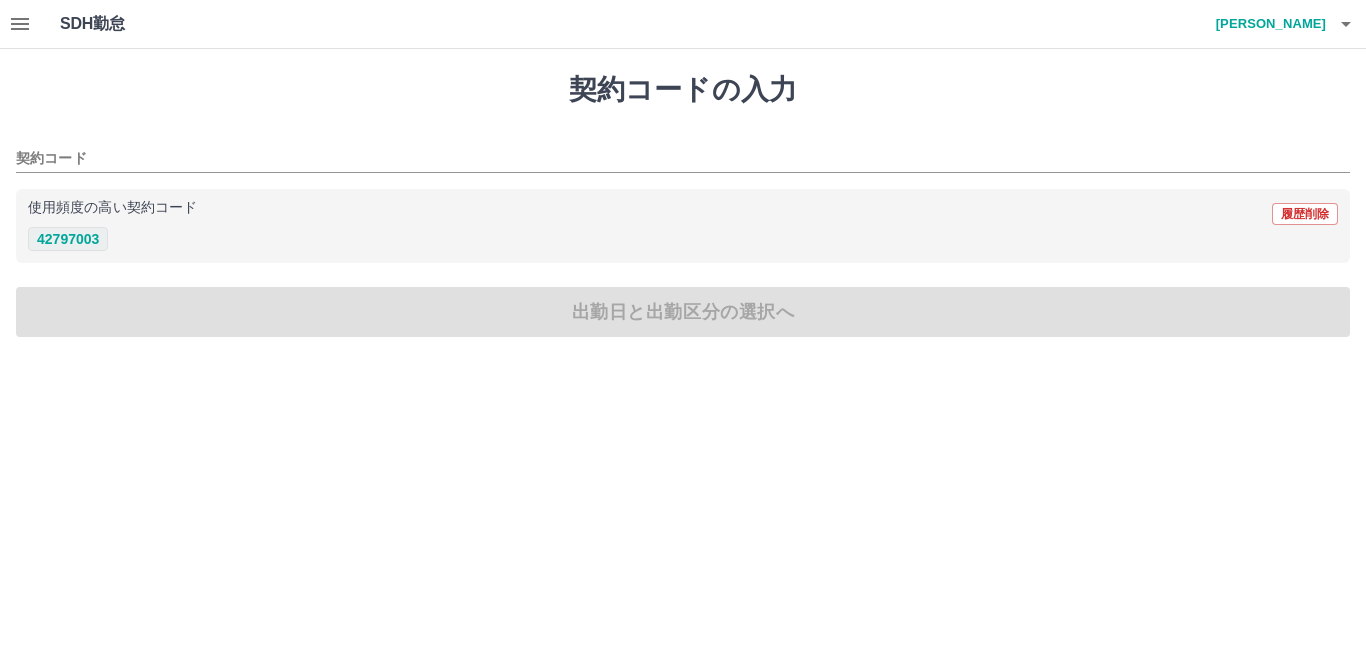 click on "42797003" at bounding box center (68, 239) 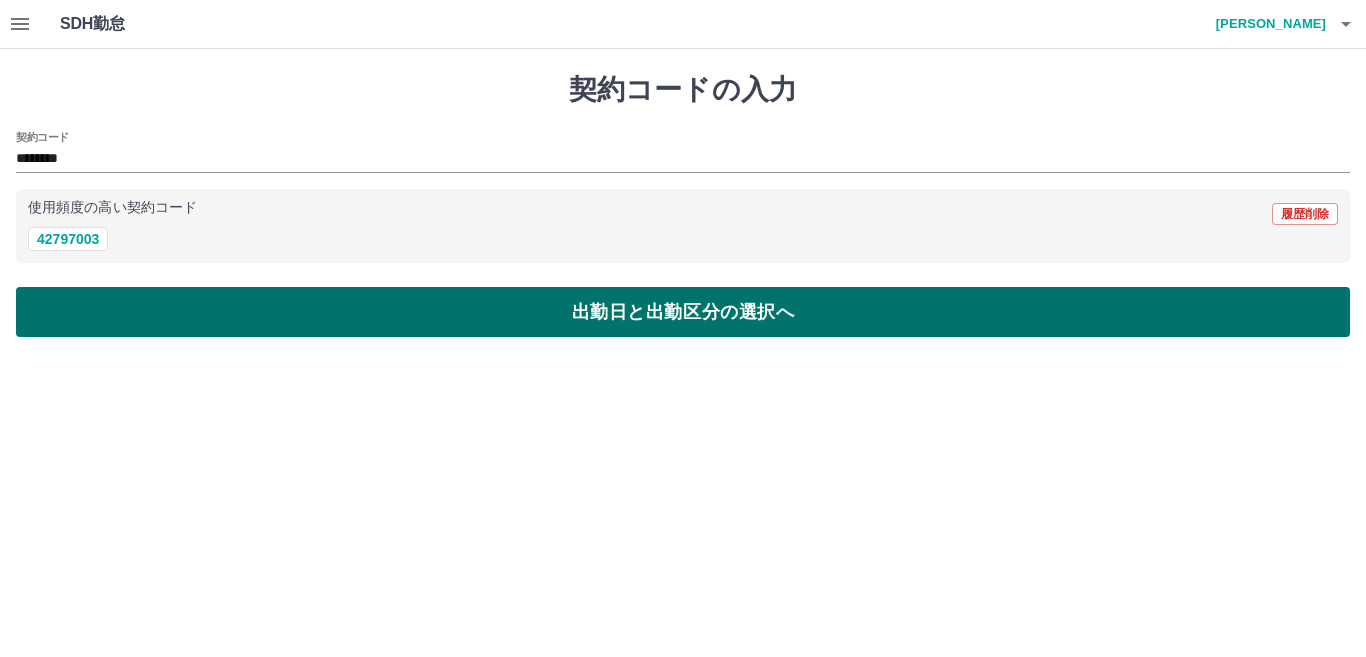 click on "出勤日と出勤区分の選択へ" at bounding box center (683, 312) 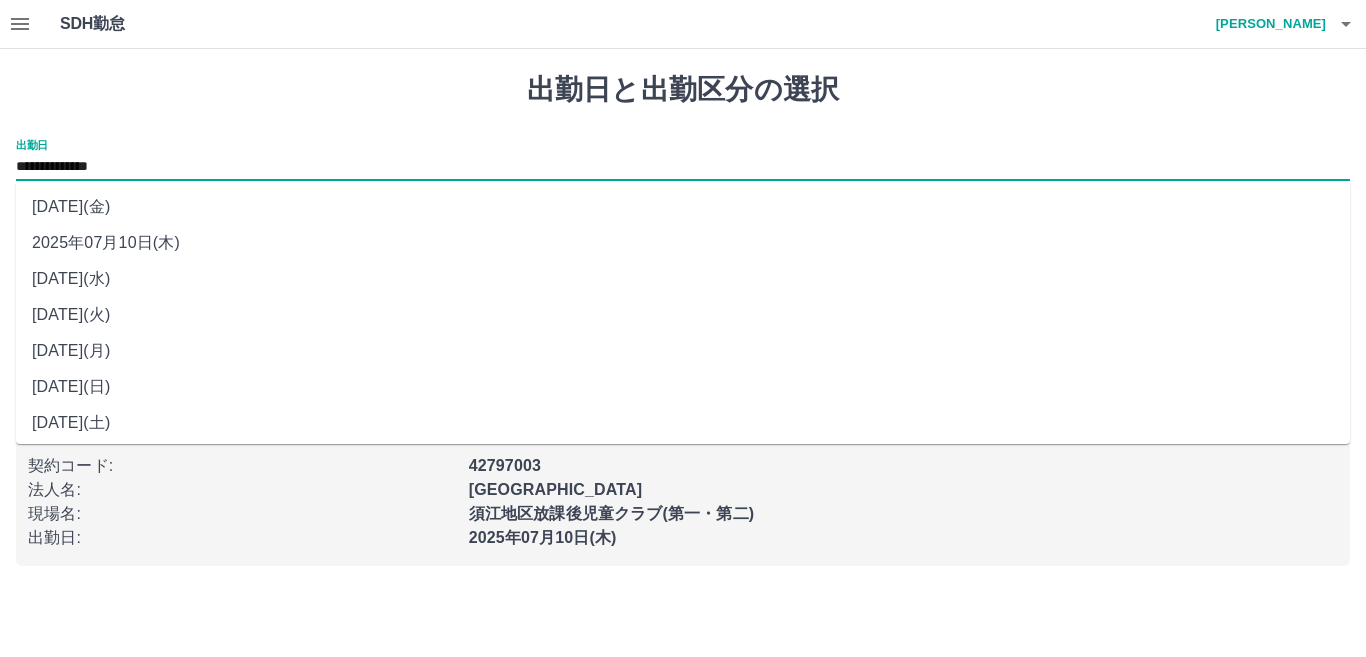 click on "**********" at bounding box center [683, 167] 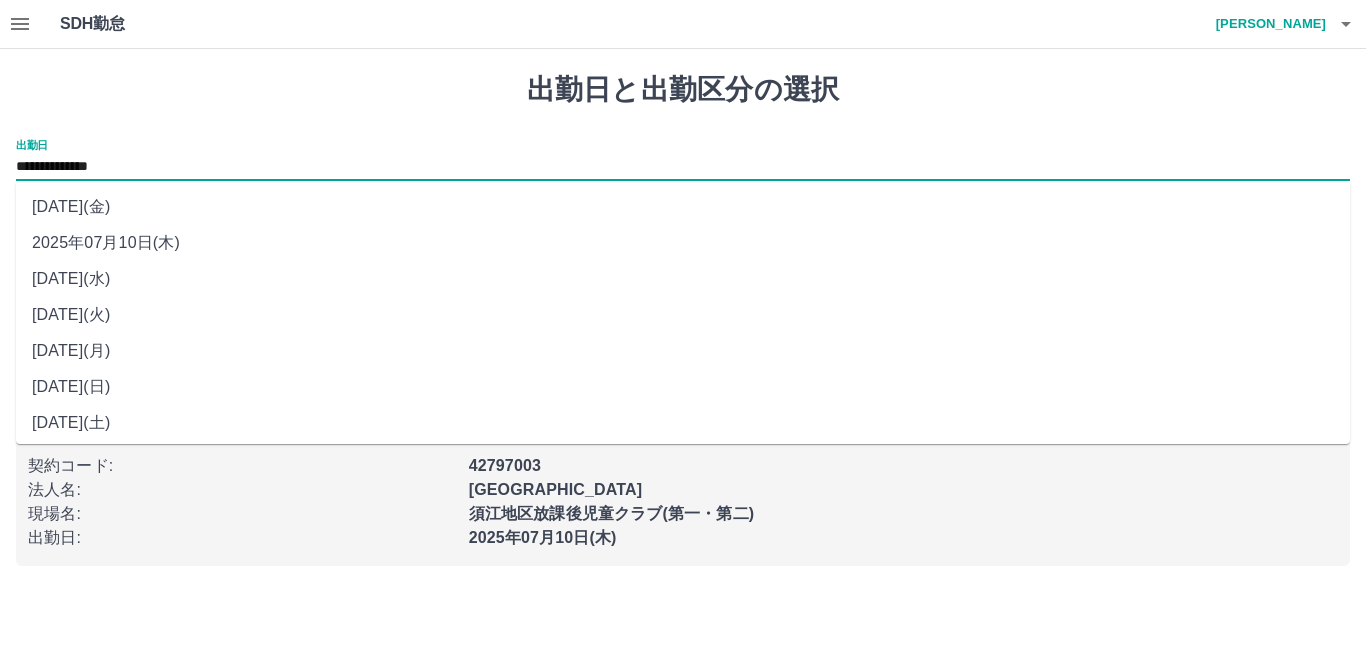 click on "2025年07月09日(水)" at bounding box center [683, 279] 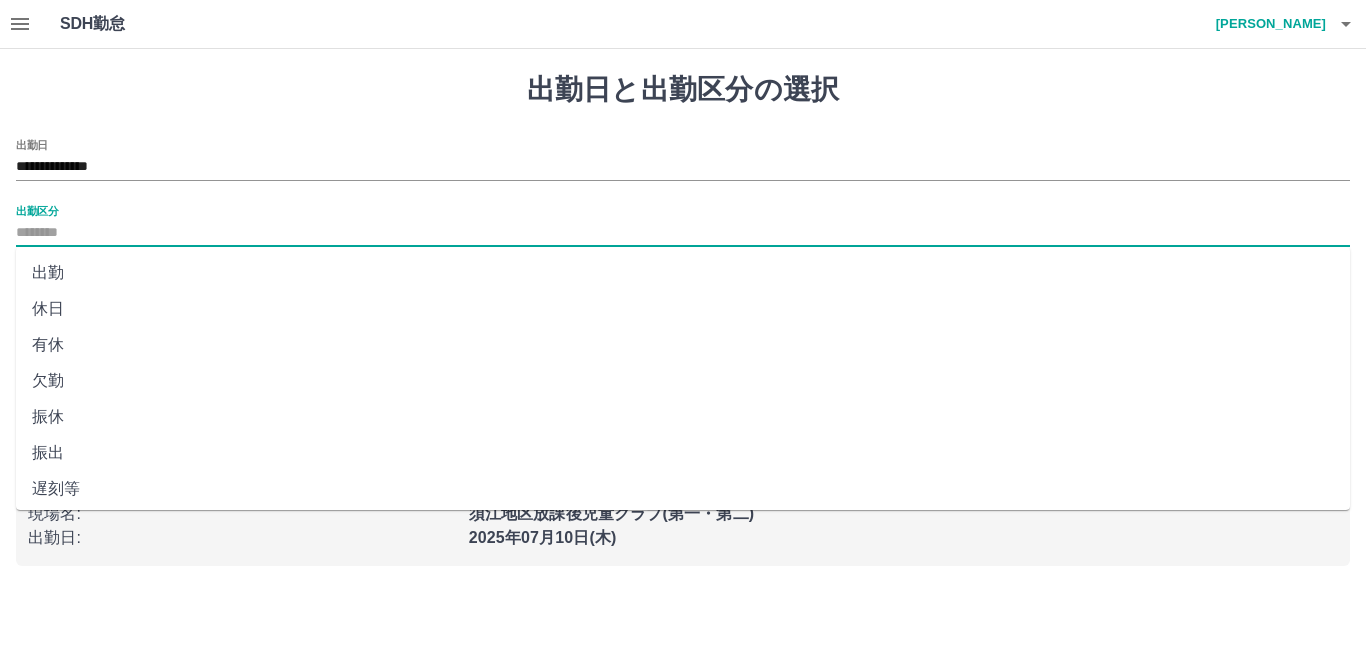 click on "出勤区分" at bounding box center [683, 233] 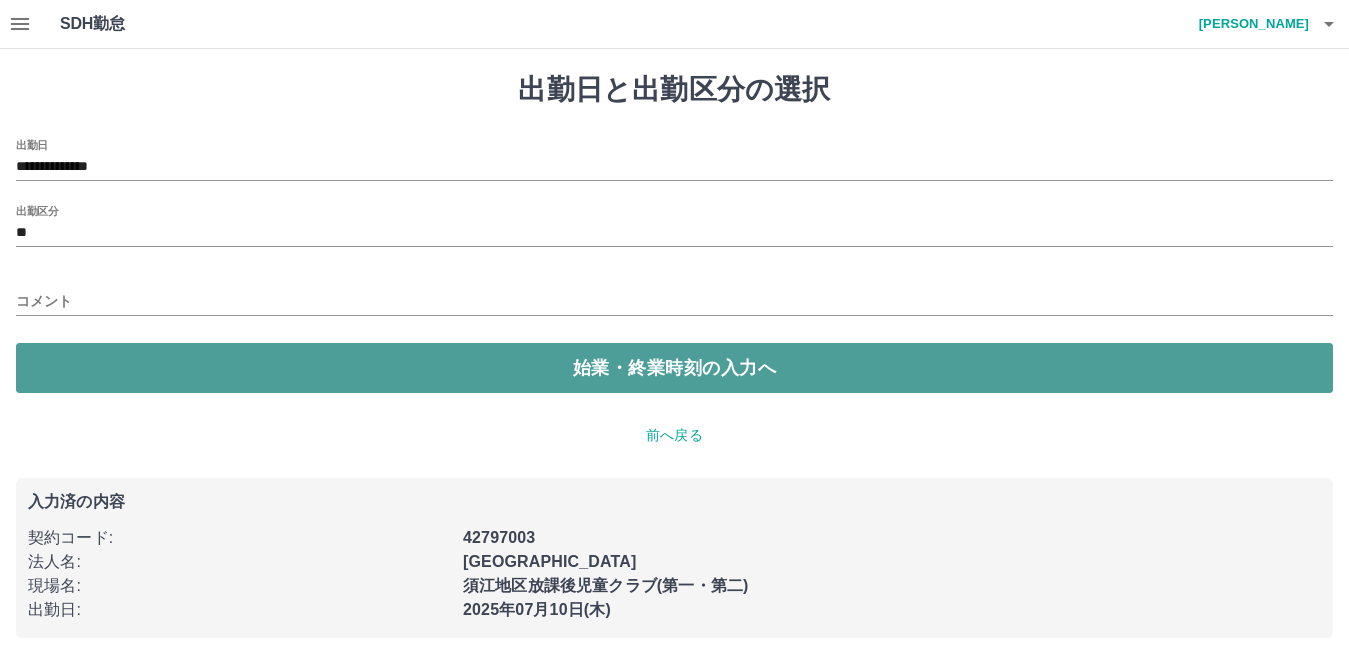 click on "始業・終業時刻の入力へ" at bounding box center (674, 368) 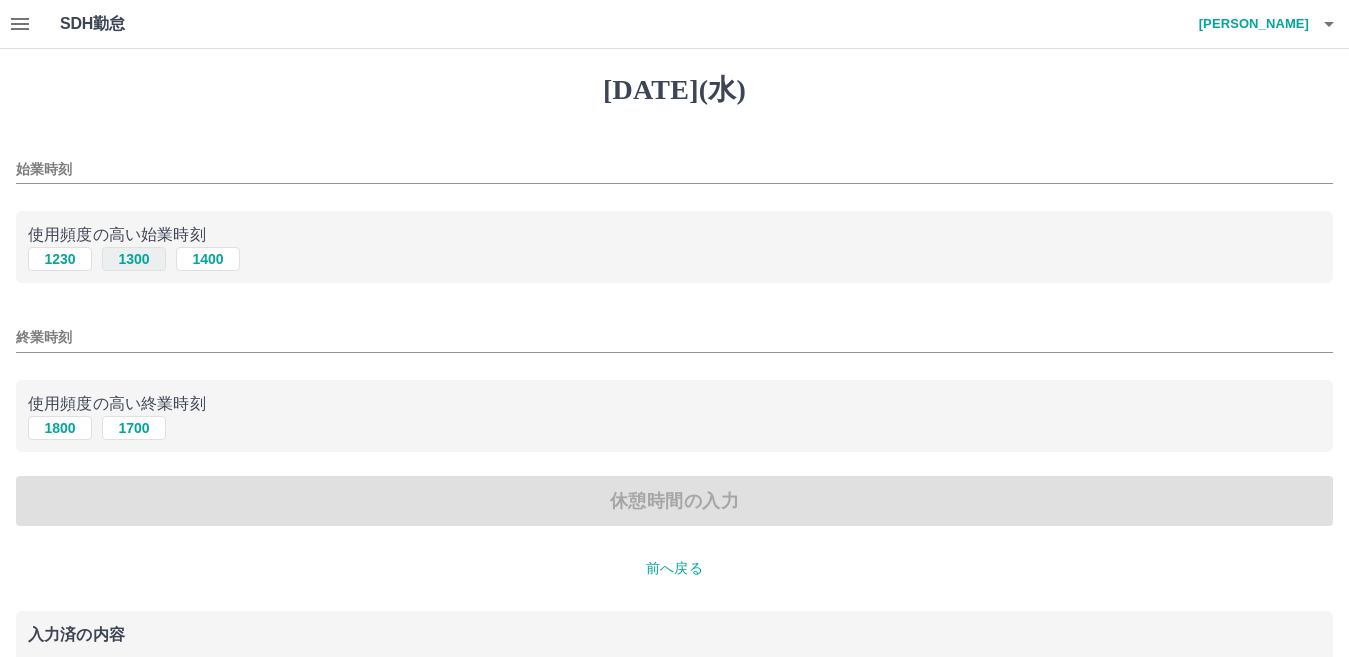 click on "1300" at bounding box center (134, 259) 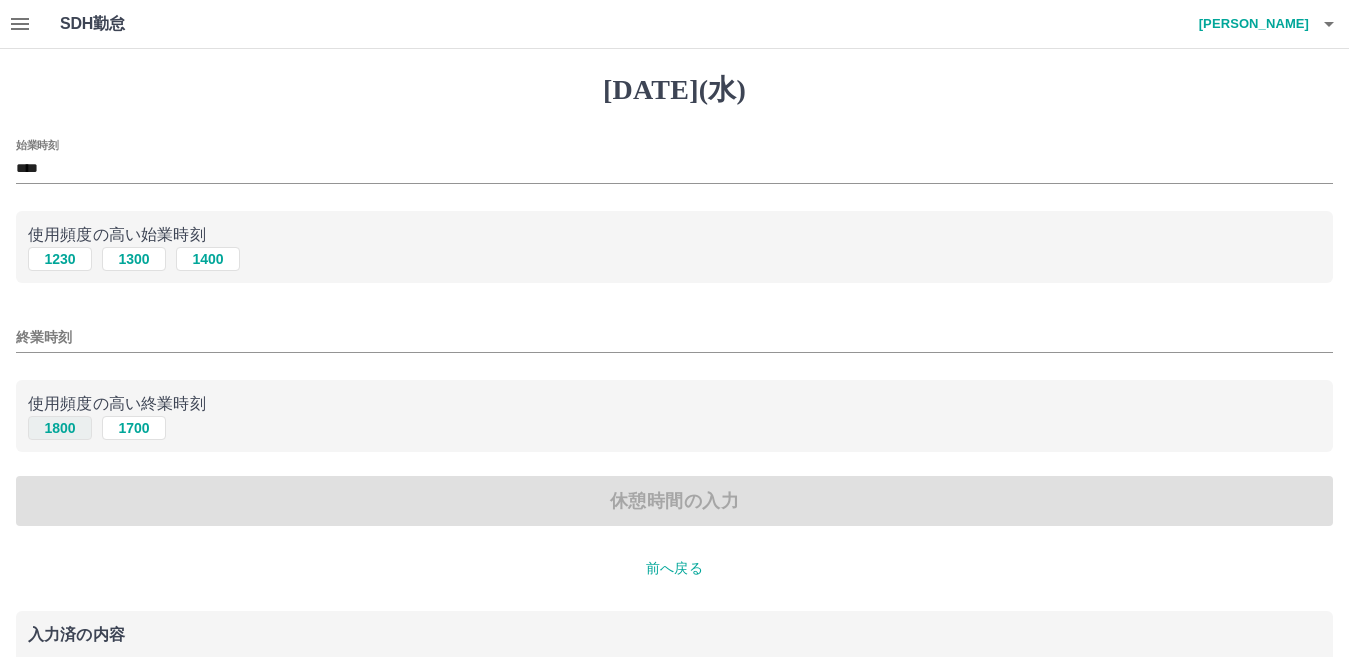 click on "1800" at bounding box center [60, 428] 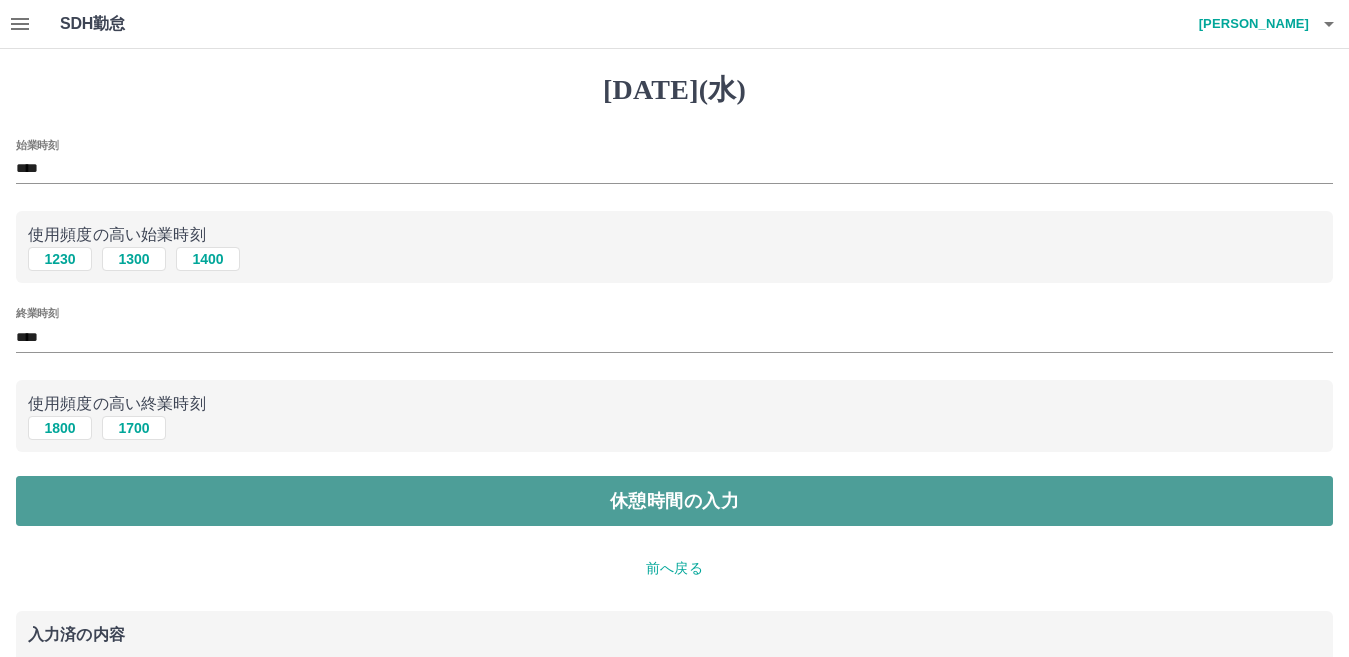 click on "休憩時間の入力" at bounding box center [674, 501] 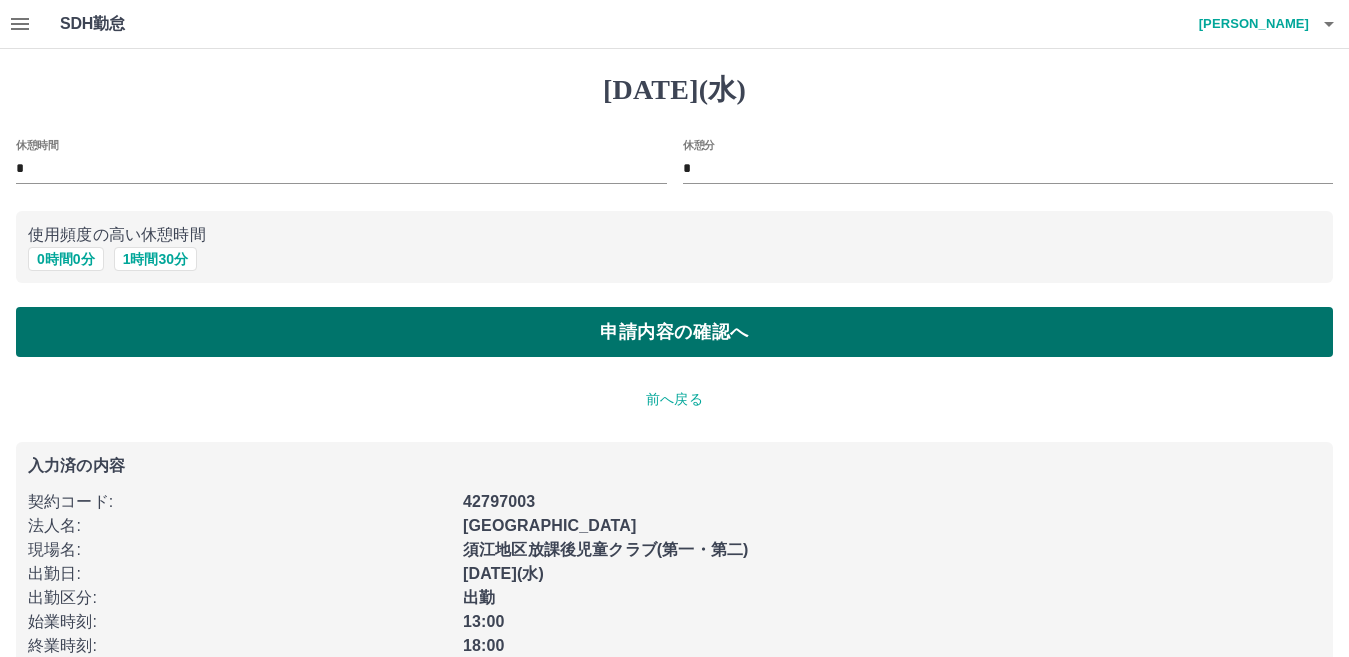 click on "申請内容の確認へ" at bounding box center [674, 332] 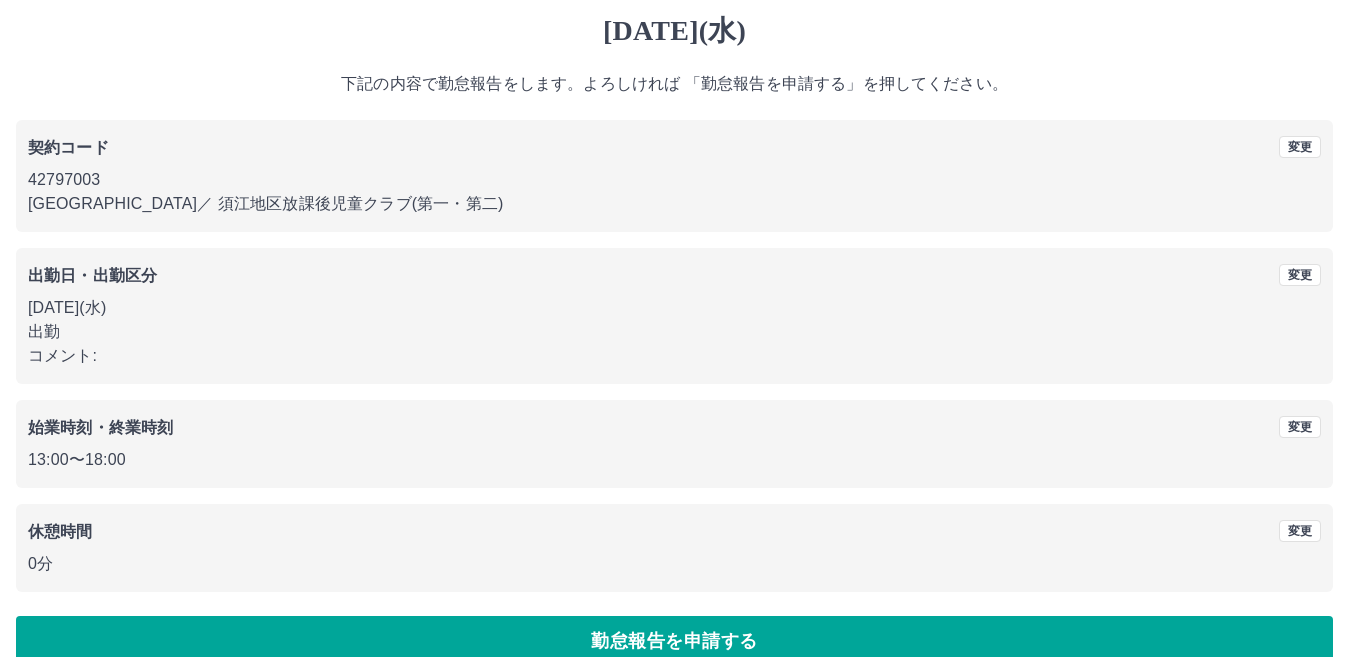 scroll, scrollTop: 92, scrollLeft: 0, axis: vertical 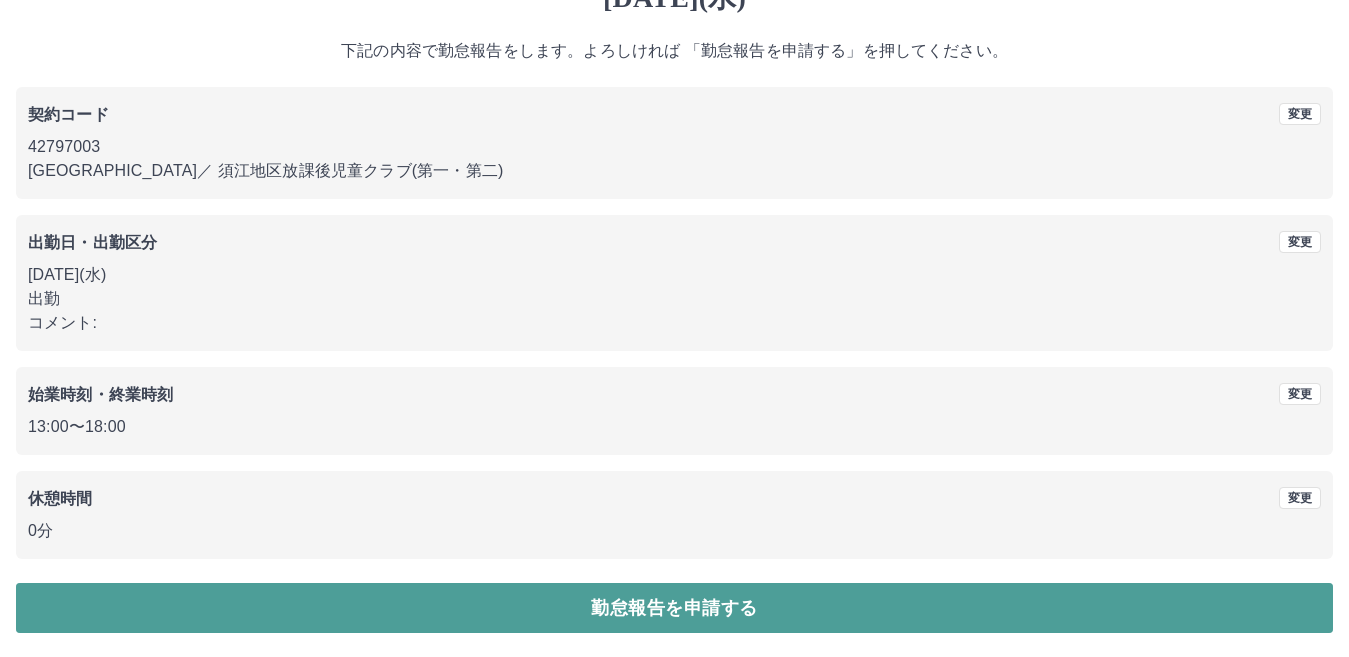 click on "勤怠報告を申請する" at bounding box center (674, 608) 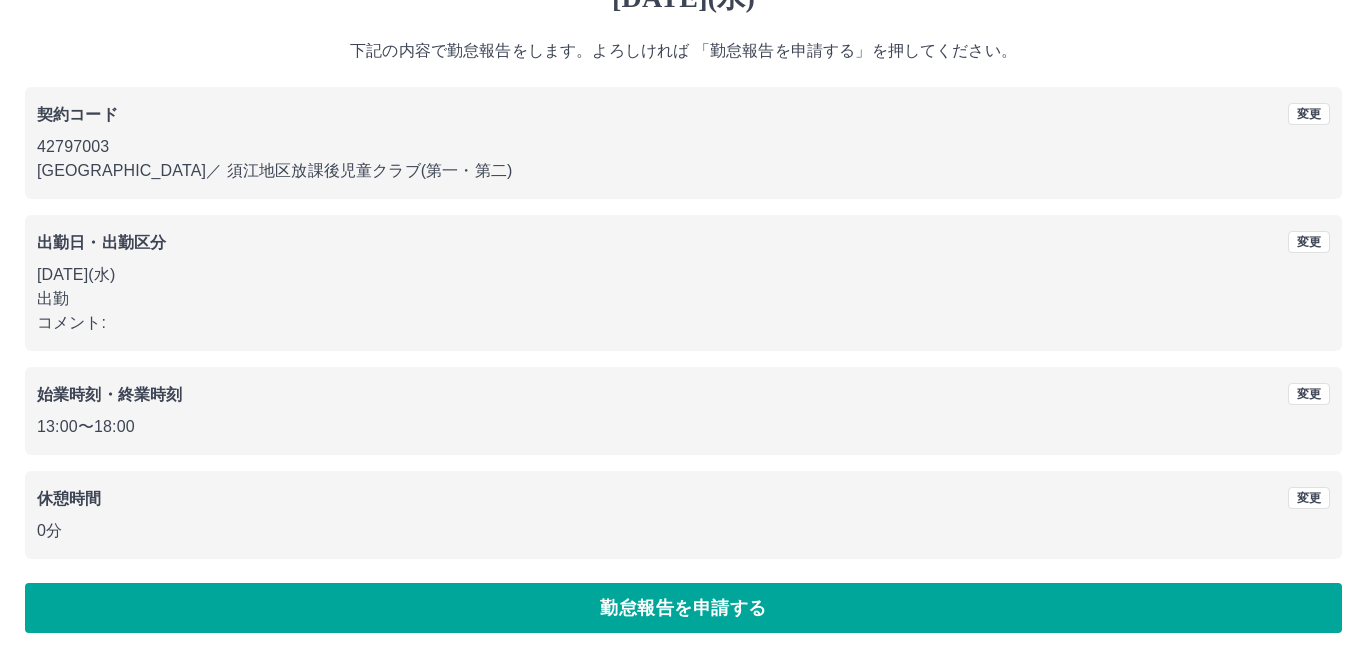 scroll, scrollTop: 0, scrollLeft: 0, axis: both 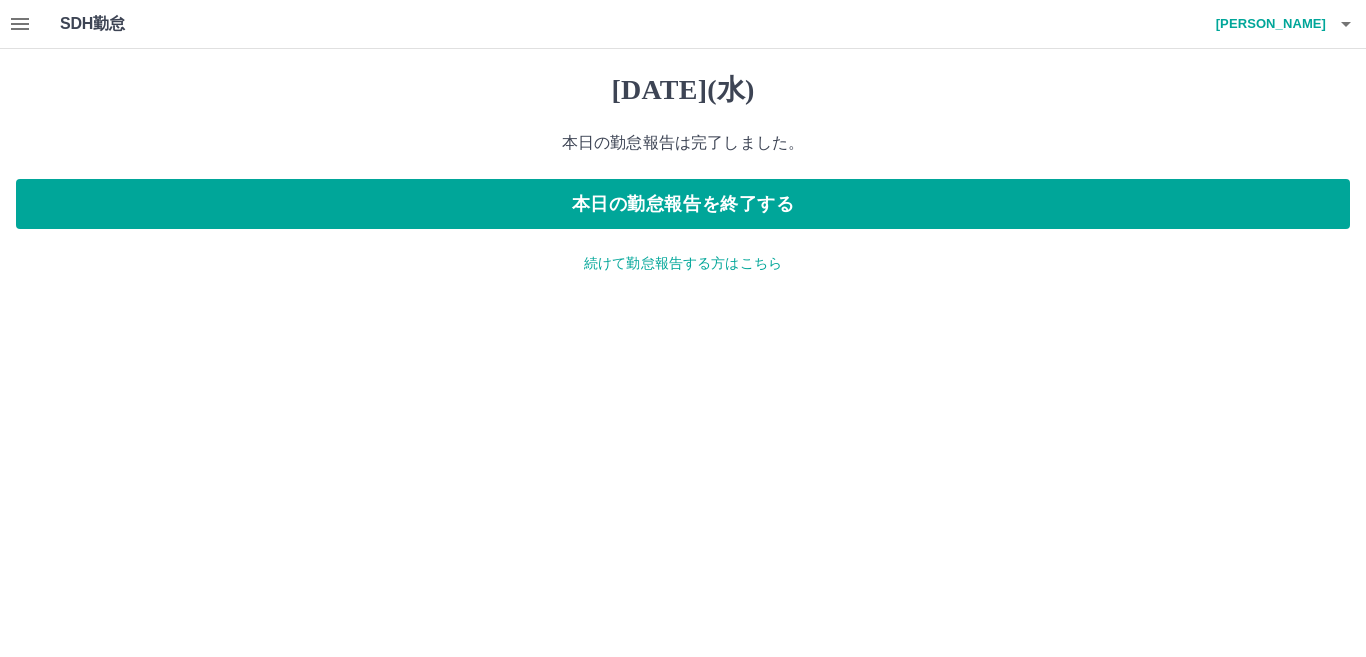 click 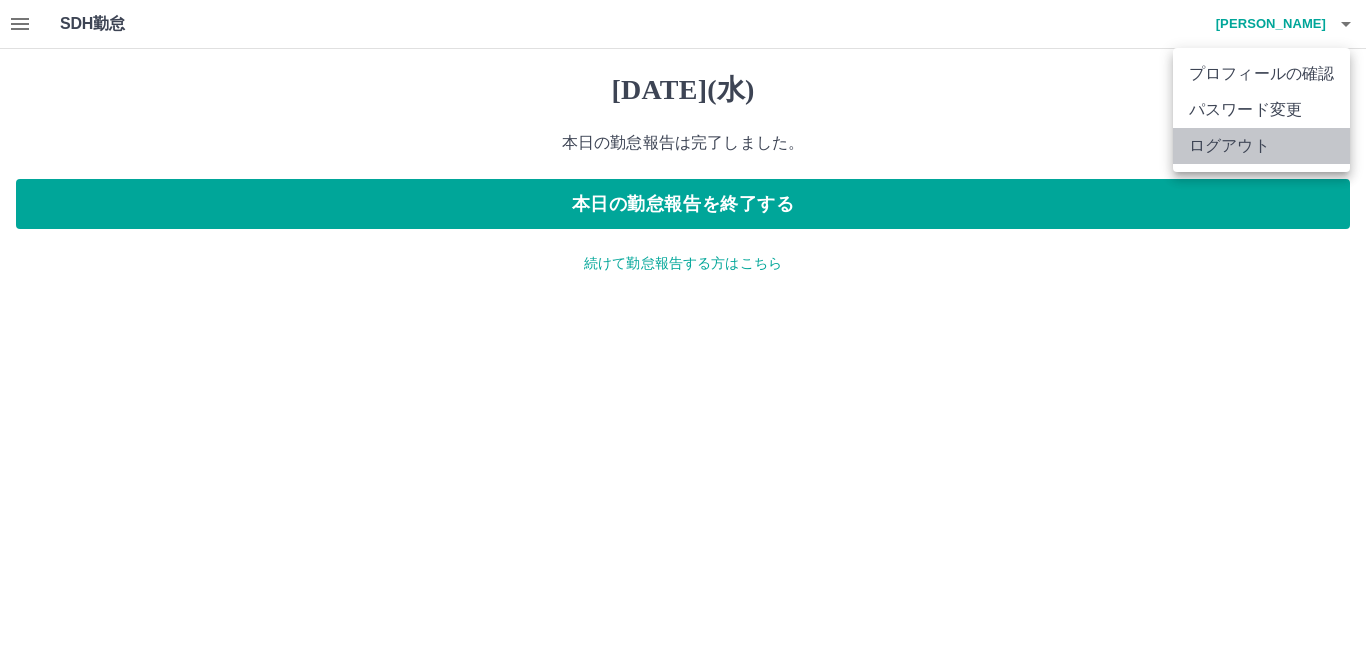 click on "ログアウト" at bounding box center (1261, 146) 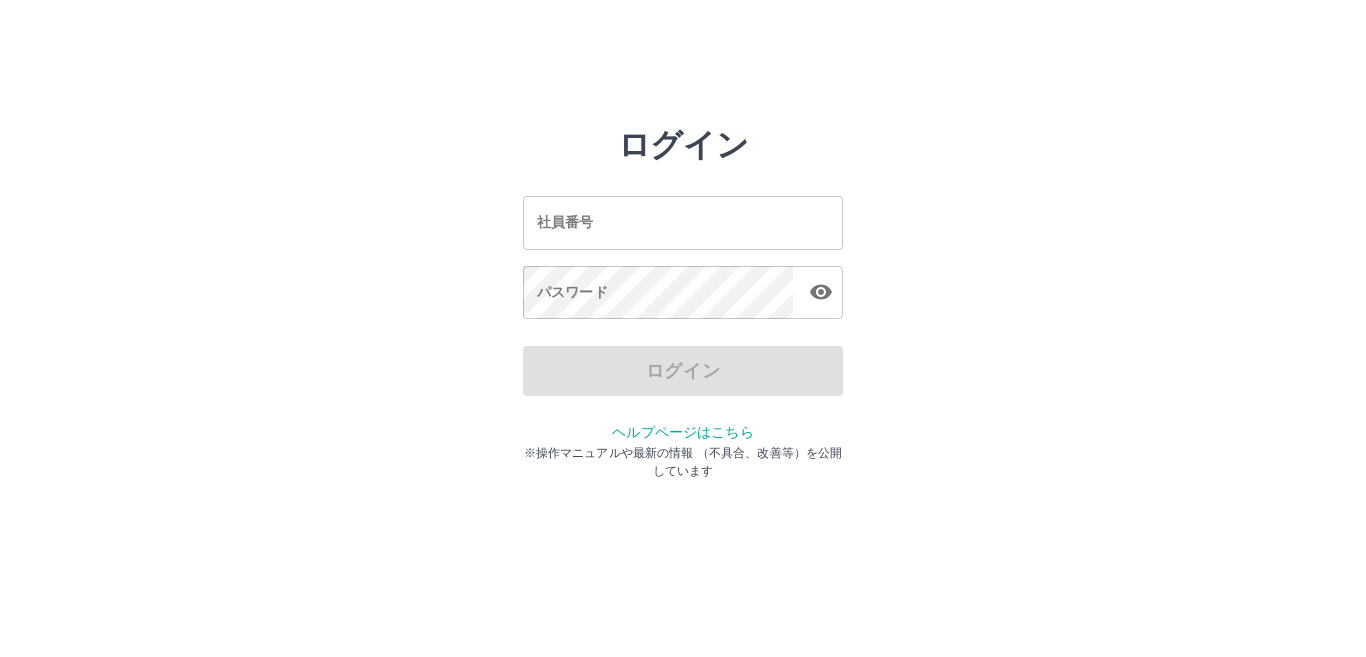 scroll, scrollTop: 0, scrollLeft: 0, axis: both 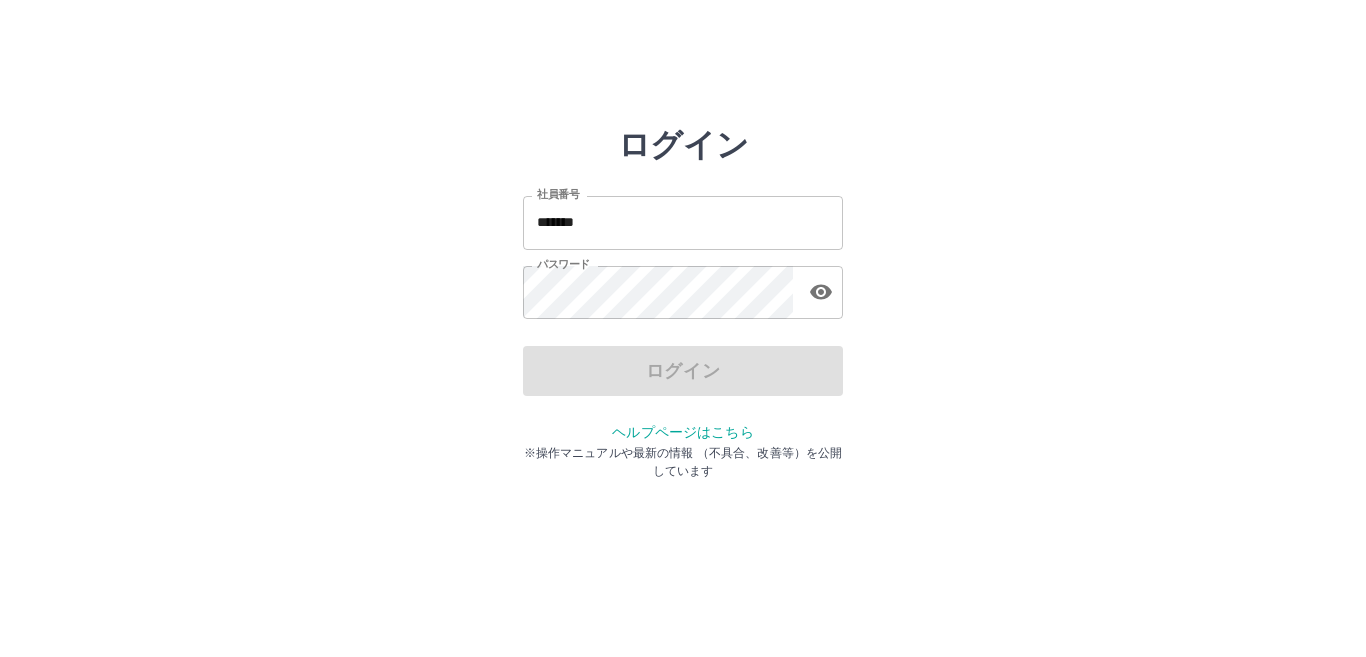 click on "*******" at bounding box center (683, 222) 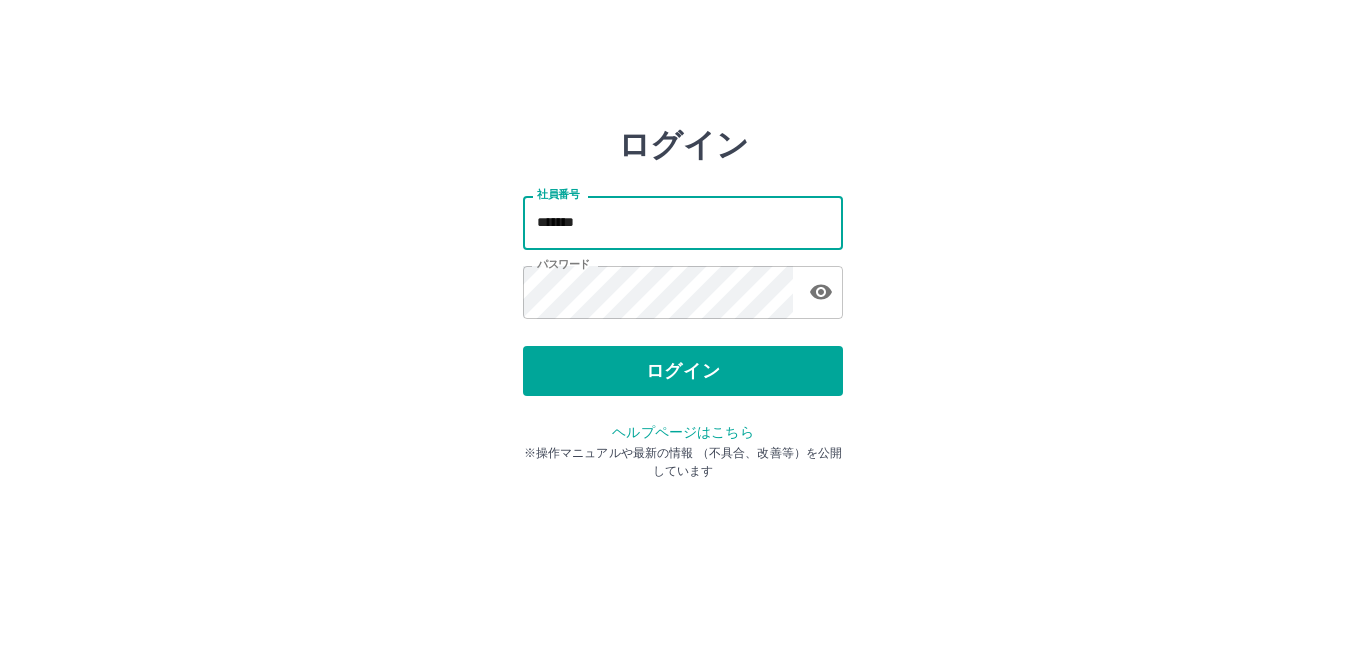 type on "*******" 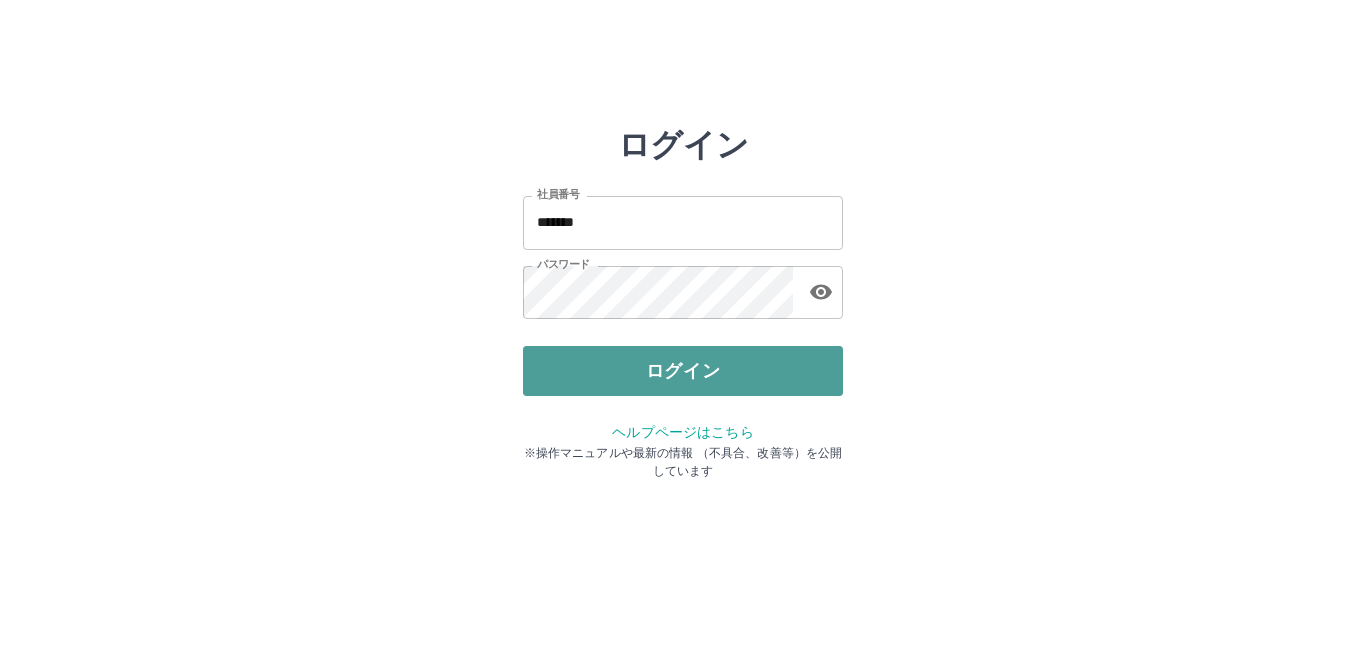 click on "ログイン" at bounding box center (683, 371) 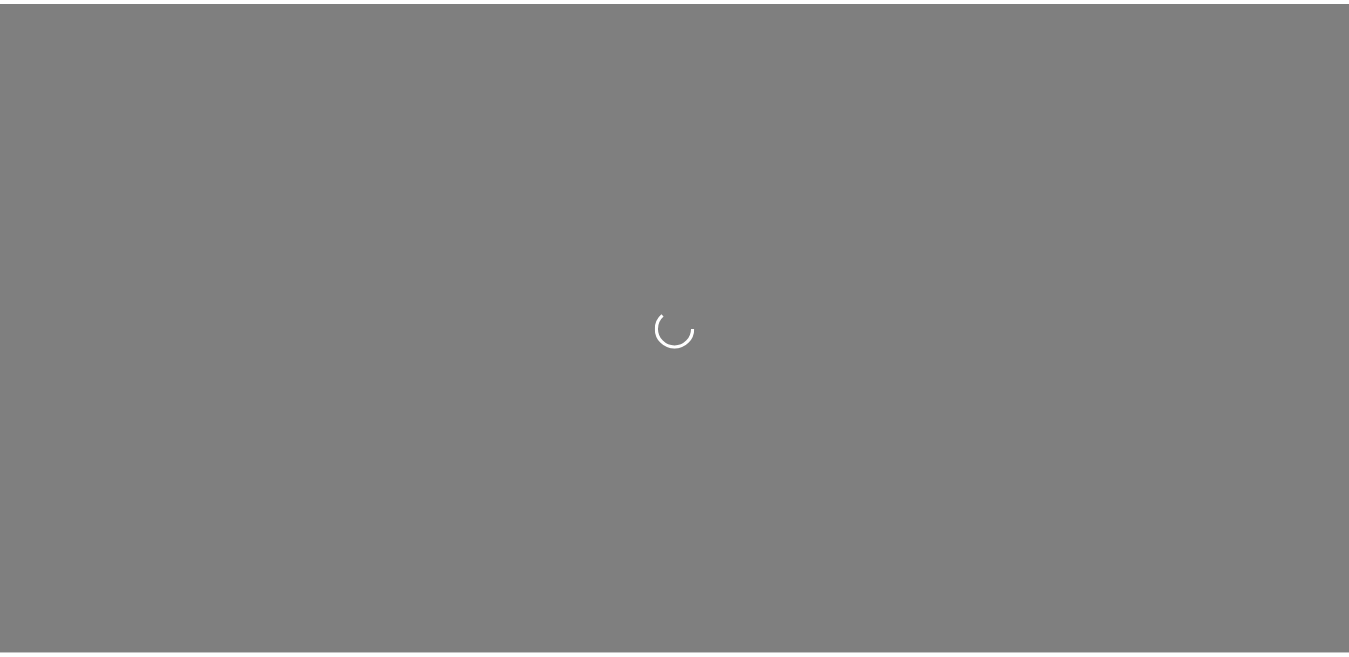 scroll, scrollTop: 0, scrollLeft: 0, axis: both 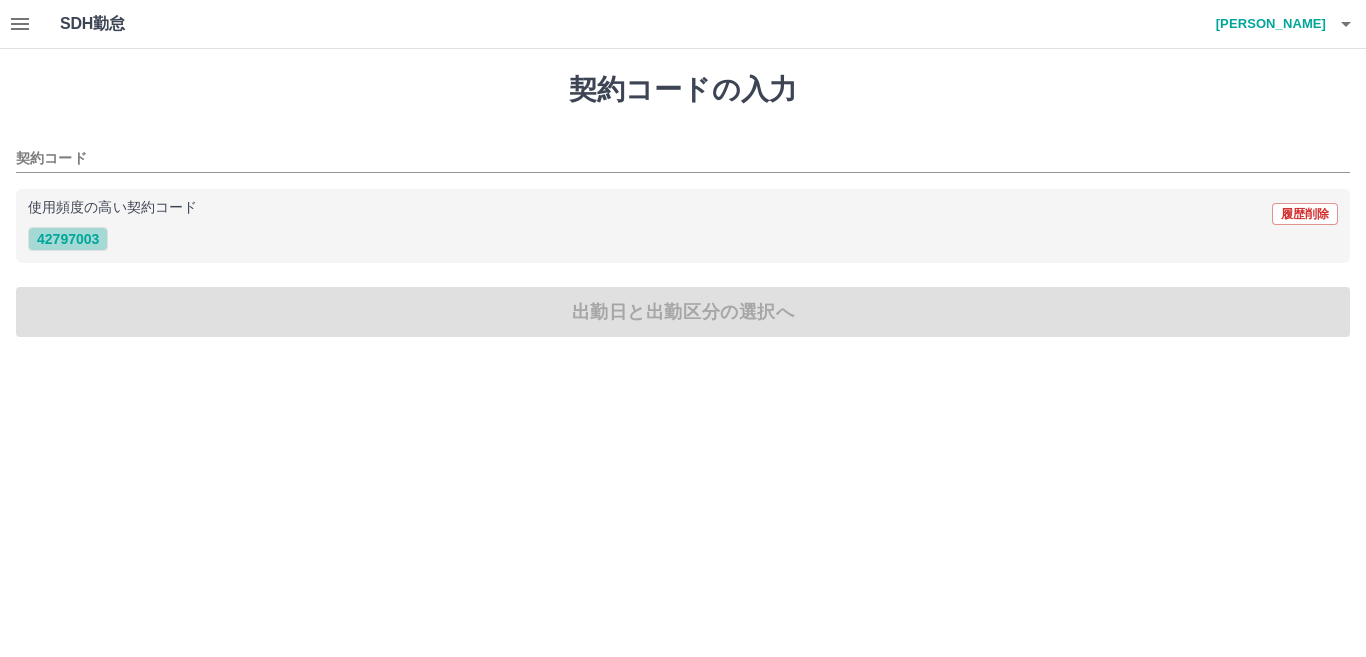 click on "42797003" at bounding box center [68, 239] 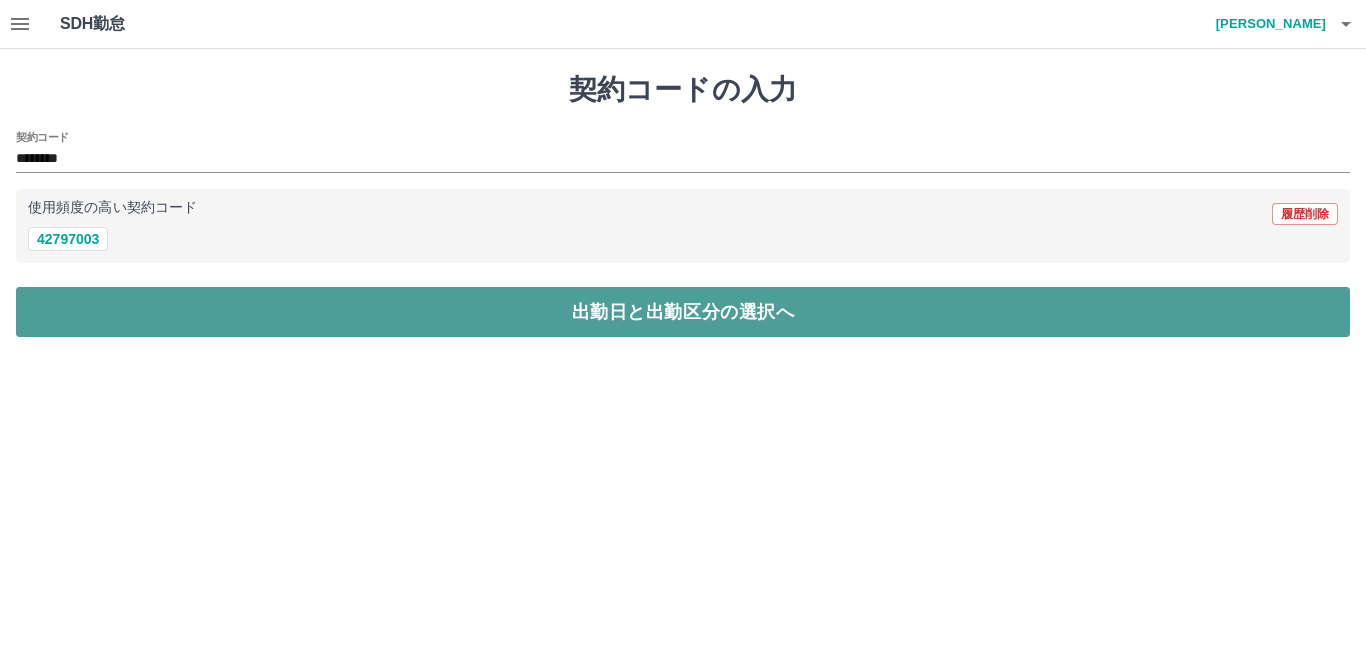 click on "出勤日と出勤区分の選択へ" at bounding box center (683, 312) 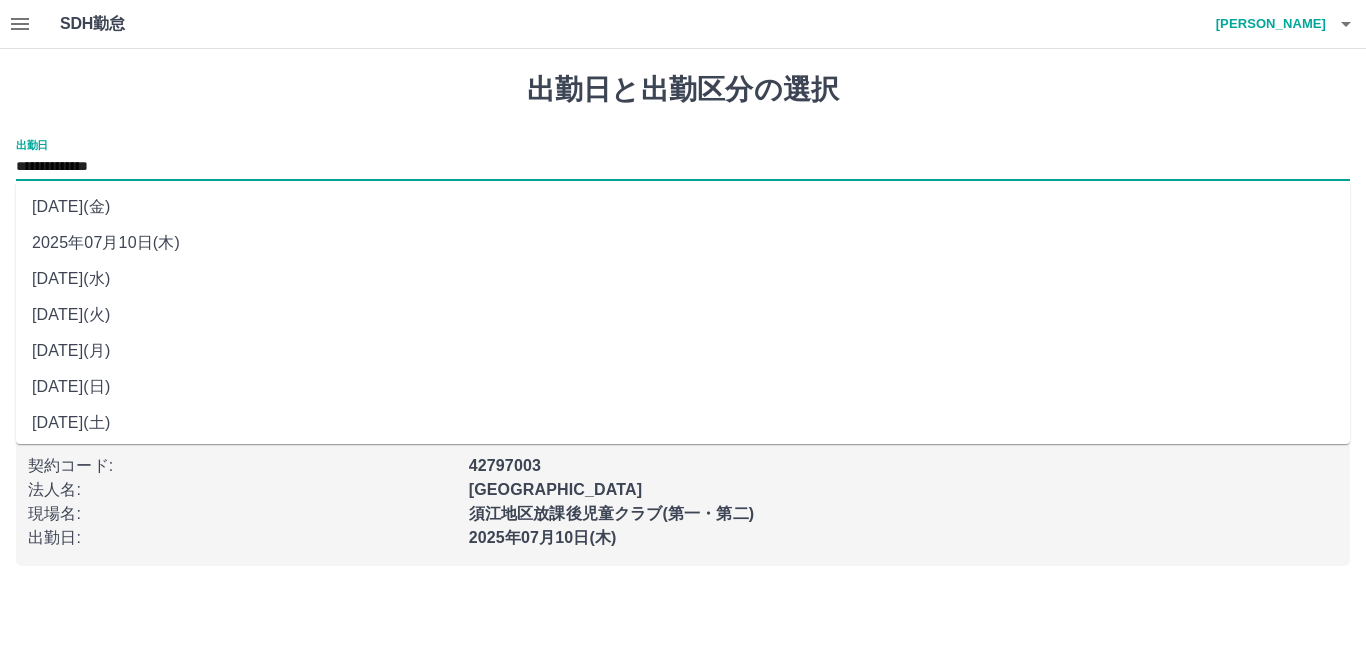 click on "**********" at bounding box center [683, 167] 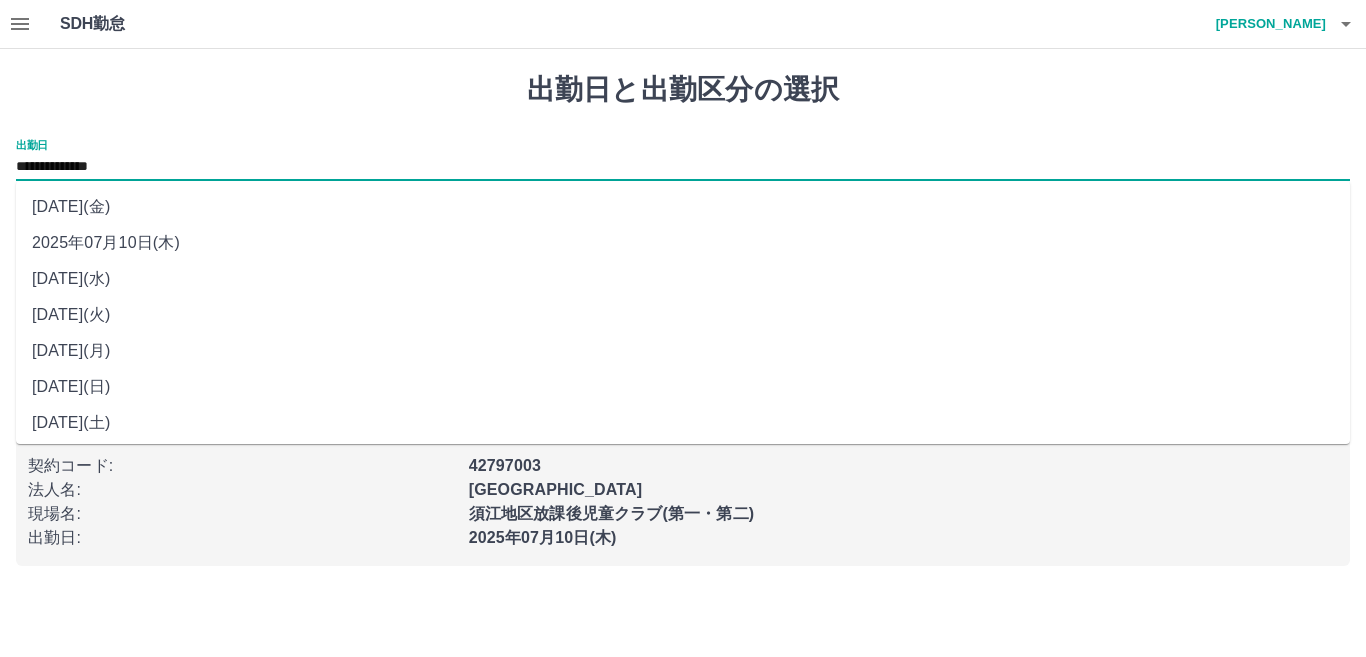click on "2025年07月09日(水)" at bounding box center [683, 279] 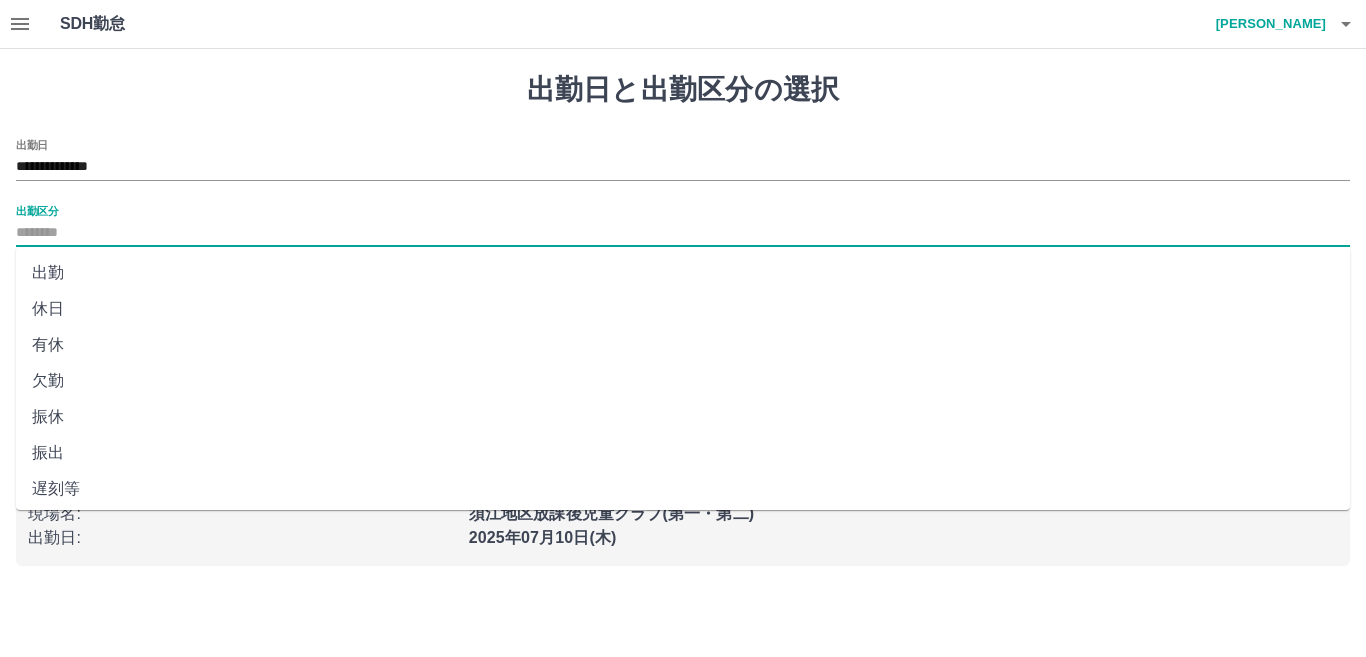 click on "出勤区分" at bounding box center [683, 233] 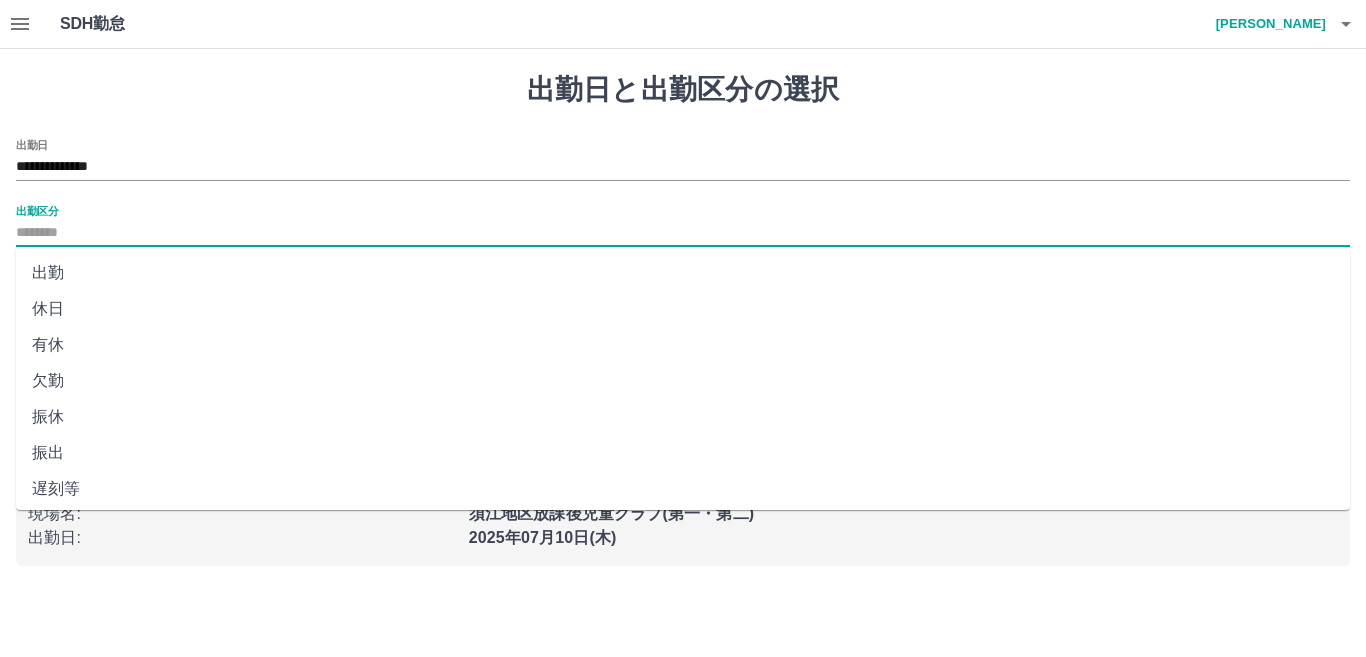 click on "出勤" at bounding box center (683, 273) 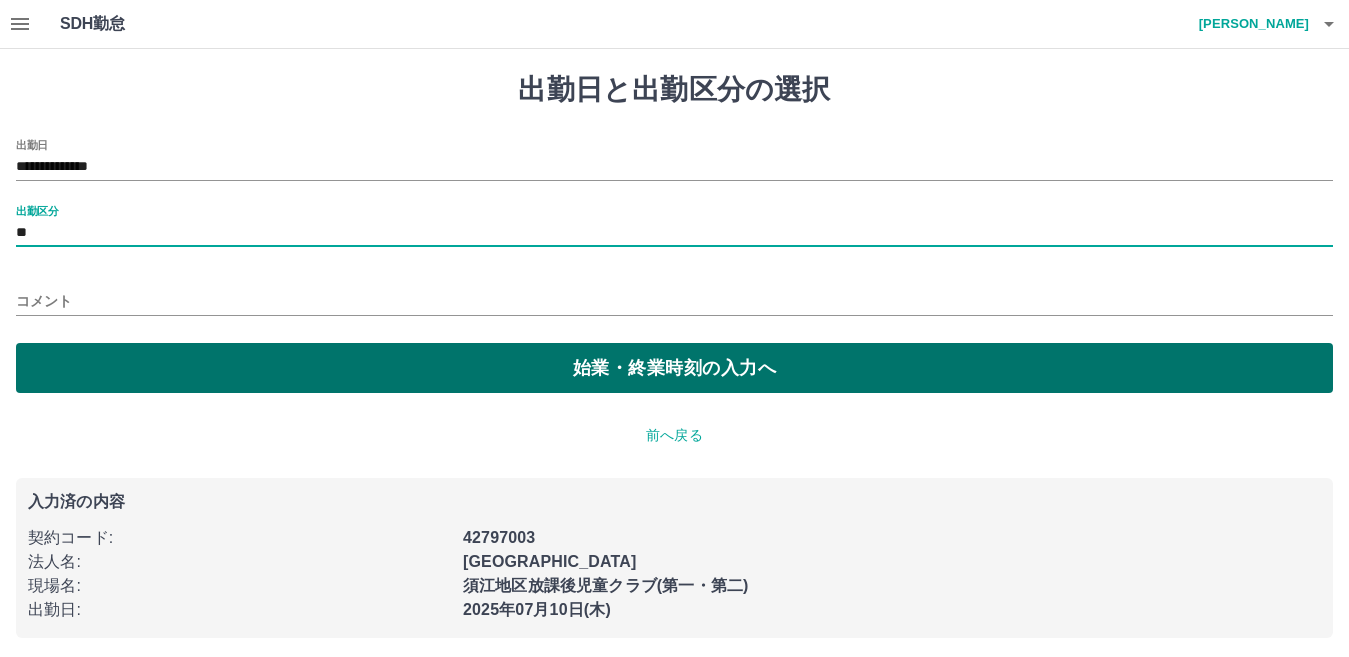 click on "始業・終業時刻の入力へ" at bounding box center (674, 368) 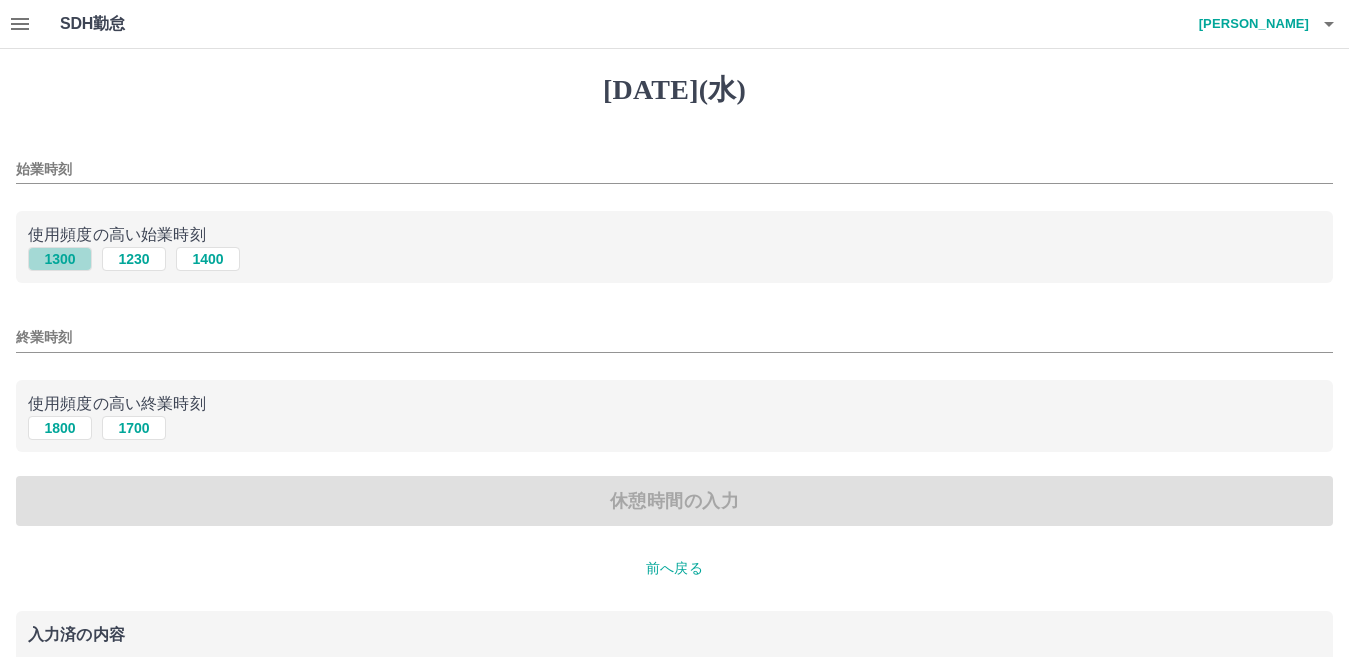 click on "1300" at bounding box center [60, 259] 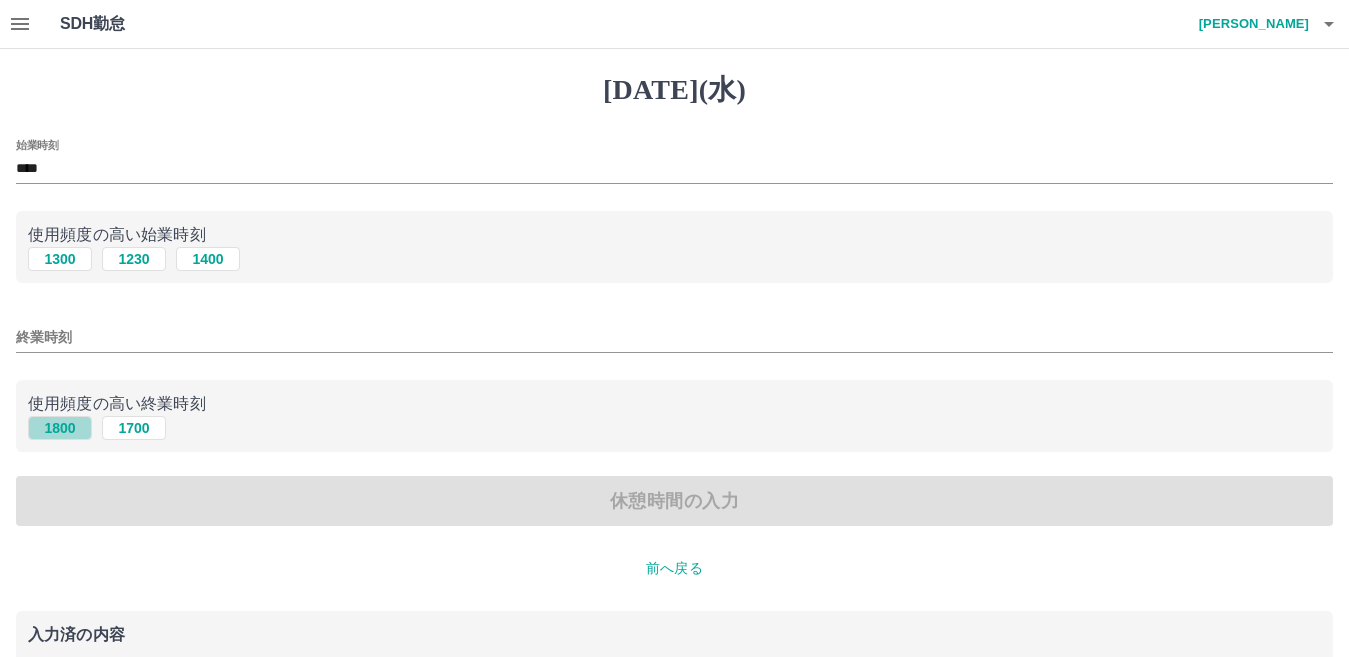 click on "1800" at bounding box center (60, 428) 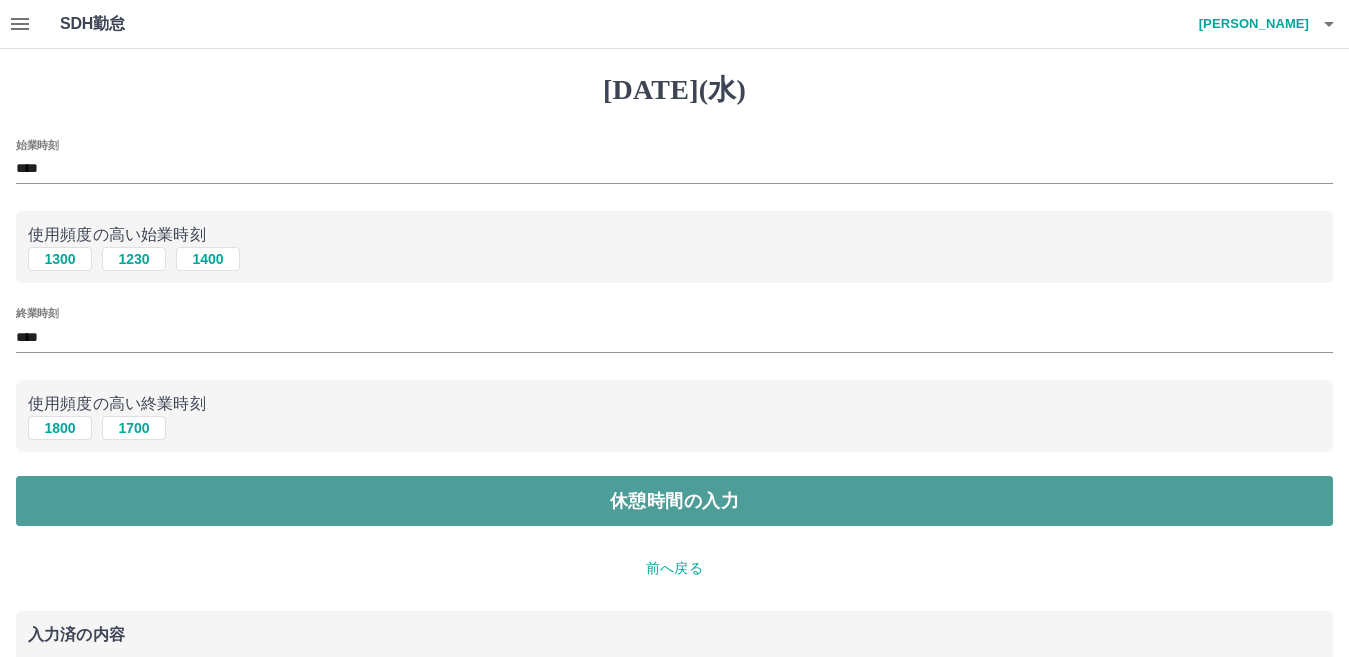click on "休憩時間の入力" at bounding box center [674, 501] 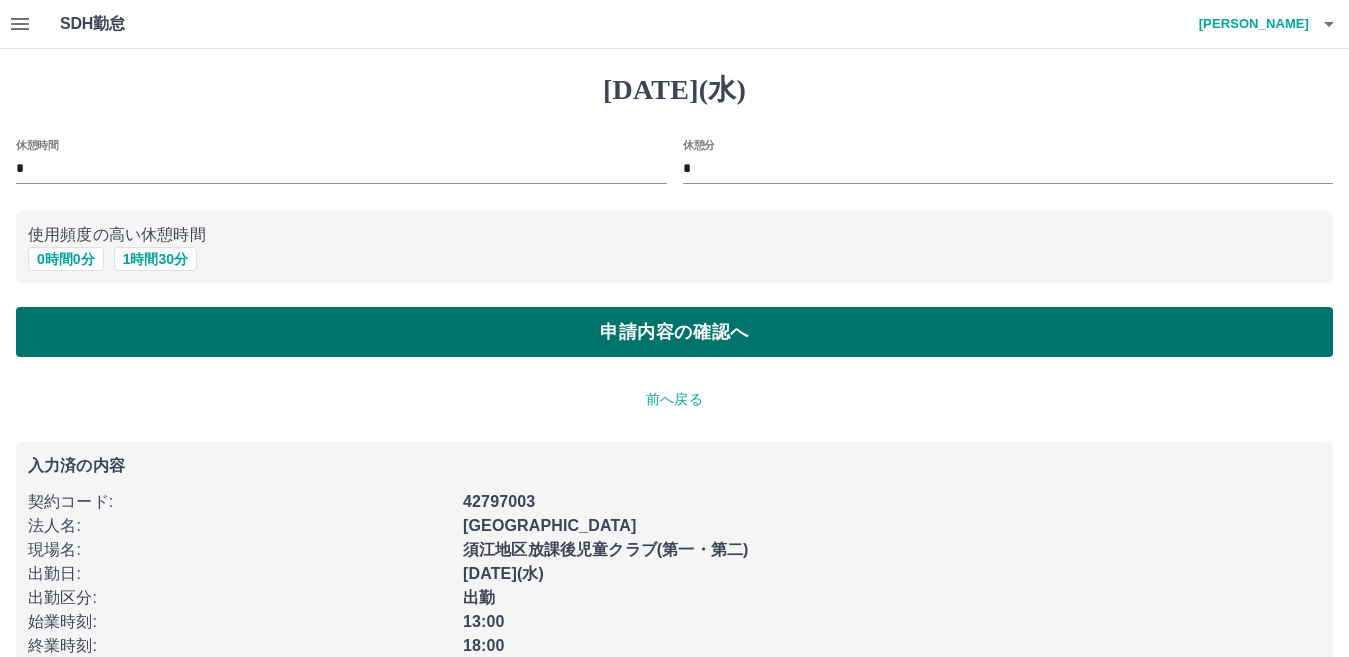click on "申請内容の確認へ" at bounding box center (674, 332) 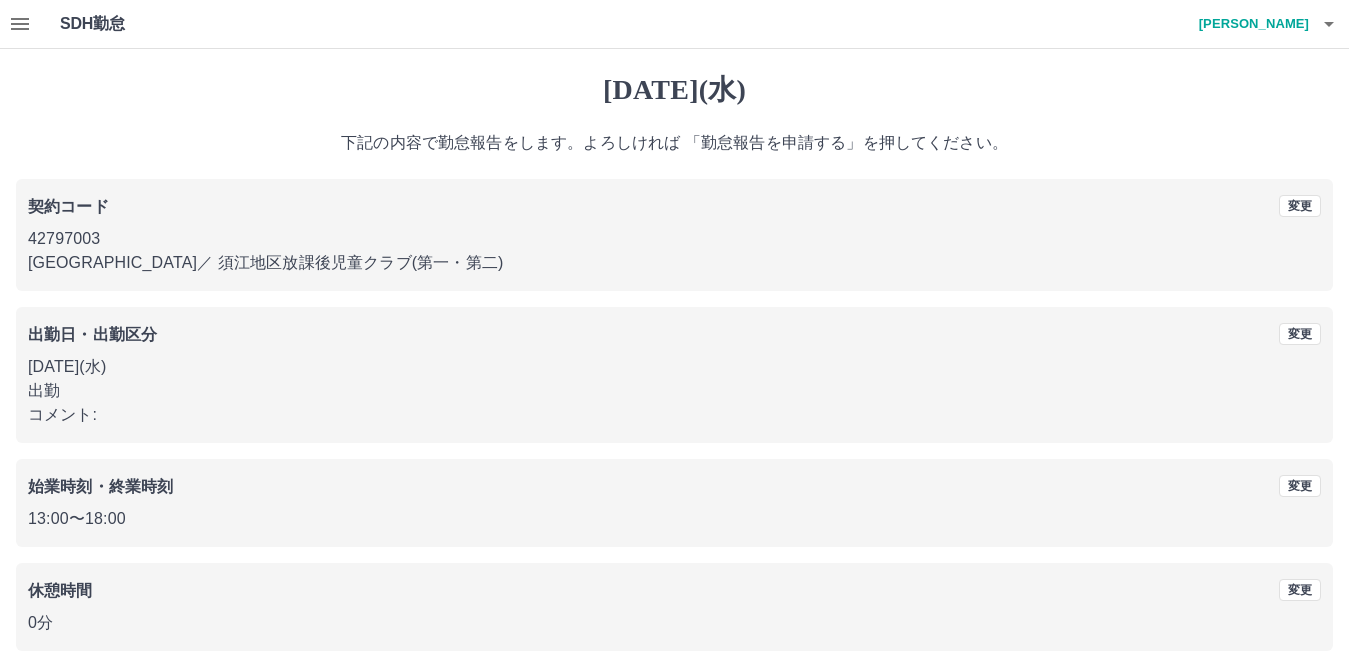 scroll, scrollTop: 92, scrollLeft: 0, axis: vertical 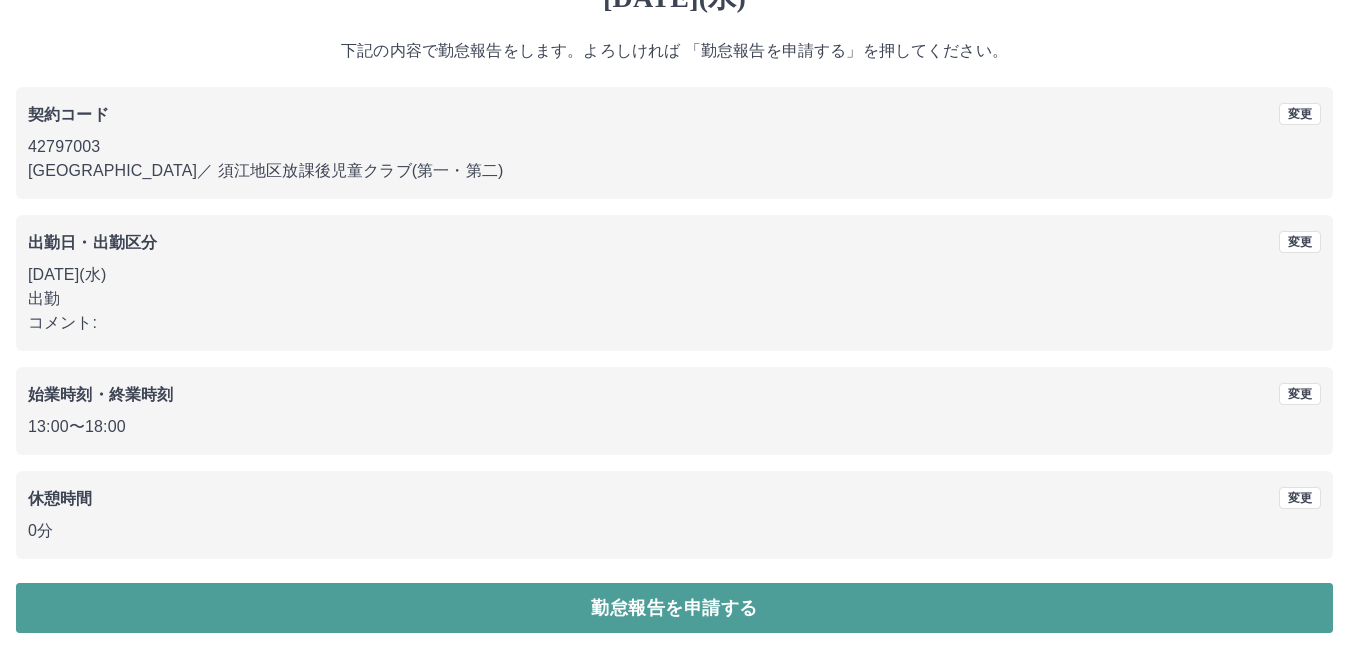 click on "勤怠報告を申請する" at bounding box center [674, 608] 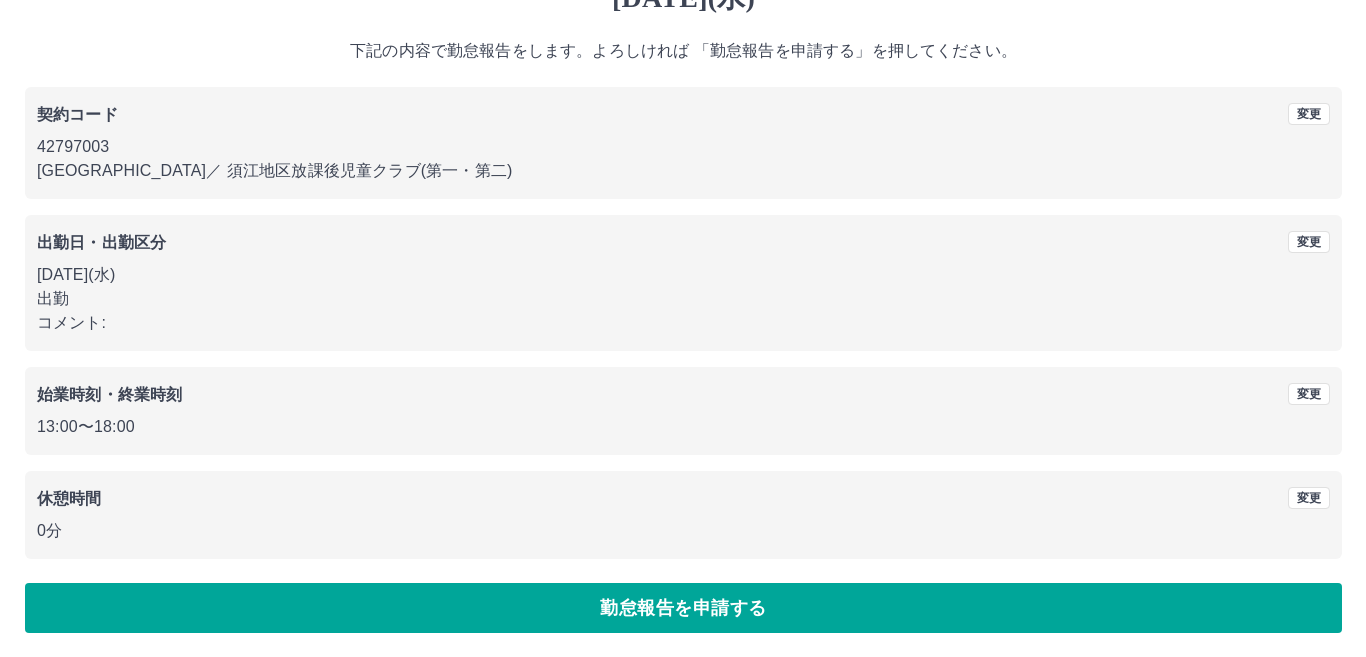 scroll, scrollTop: 0, scrollLeft: 0, axis: both 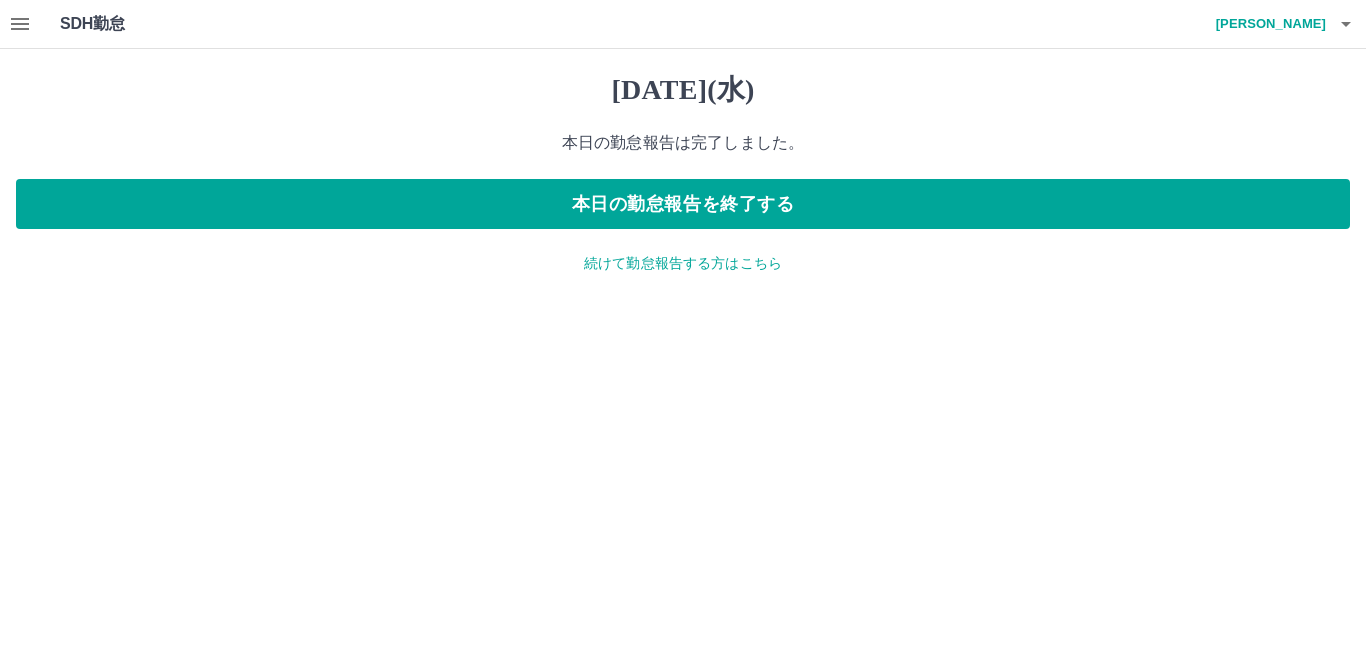 click on "角張　千佳子" at bounding box center [1266, 24] 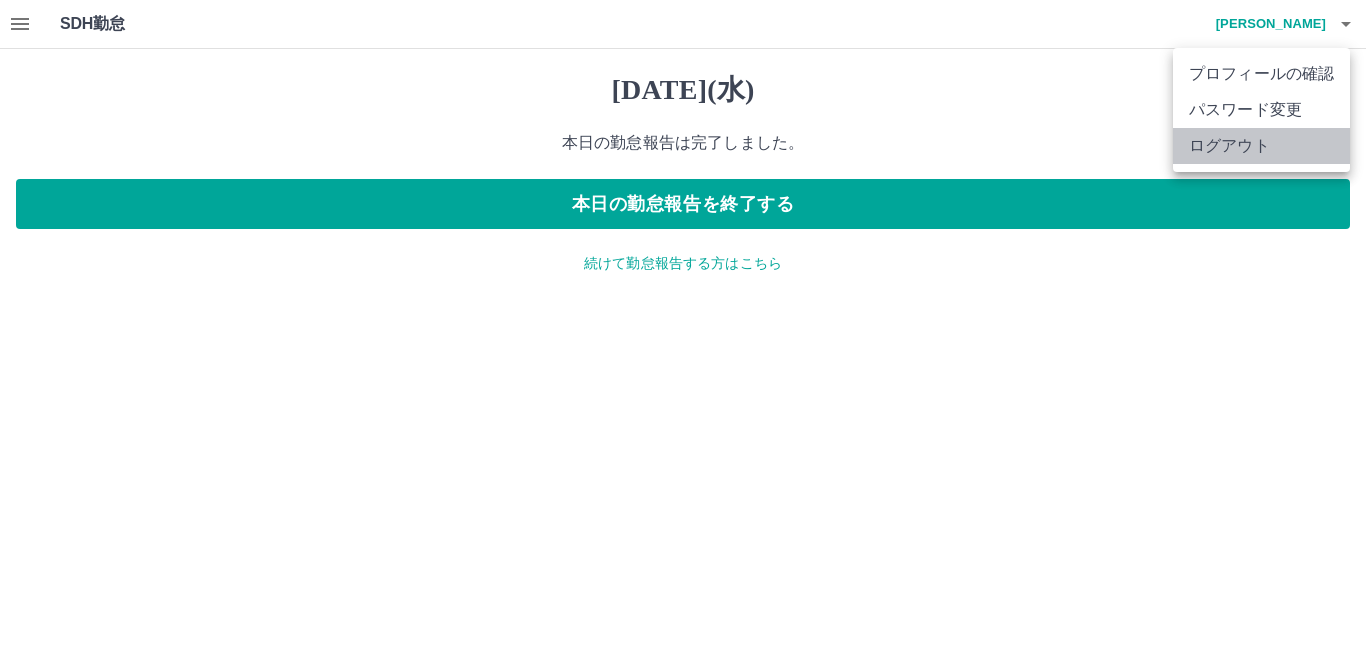 drag, startPoint x: 1250, startPoint y: 146, endPoint x: 1206, endPoint y: 146, distance: 44 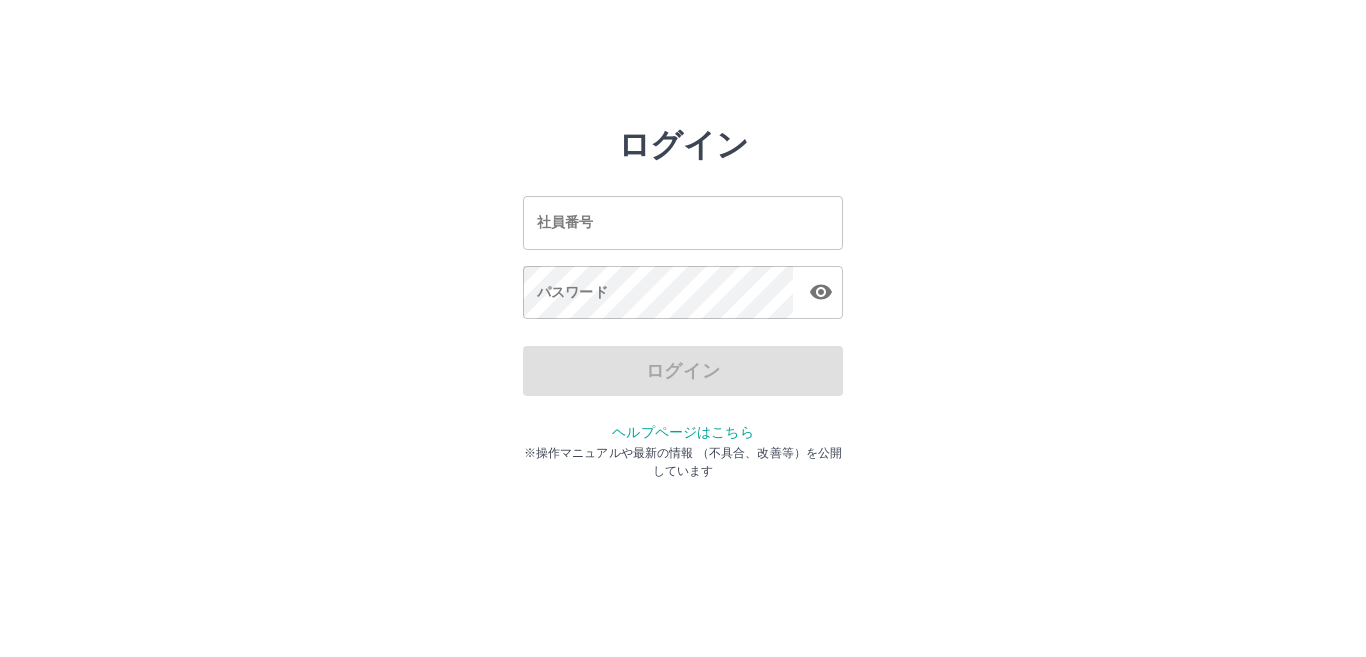 scroll, scrollTop: 0, scrollLeft: 0, axis: both 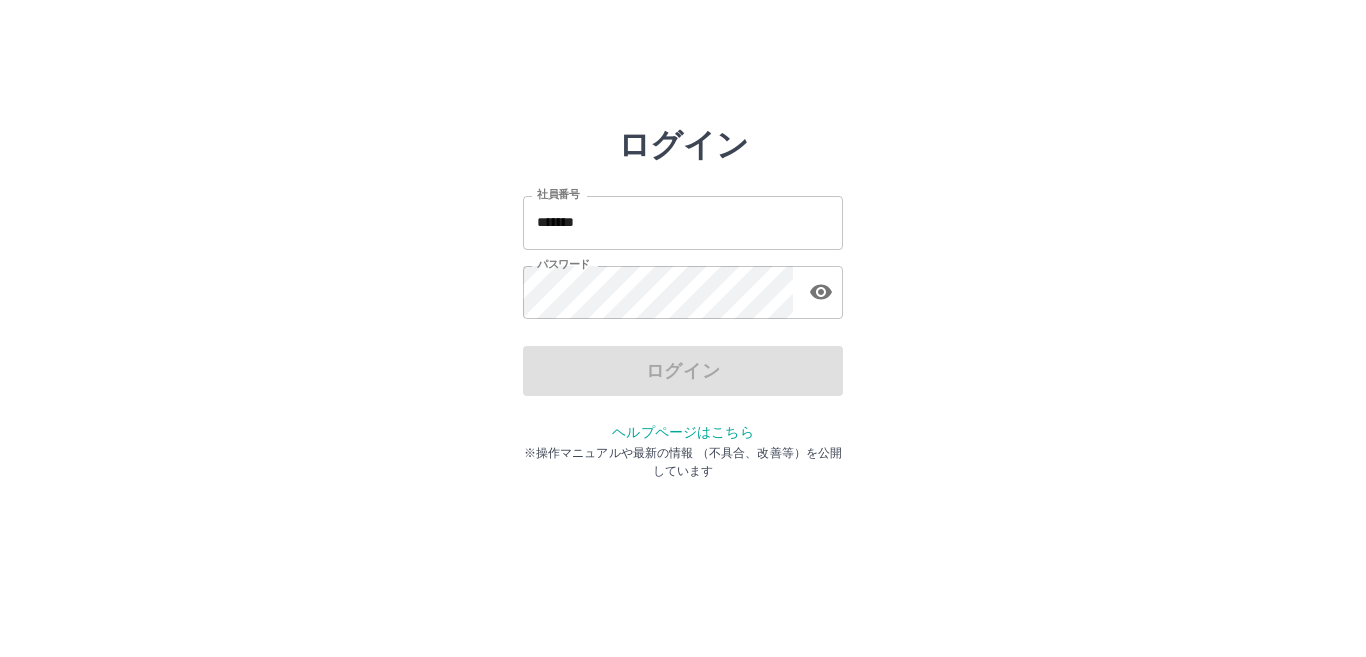 click on "*******" at bounding box center (683, 222) 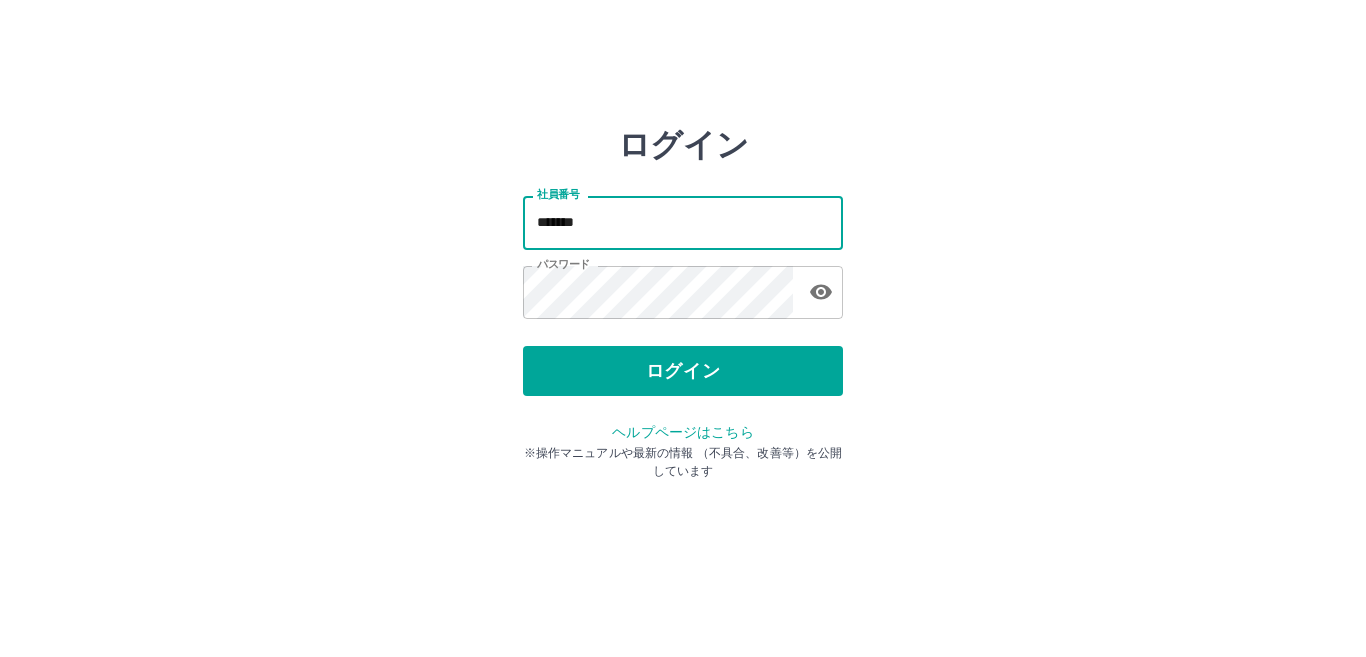 type on "*******" 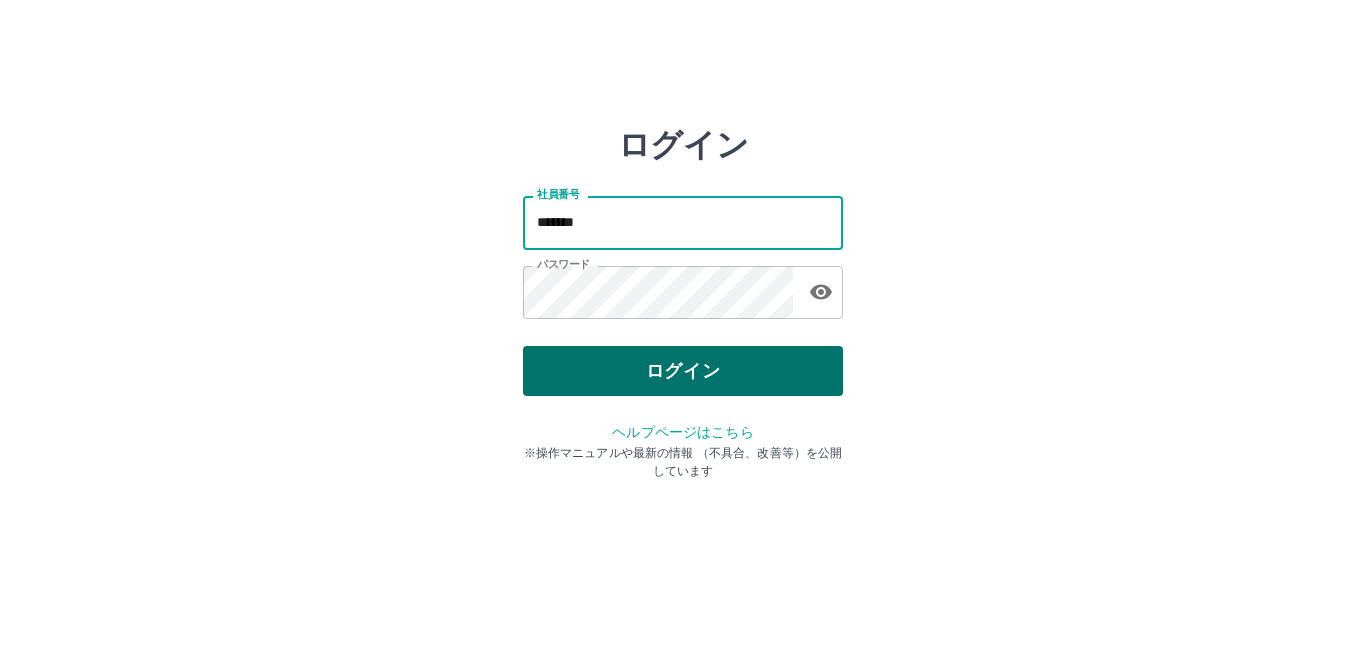 click on "ログイン" at bounding box center [683, 371] 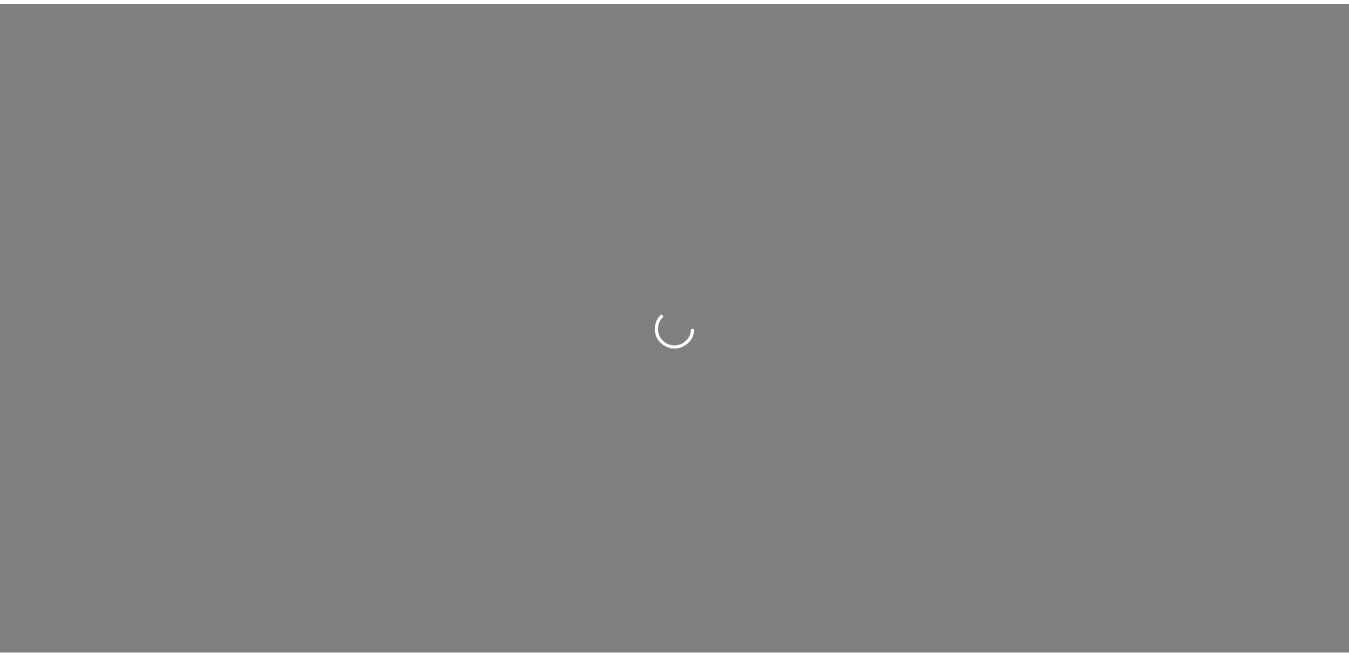 scroll, scrollTop: 0, scrollLeft: 0, axis: both 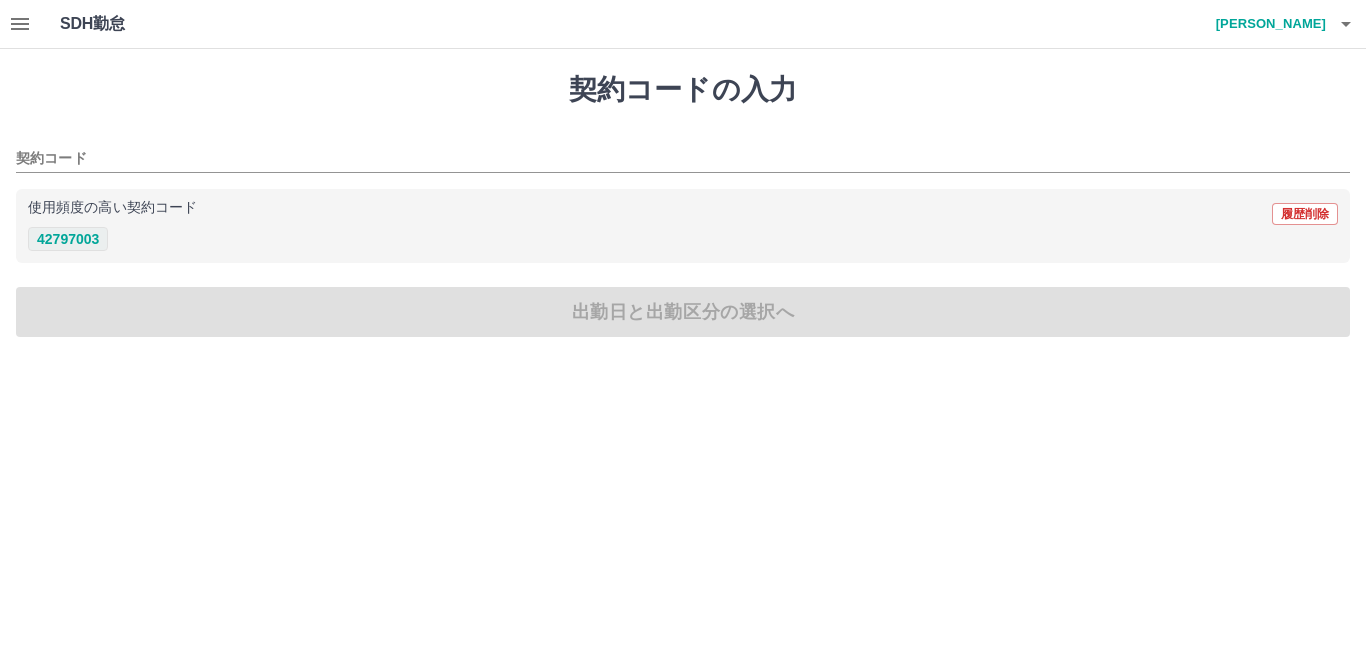 click on "42797003" at bounding box center [68, 239] 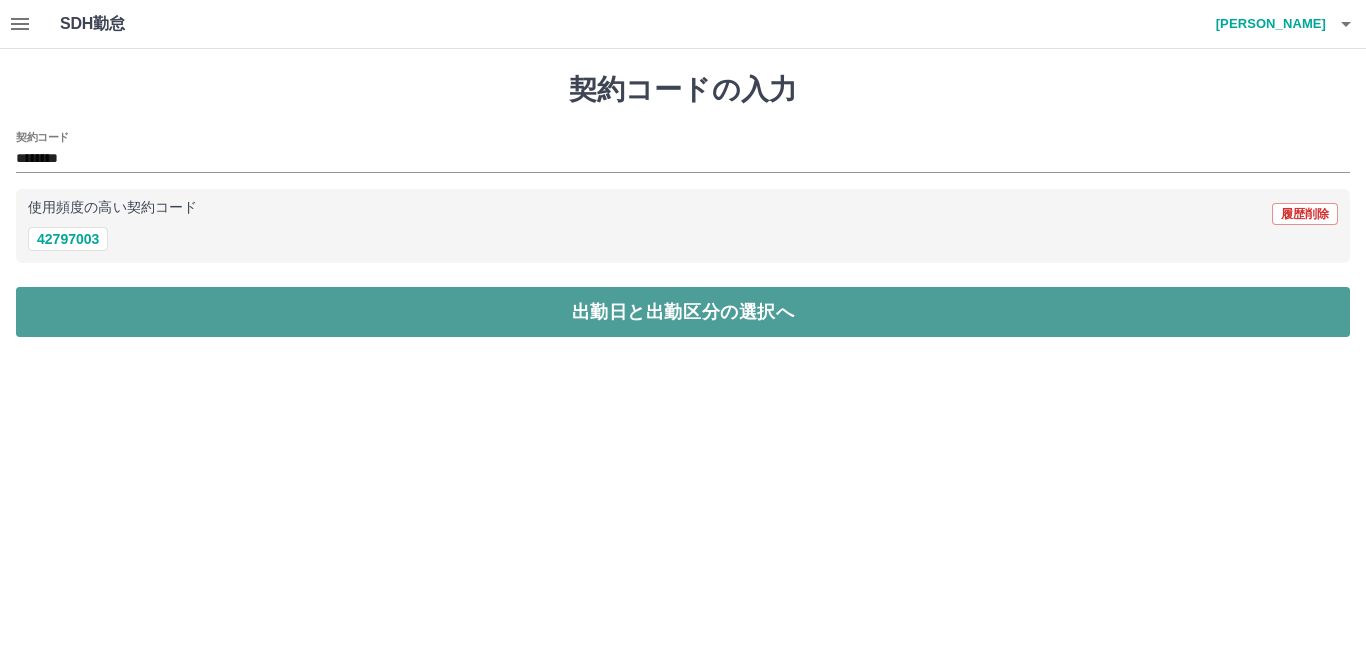click on "出勤日と出勤区分の選択へ" at bounding box center (683, 312) 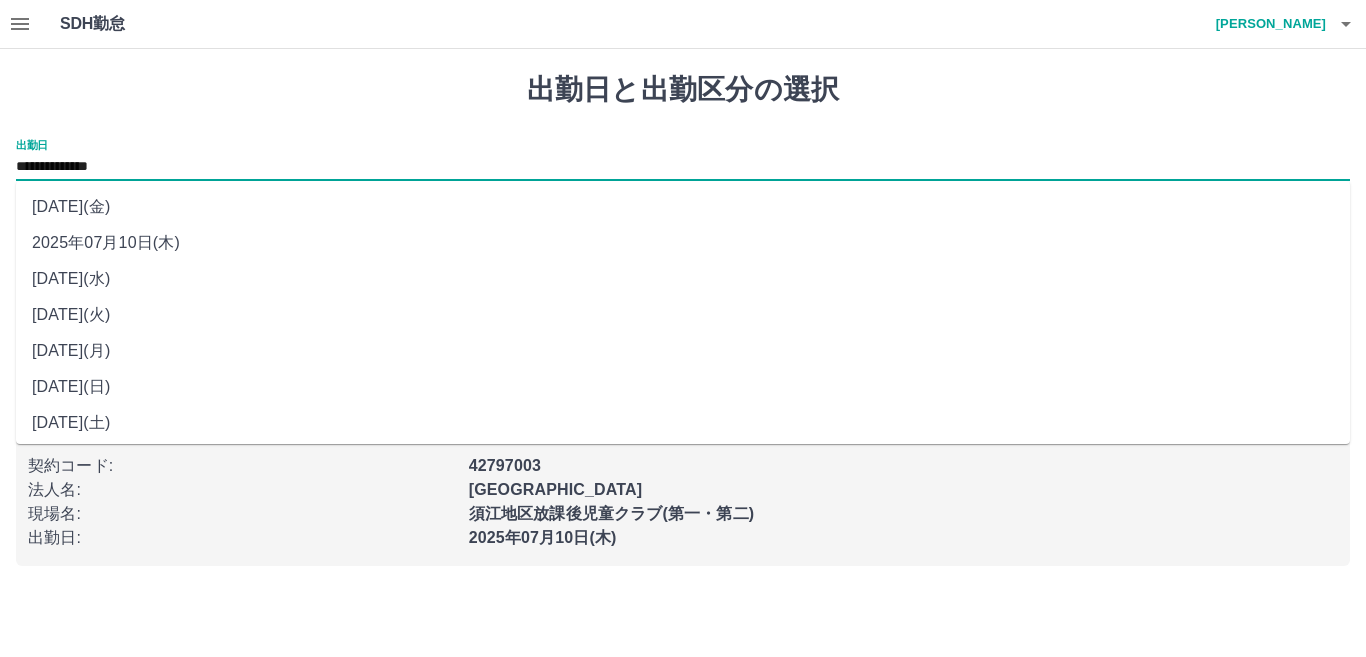 click on "**********" at bounding box center [683, 167] 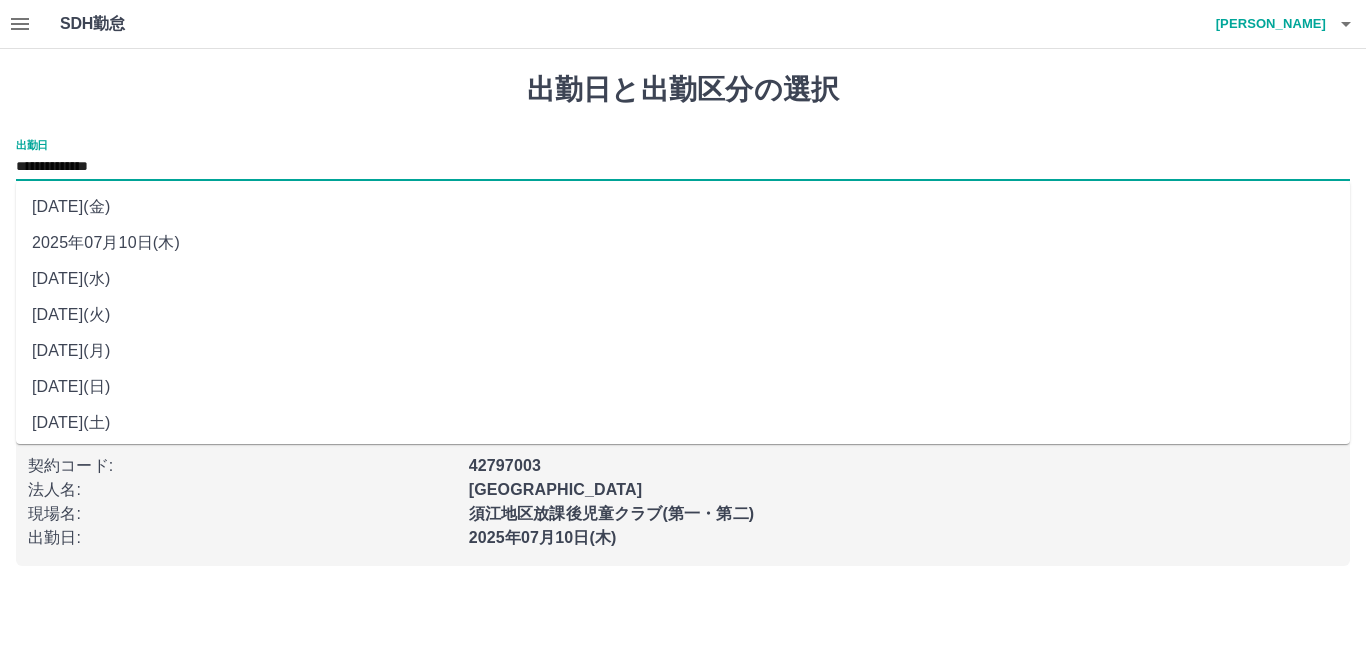 click on "[DATE](水)" at bounding box center (683, 279) 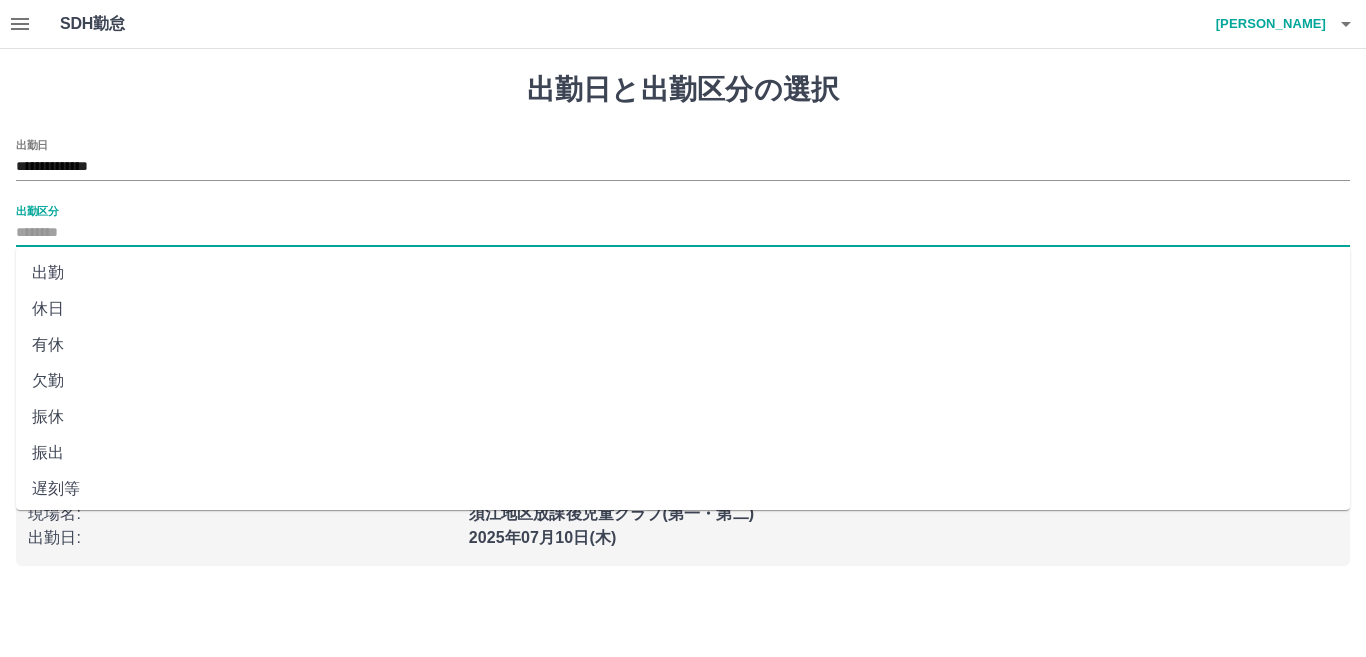 click on "出勤区分" at bounding box center [683, 233] 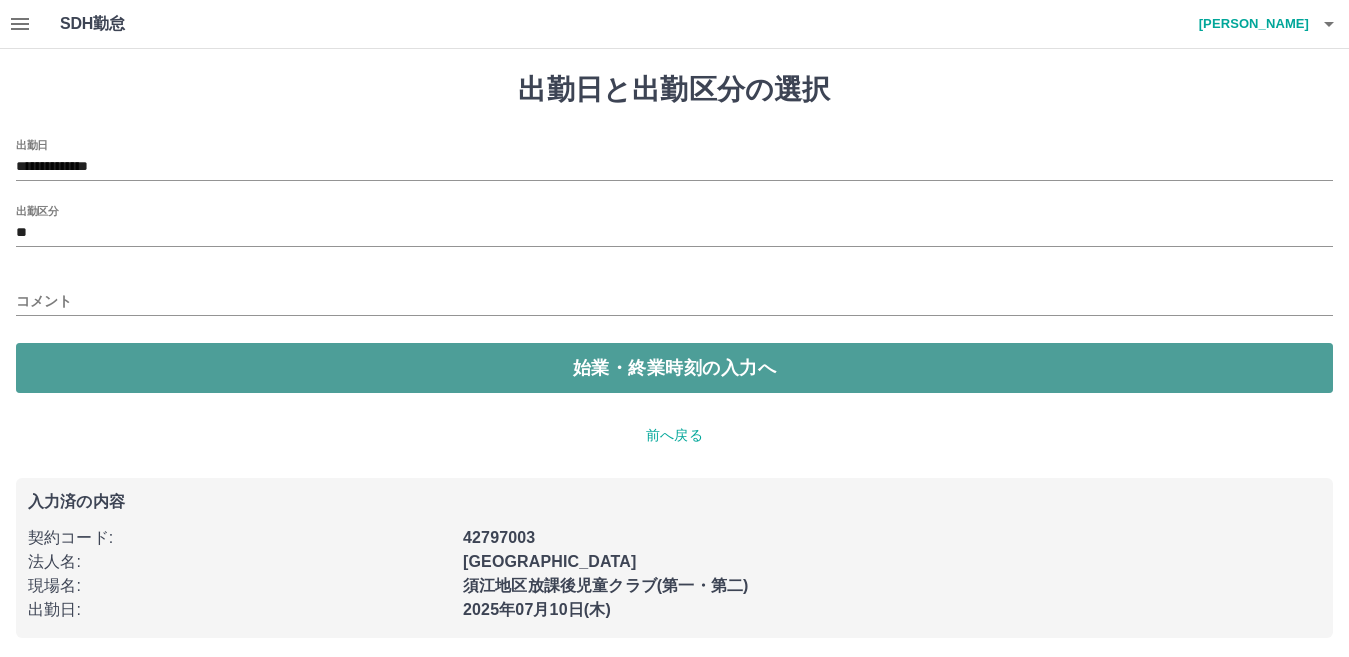 click on "始業・終業時刻の入力へ" at bounding box center (674, 368) 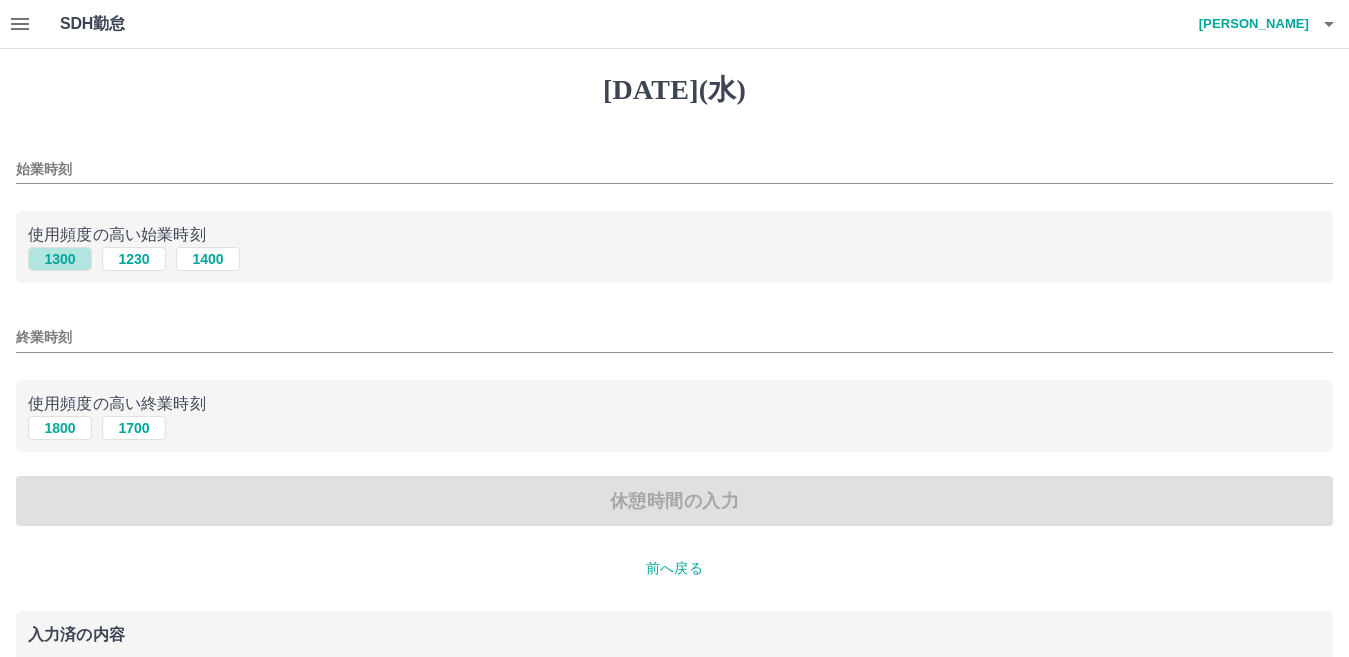 drag, startPoint x: 77, startPoint y: 263, endPoint x: 72, endPoint y: 275, distance: 13 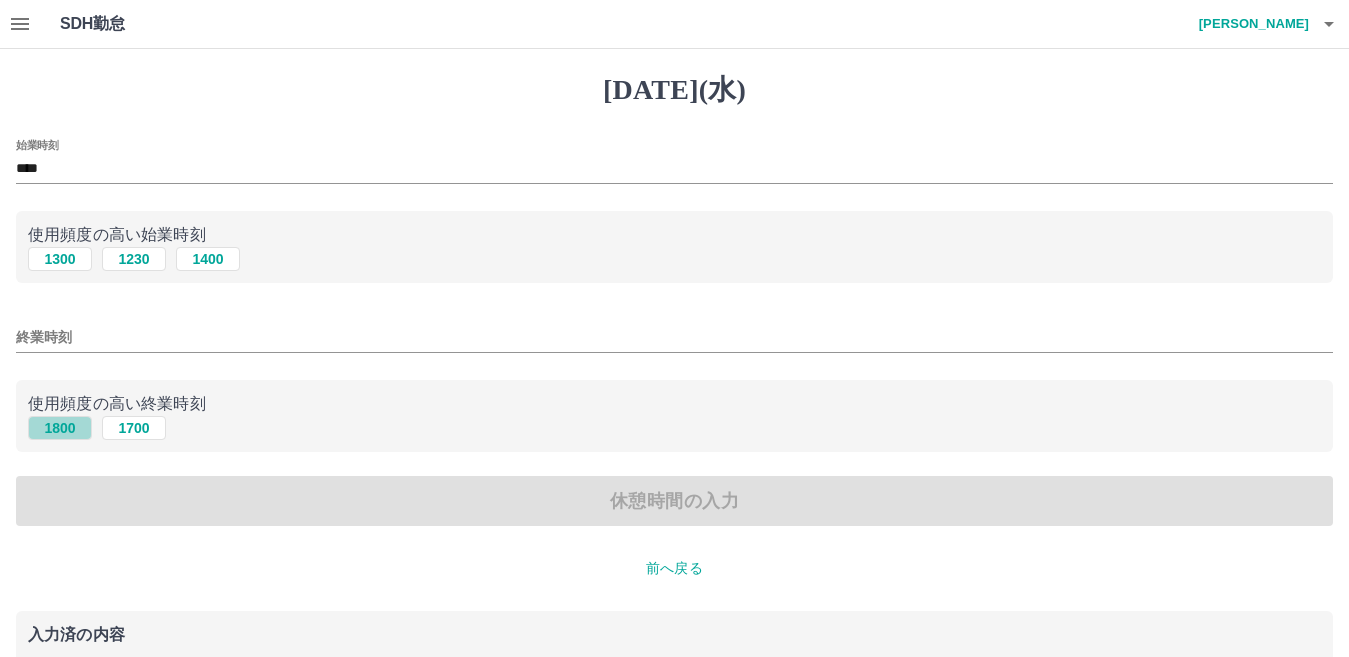 click on "1800" at bounding box center [60, 428] 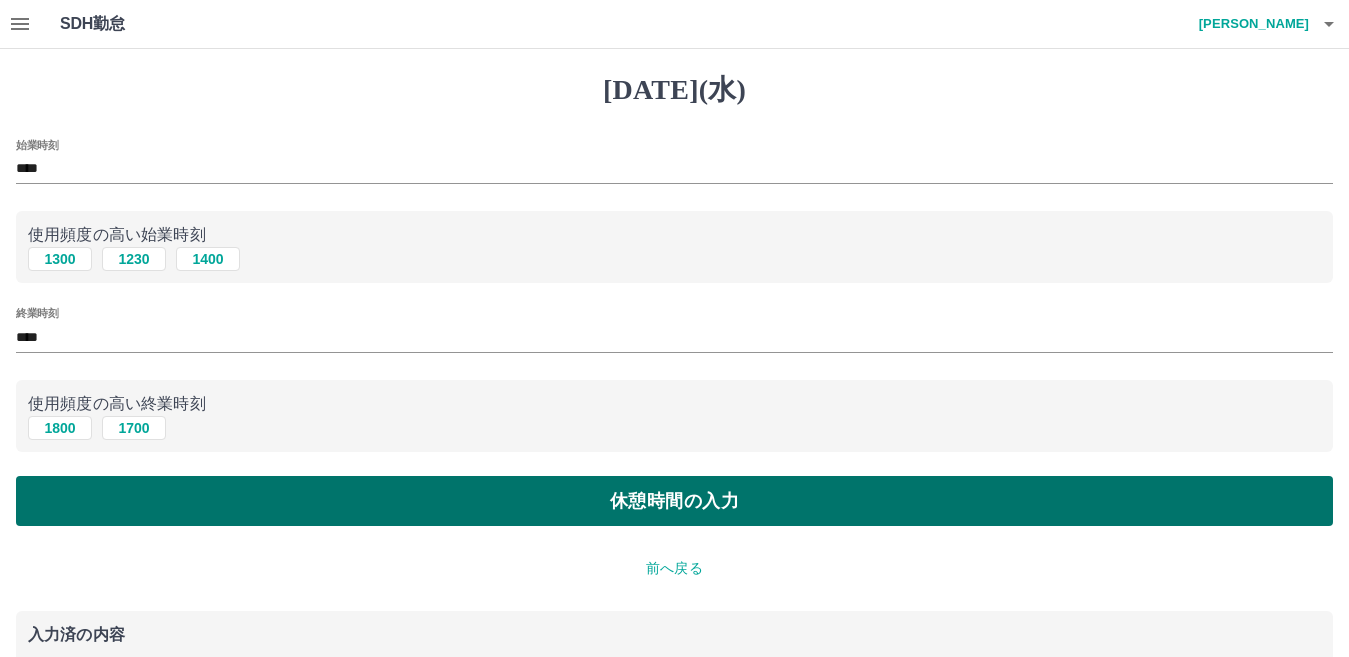 click on "休憩時間の入力" at bounding box center (674, 501) 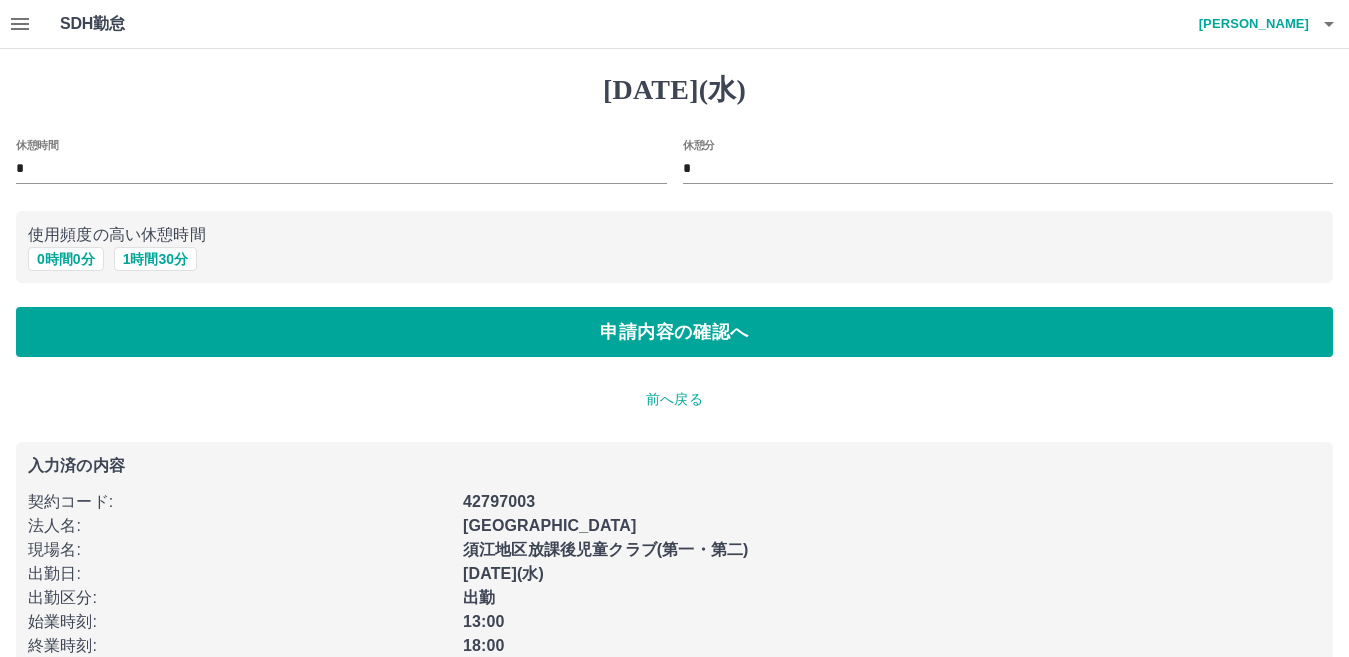 drag, startPoint x: 76, startPoint y: 261, endPoint x: 75, endPoint y: 277, distance: 16.03122 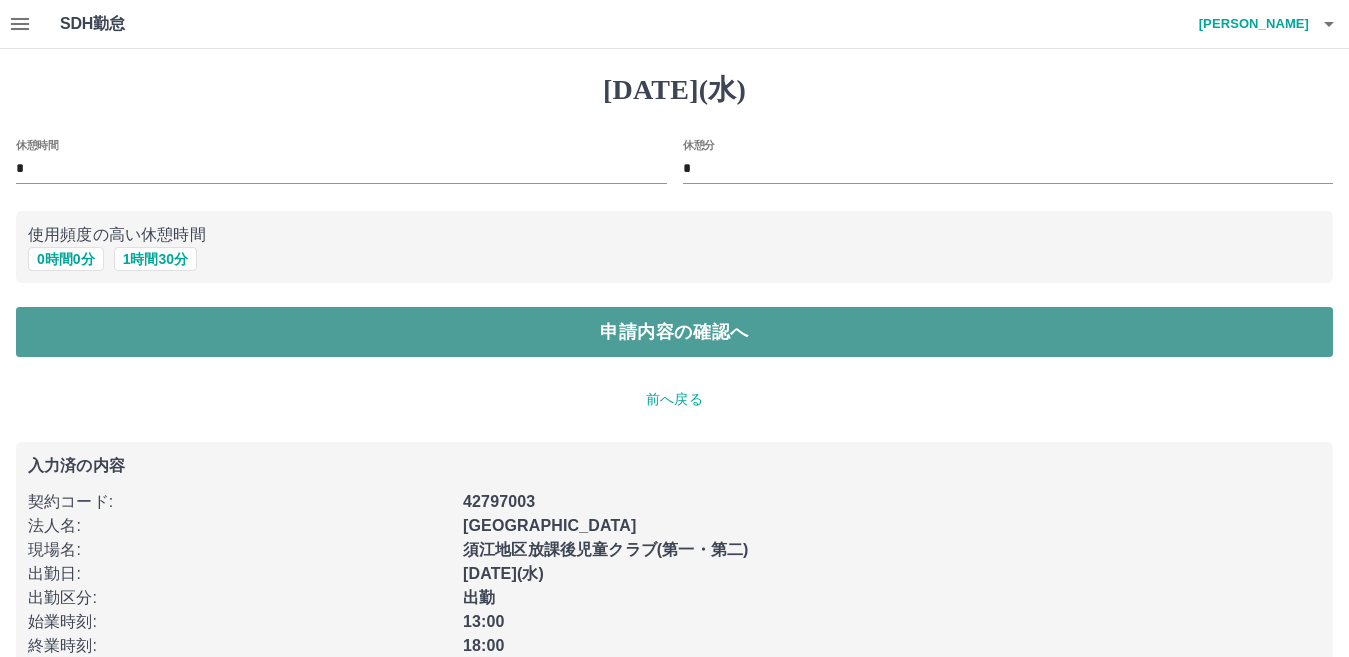 click on "申請内容の確認へ" at bounding box center [674, 332] 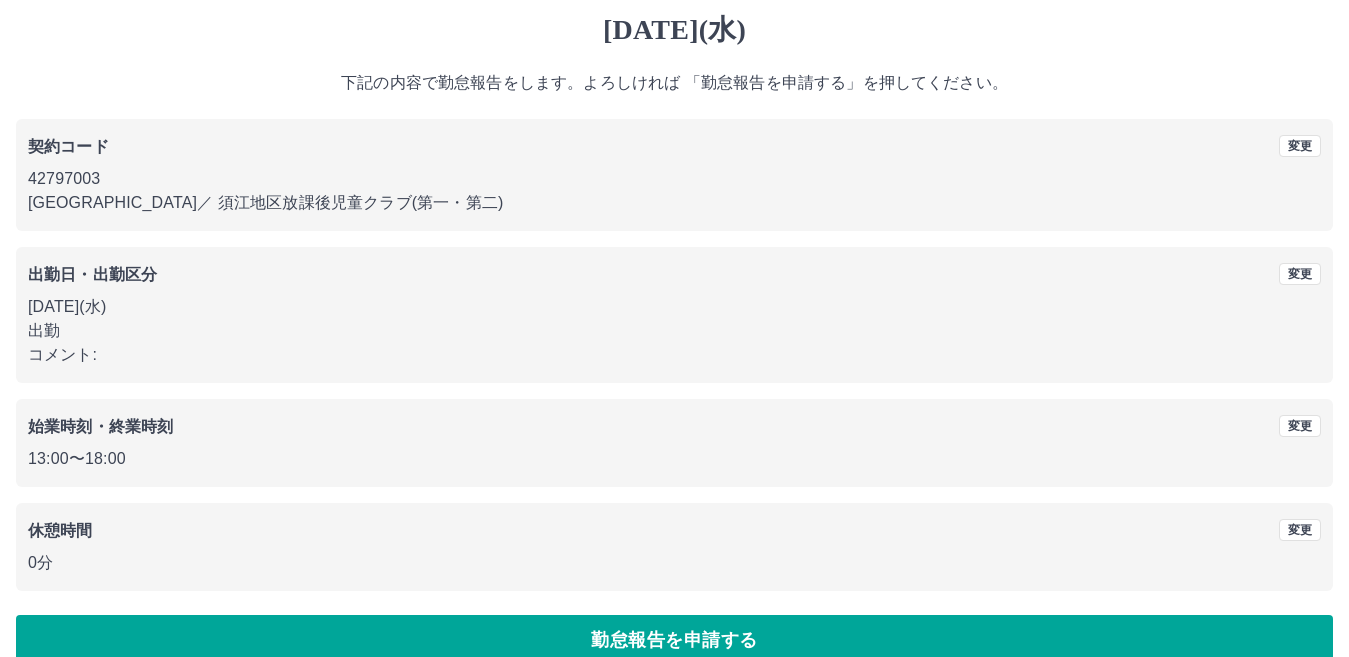 scroll, scrollTop: 92, scrollLeft: 0, axis: vertical 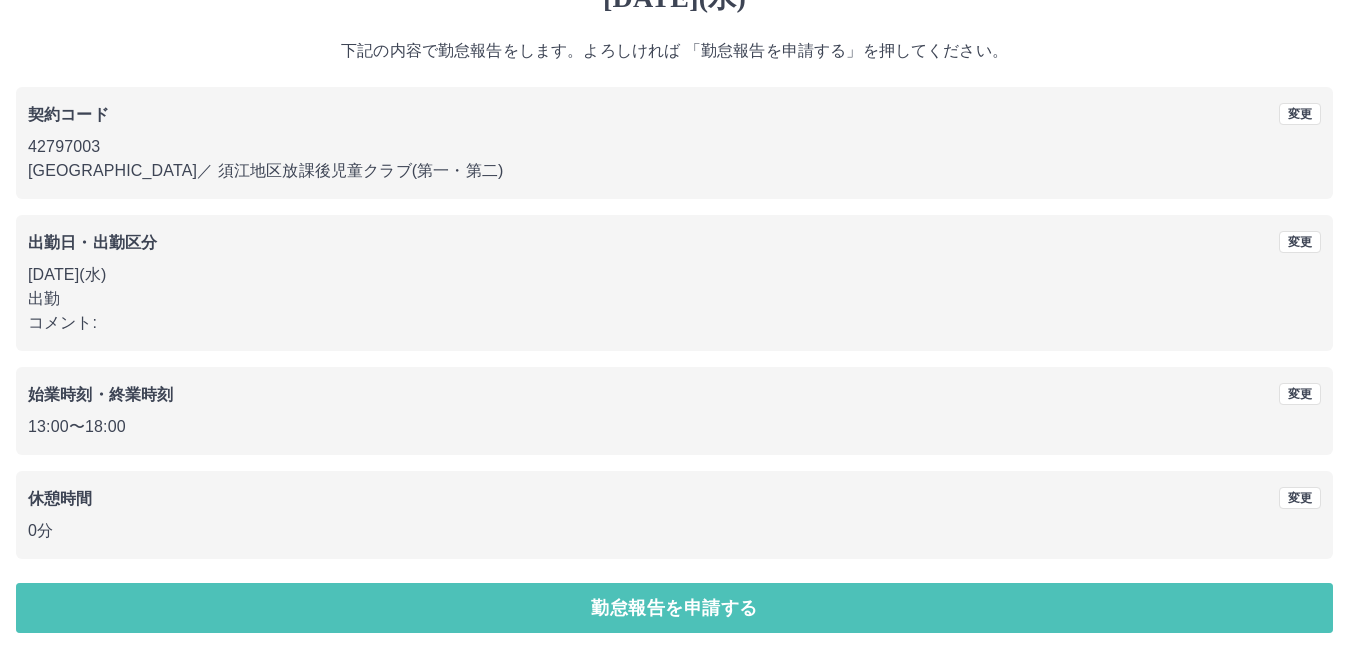 click on "勤怠報告を申請する" at bounding box center (674, 608) 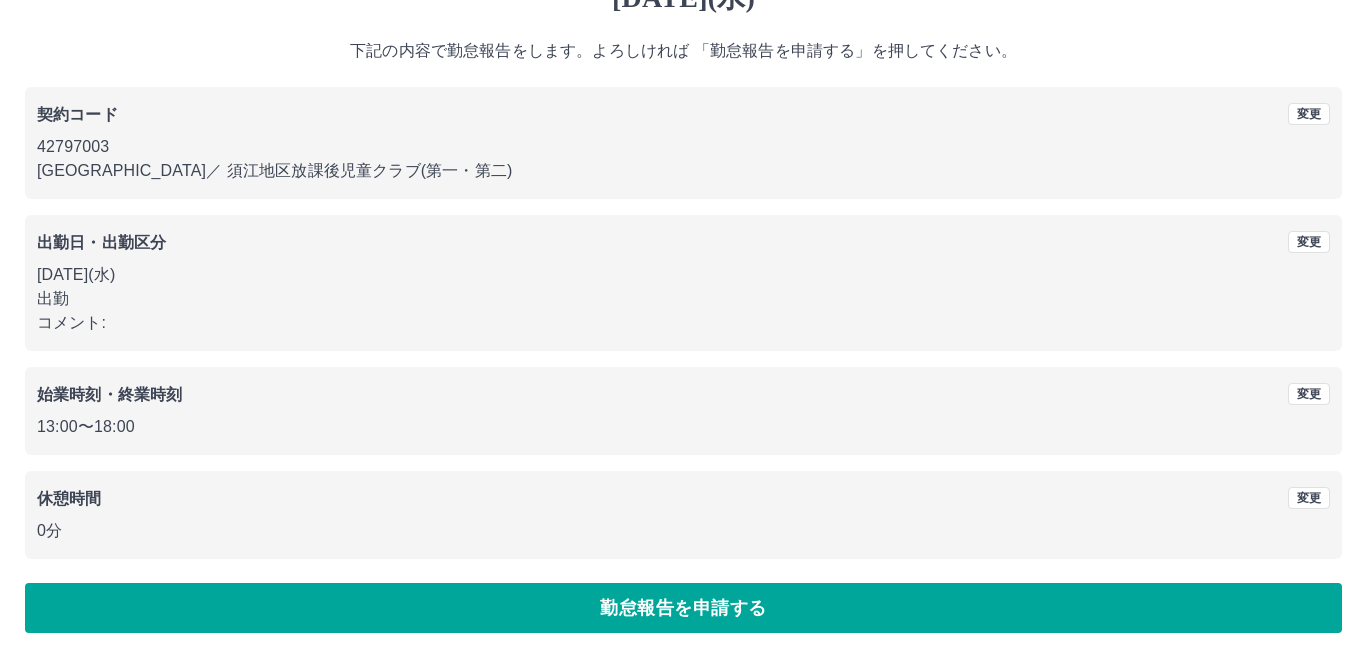 scroll, scrollTop: 0, scrollLeft: 0, axis: both 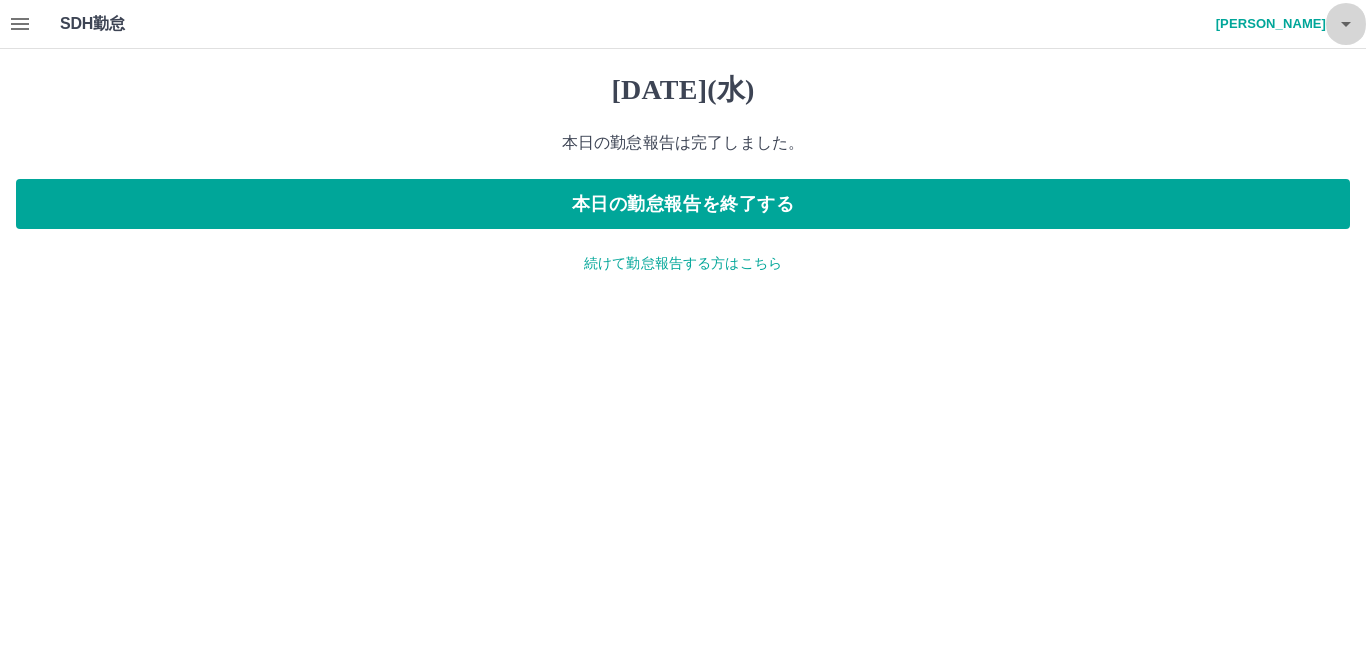 drag, startPoint x: 1336, startPoint y: 16, endPoint x: 1333, endPoint y: 30, distance: 14.3178215 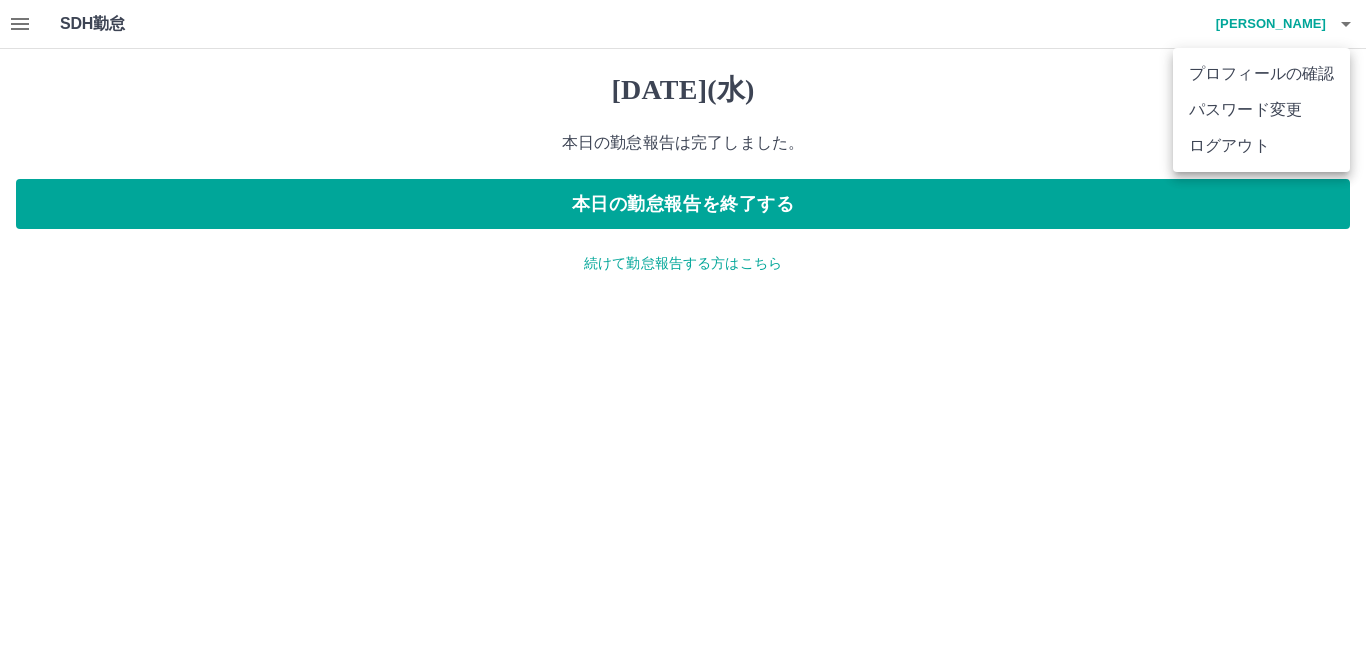 click on "ログアウト" at bounding box center [1261, 146] 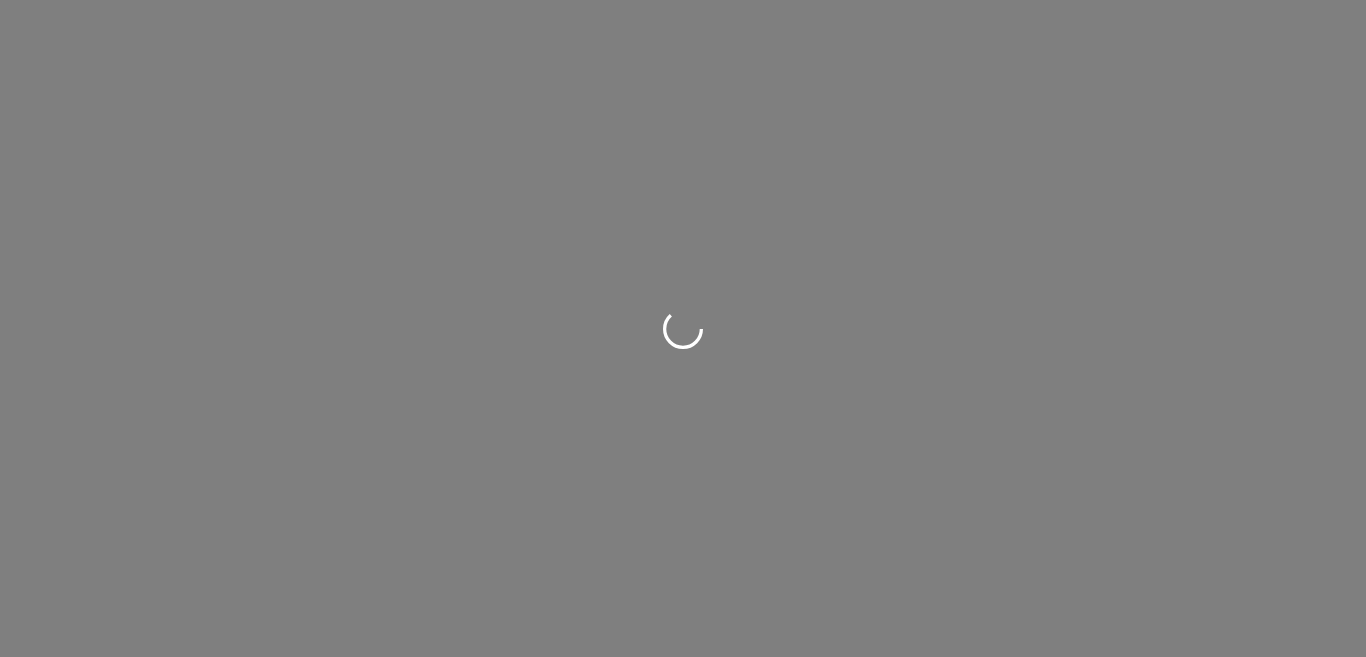 scroll, scrollTop: 0, scrollLeft: 0, axis: both 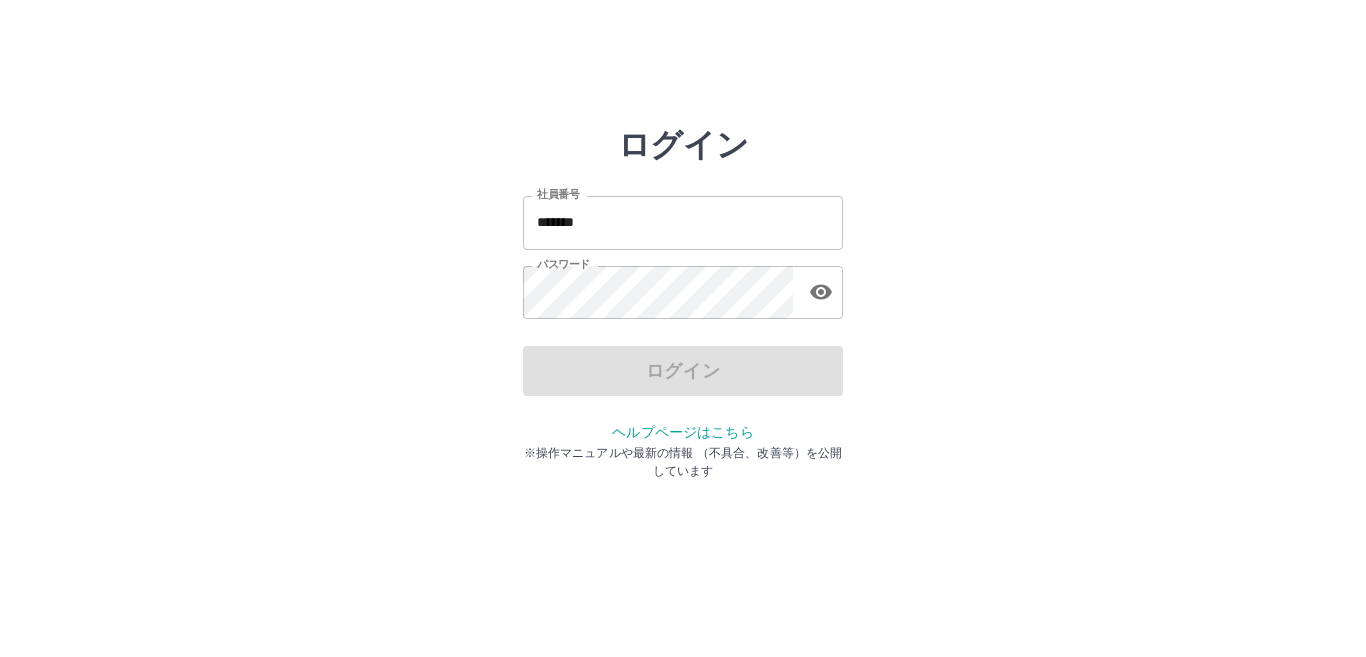 click on "*******" at bounding box center (683, 222) 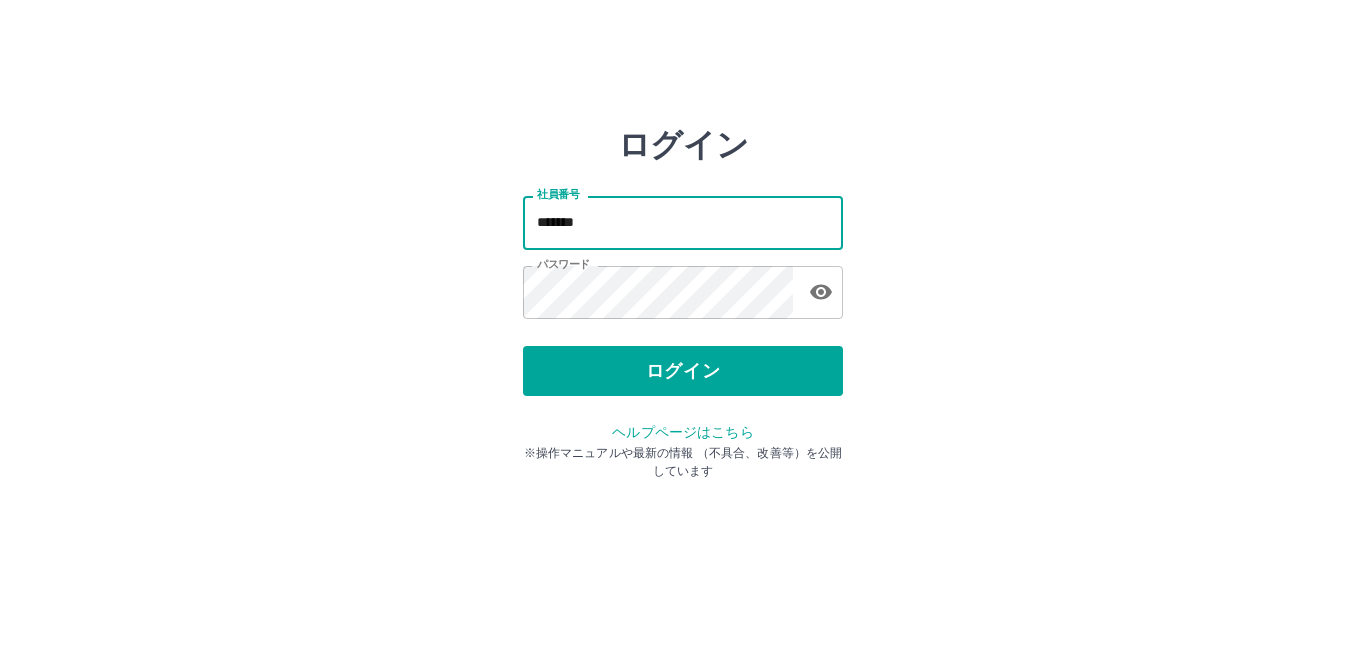 type on "*******" 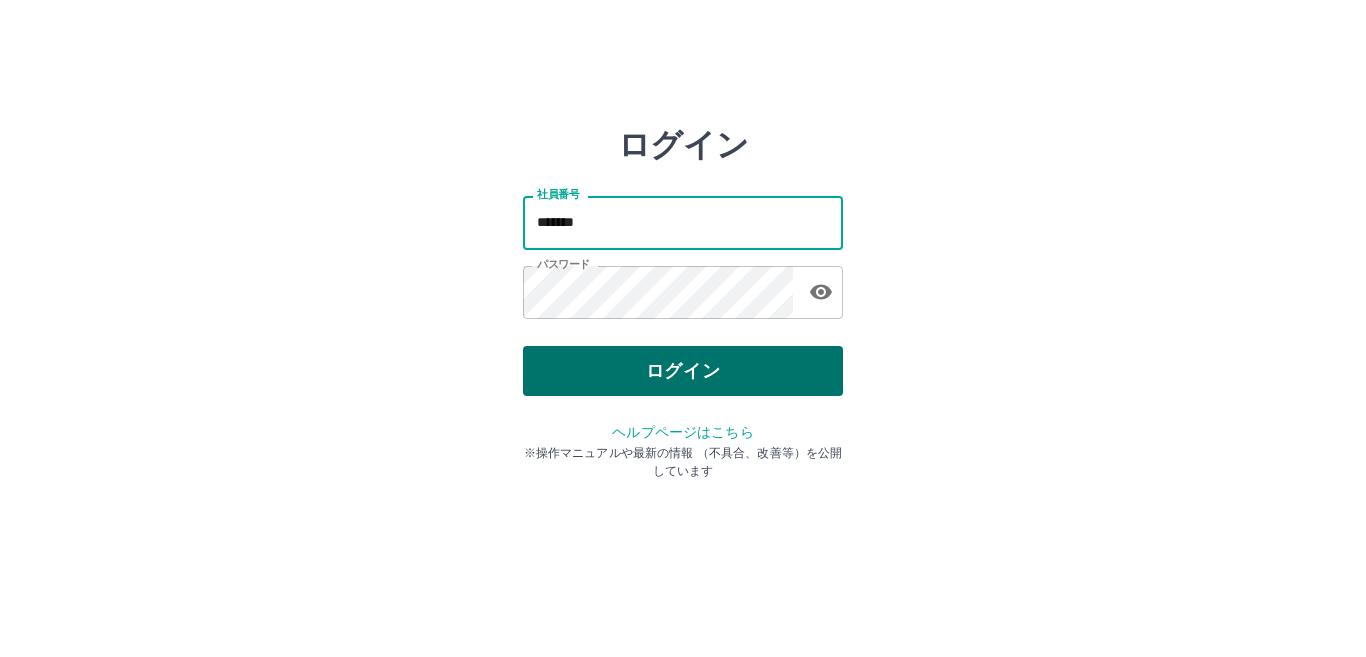 click on "ログイン" at bounding box center (683, 371) 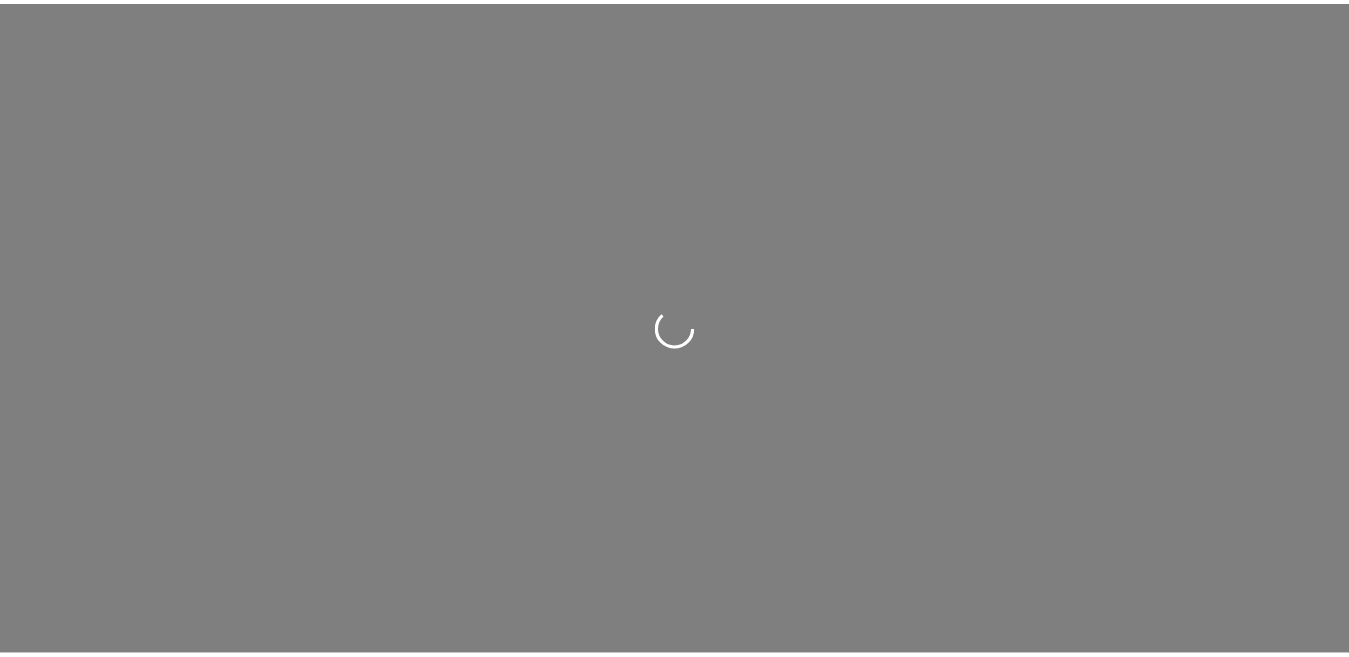scroll, scrollTop: 0, scrollLeft: 0, axis: both 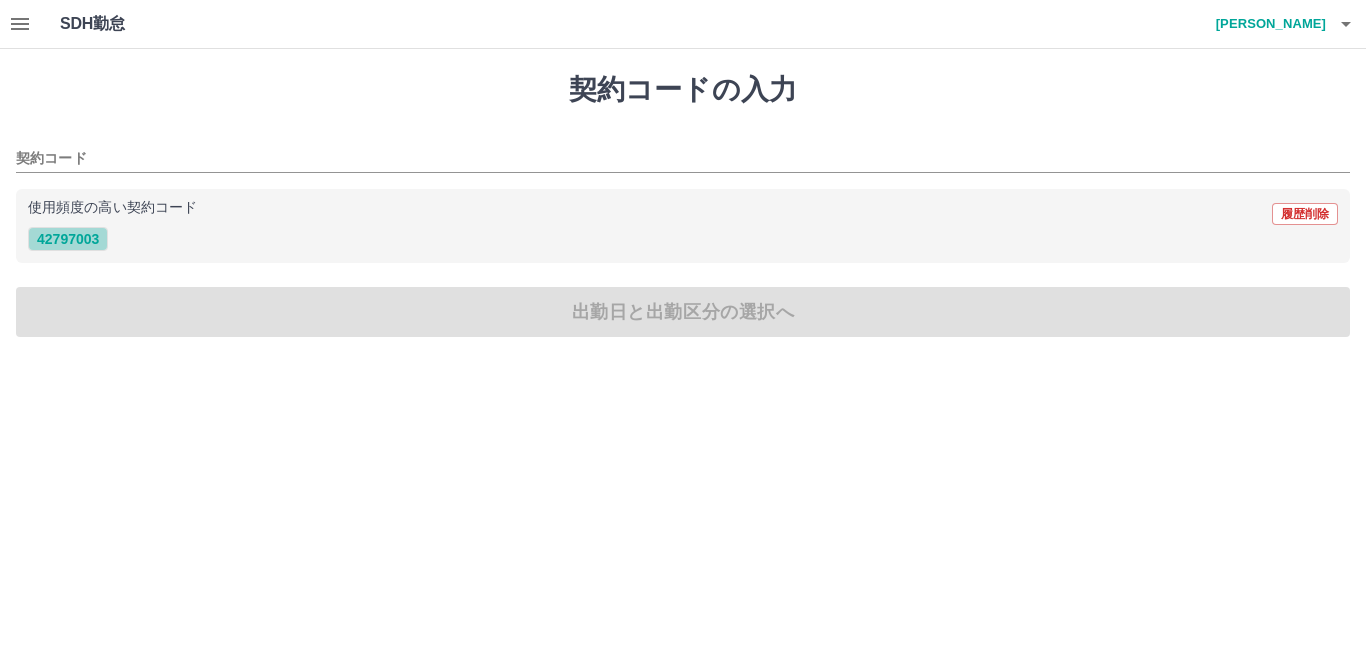 click on "42797003" at bounding box center (68, 239) 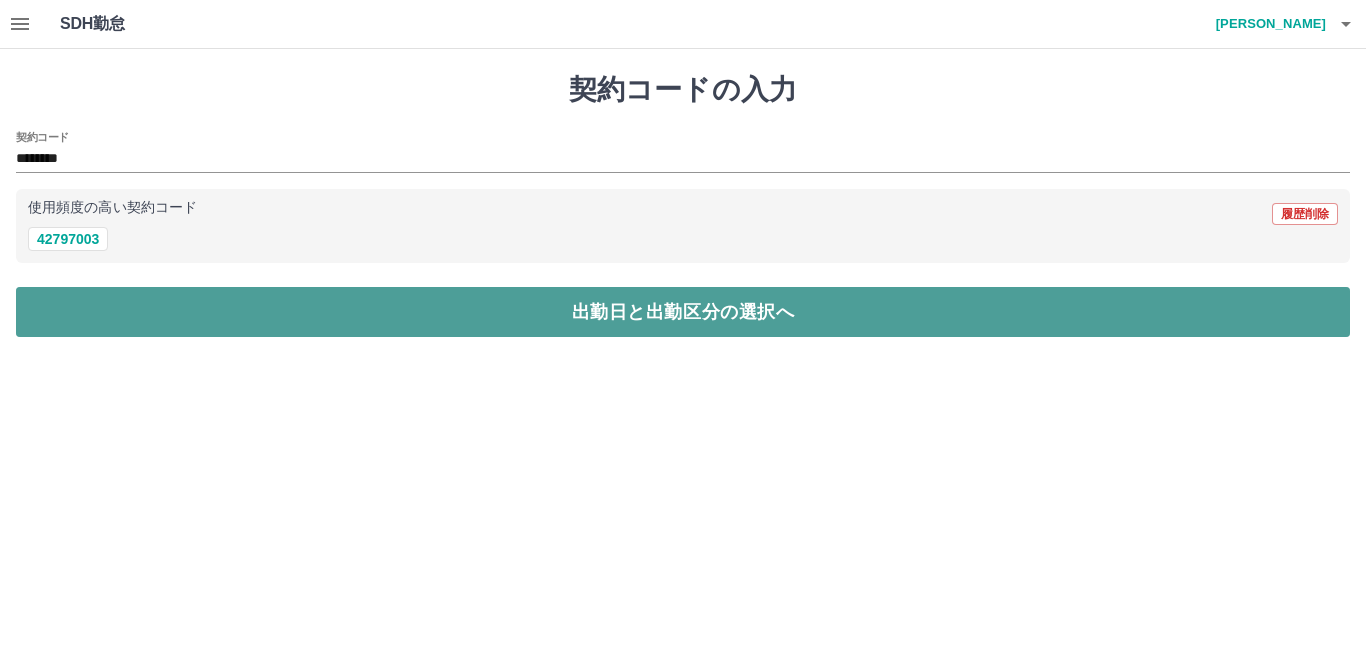 click on "出勤日と出勤区分の選択へ" at bounding box center [683, 312] 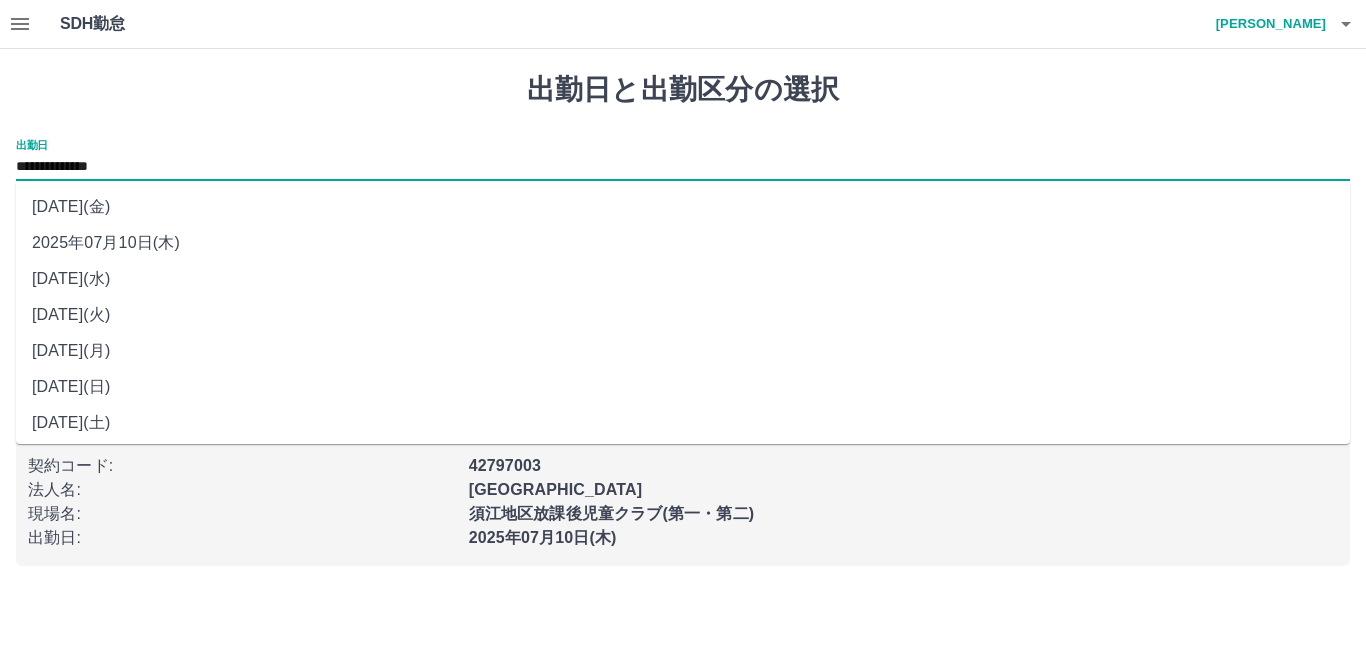 click on "**********" at bounding box center (683, 167) 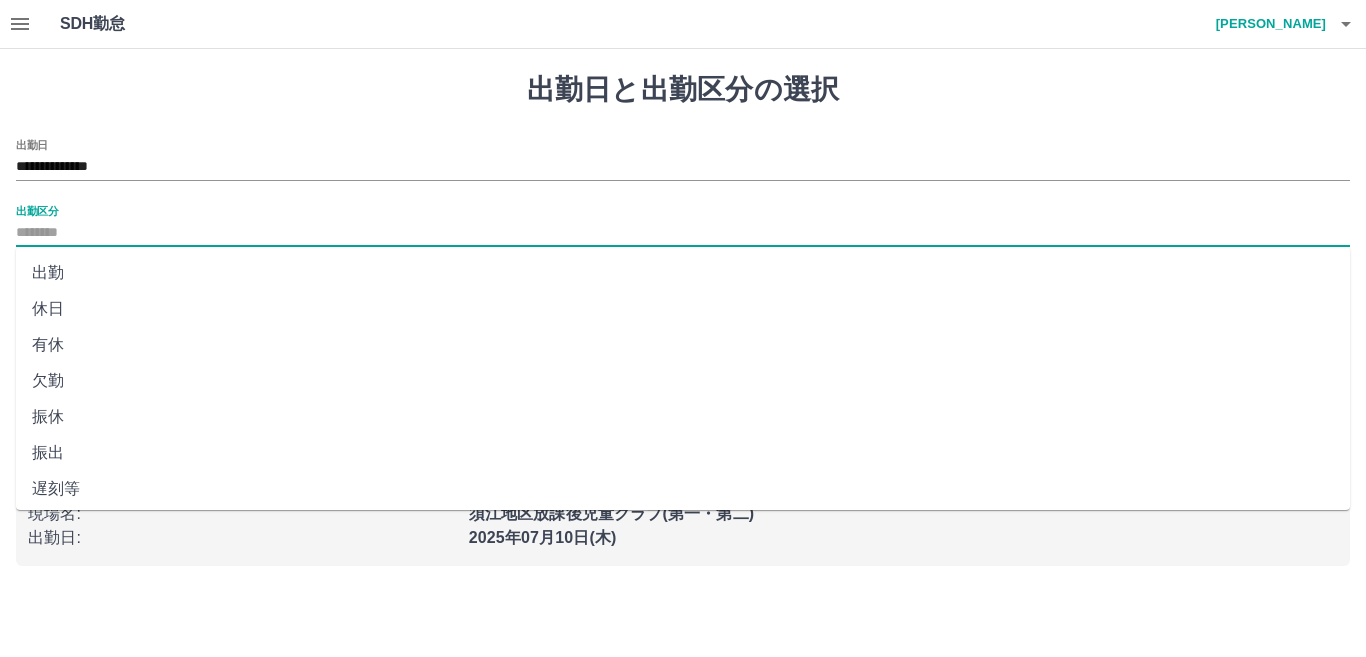click on "出勤区分" at bounding box center [683, 233] 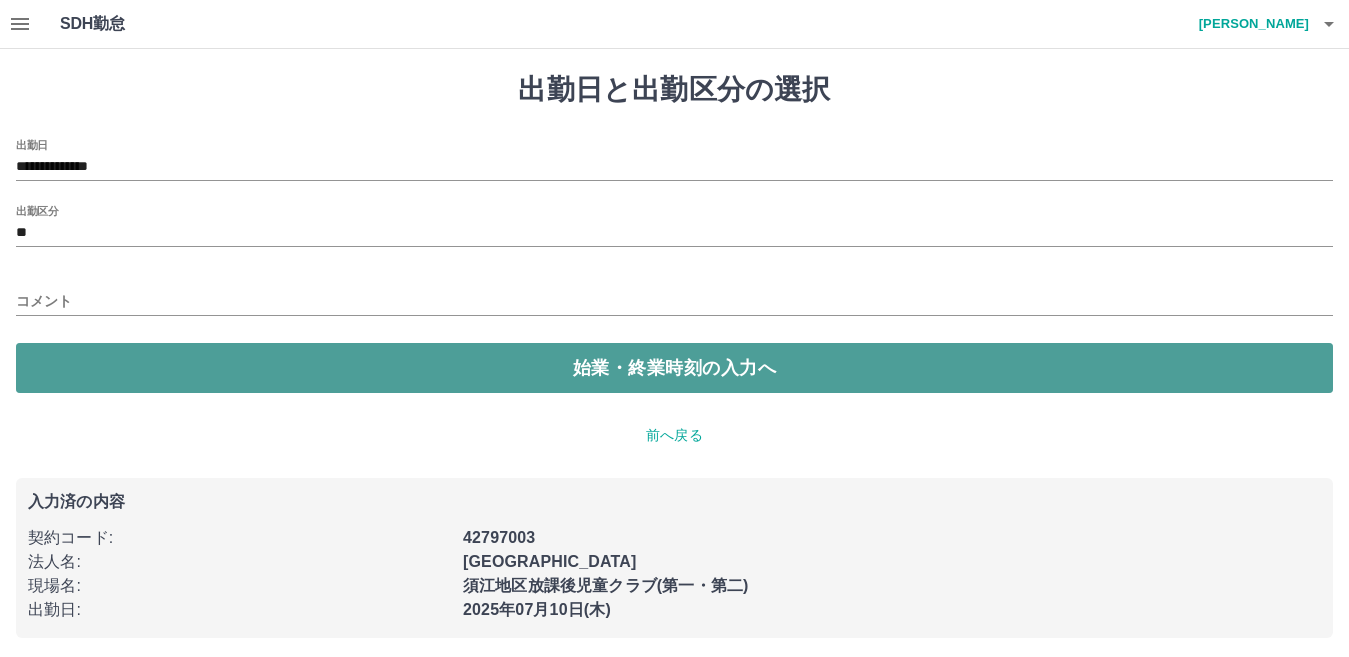 click on "始業・終業時刻の入力へ" at bounding box center [674, 368] 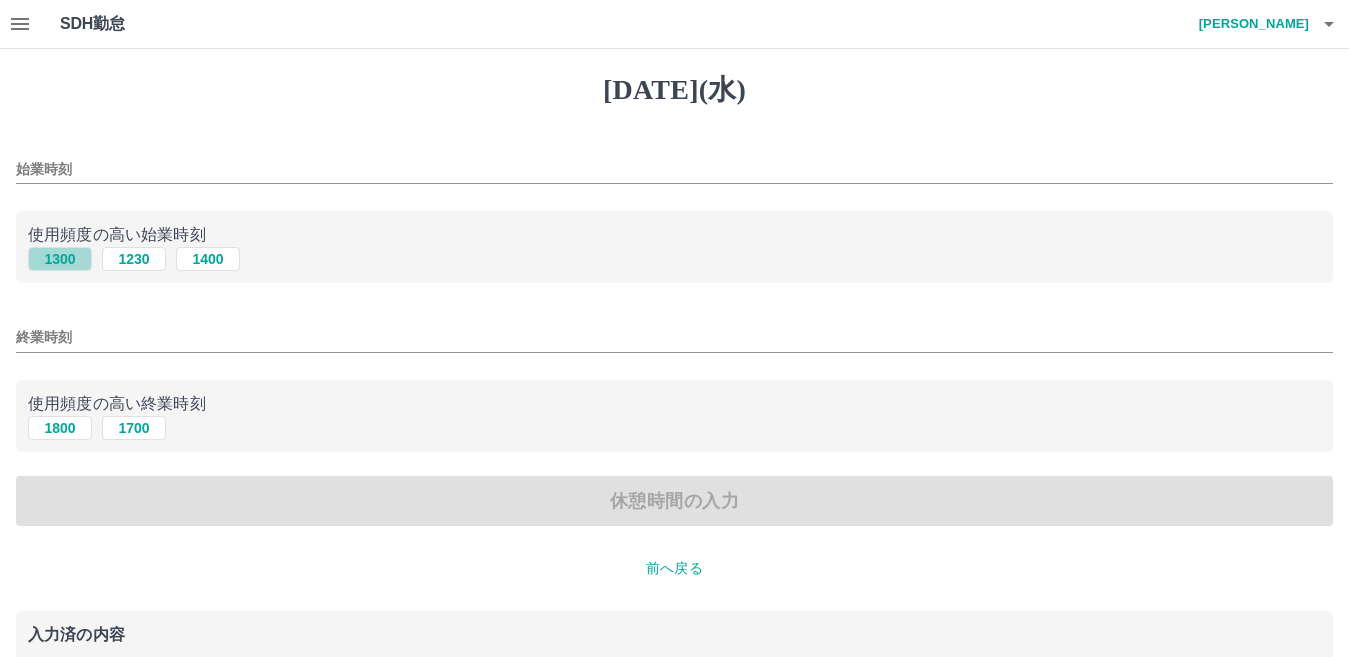 drag, startPoint x: 64, startPoint y: 254, endPoint x: 58, endPoint y: 265, distance: 12.529964 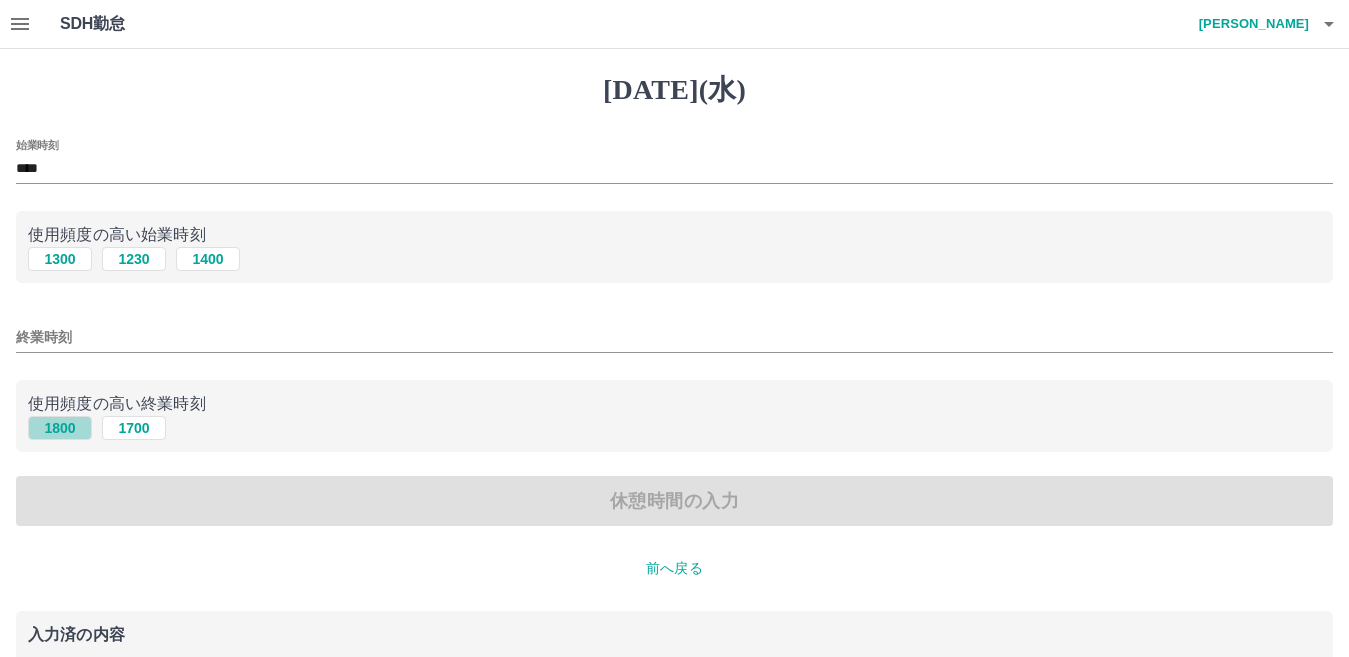 click on "1800" at bounding box center (60, 428) 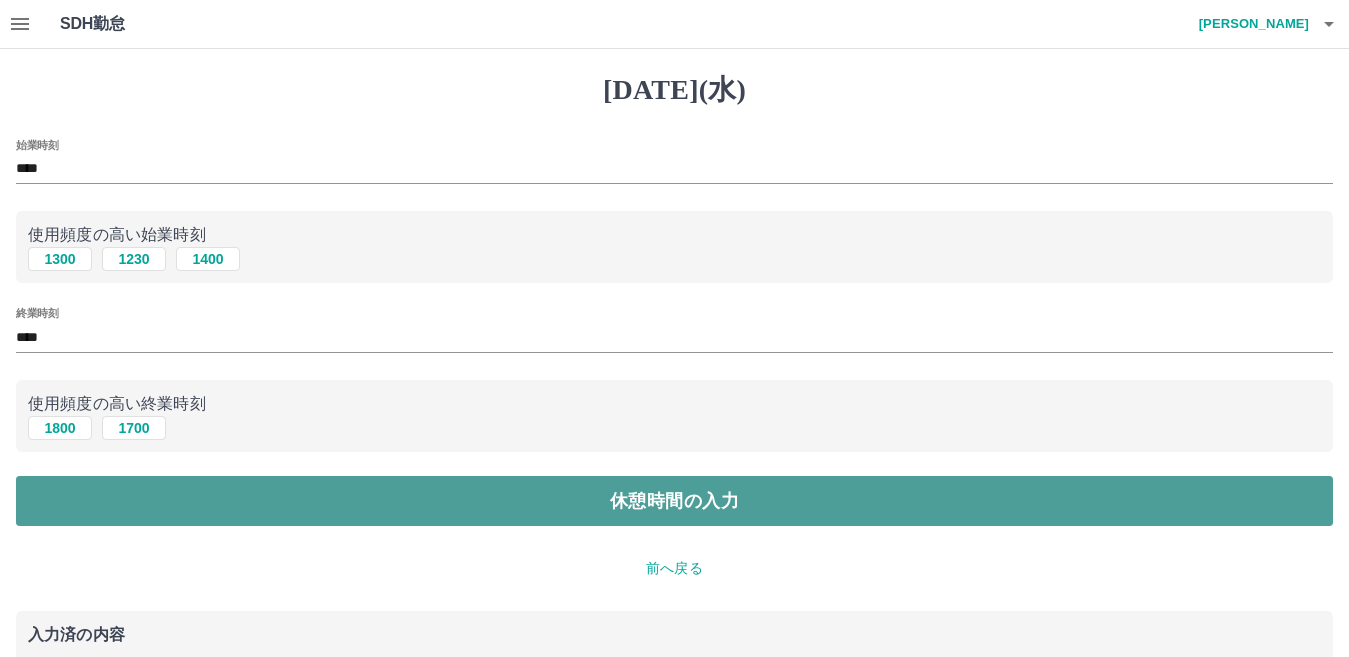 click on "休憩時間の入力" at bounding box center (674, 501) 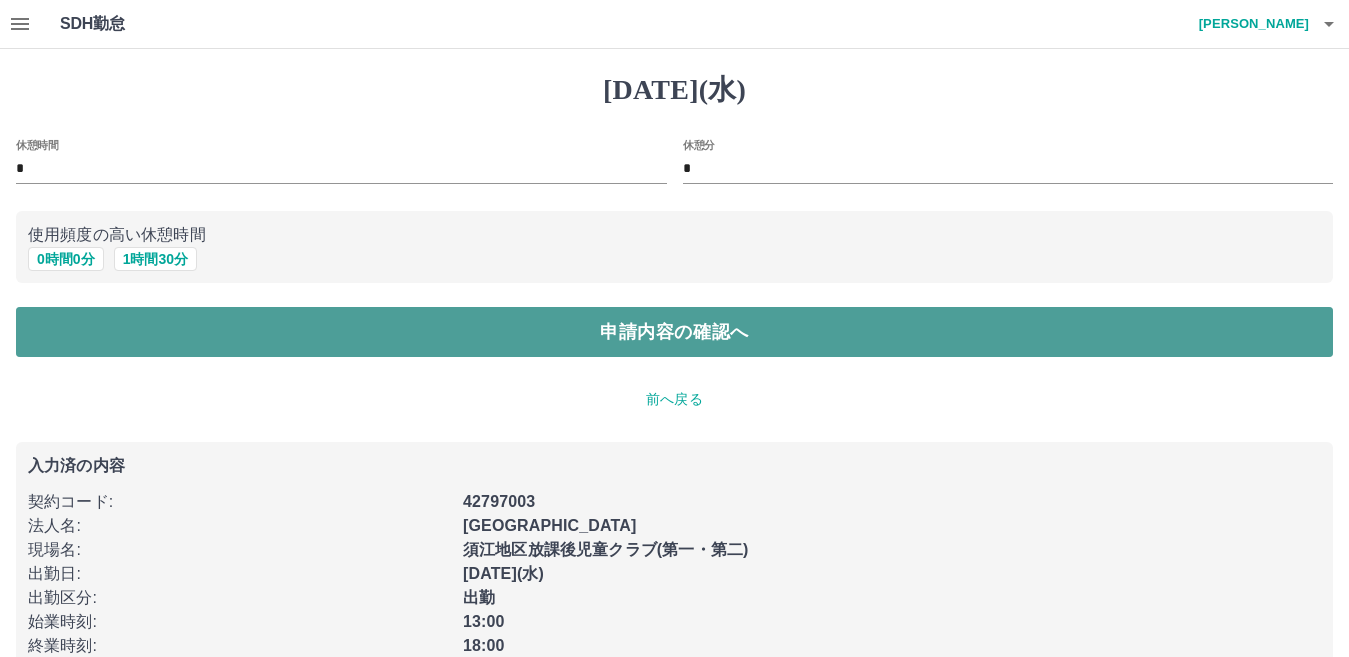 click on "申請内容の確認へ" at bounding box center [674, 332] 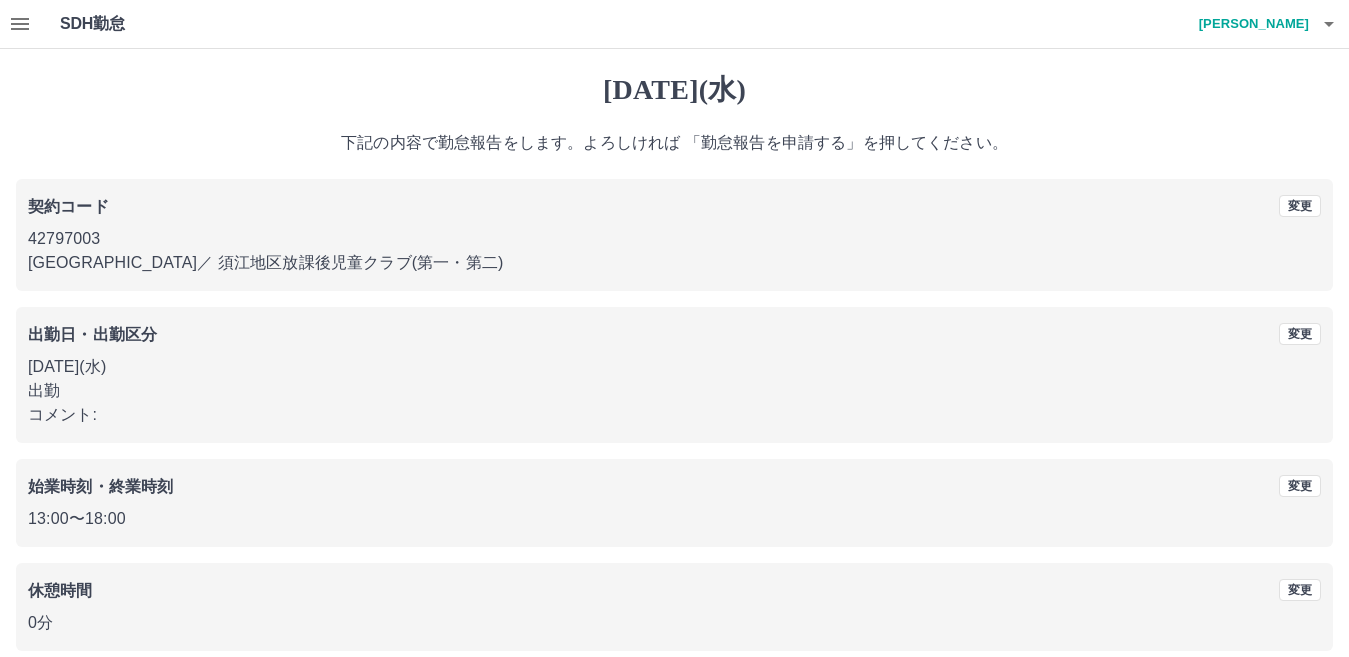 scroll, scrollTop: 92, scrollLeft: 0, axis: vertical 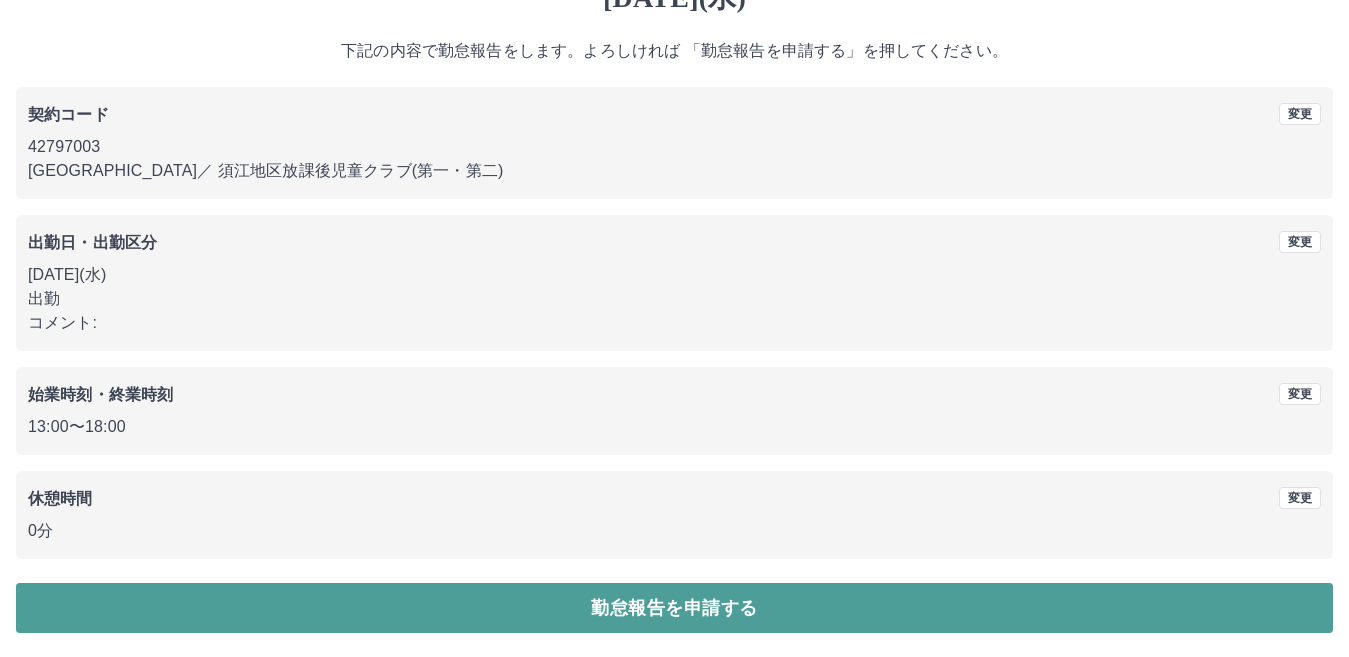 click on "勤怠報告を申請する" at bounding box center (674, 608) 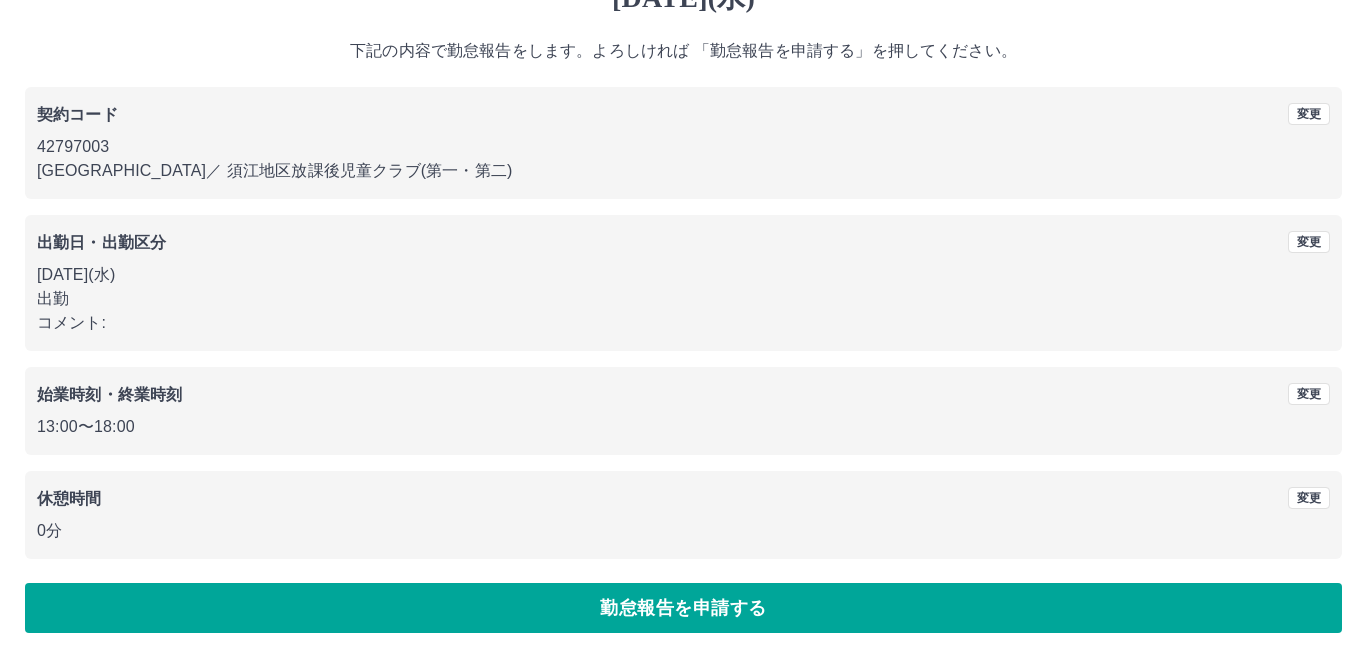 scroll, scrollTop: 0, scrollLeft: 0, axis: both 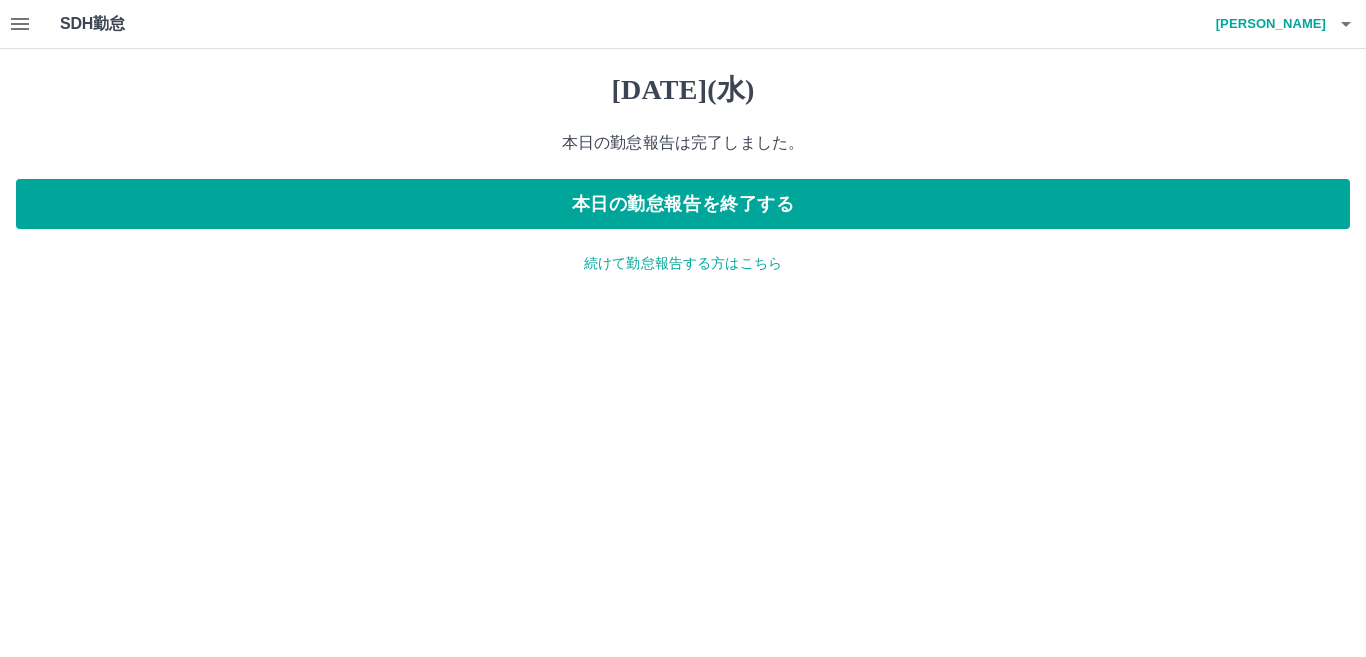 click 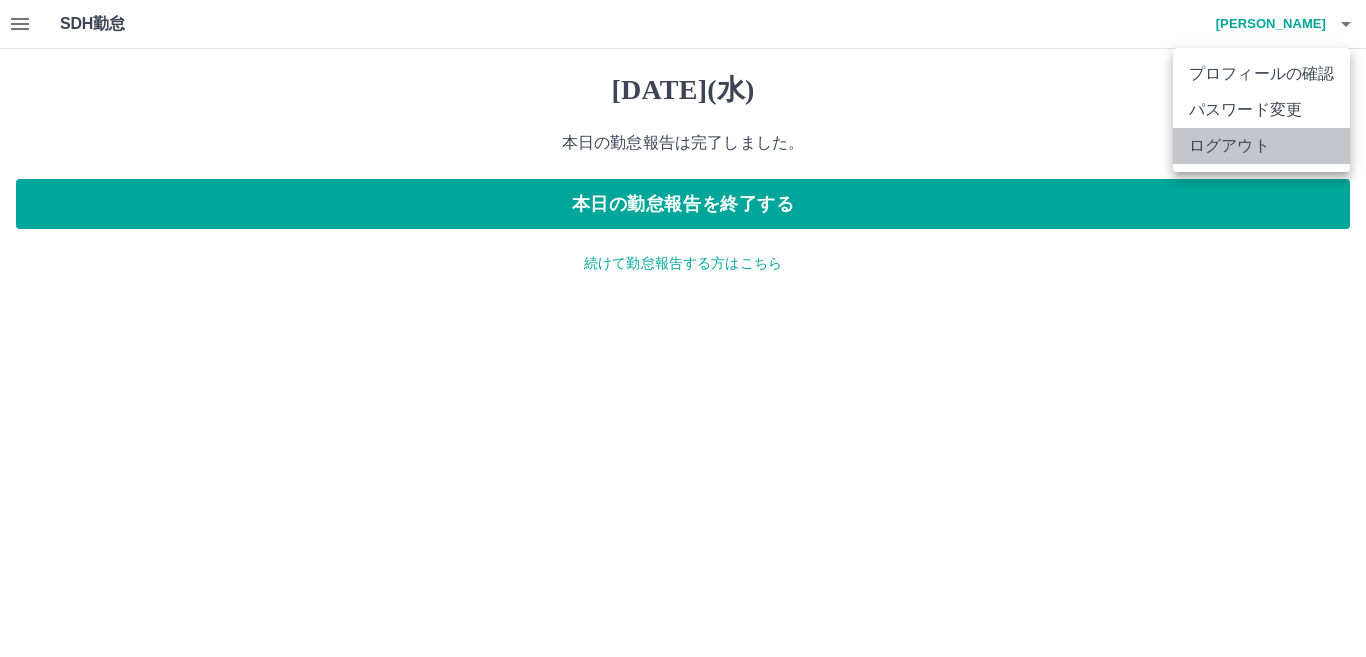click on "ログアウト" at bounding box center (1261, 146) 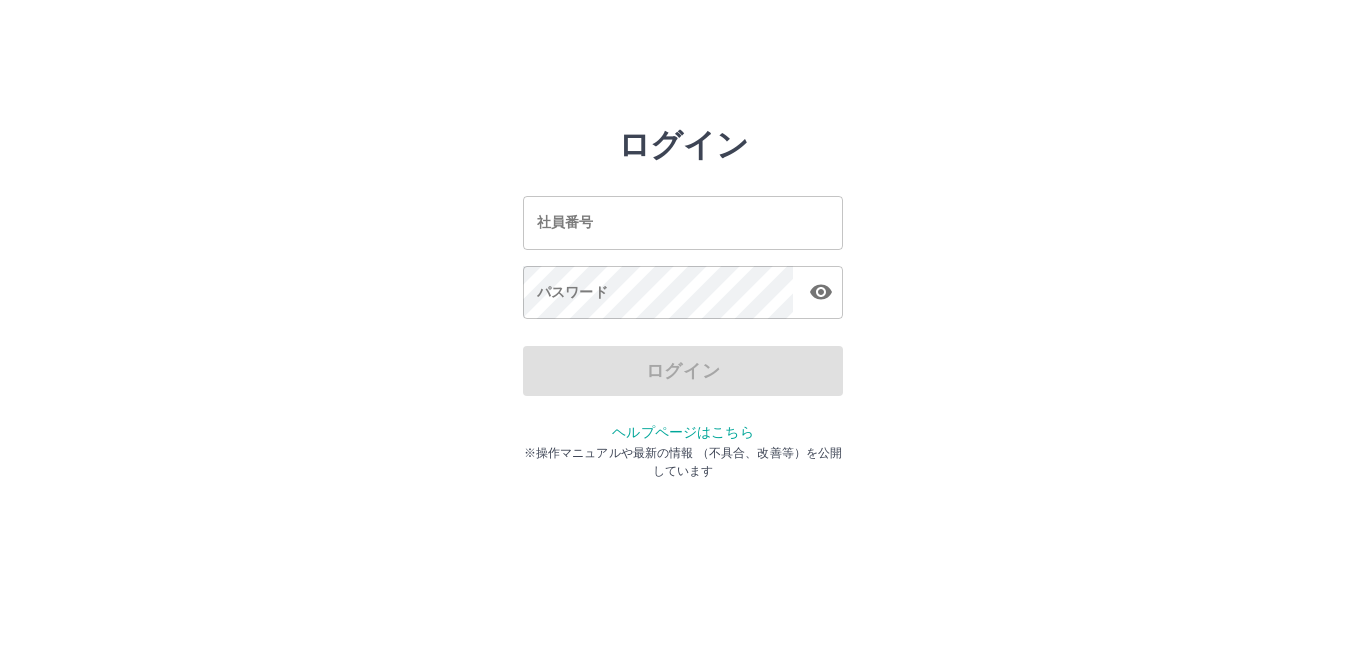 scroll, scrollTop: 0, scrollLeft: 0, axis: both 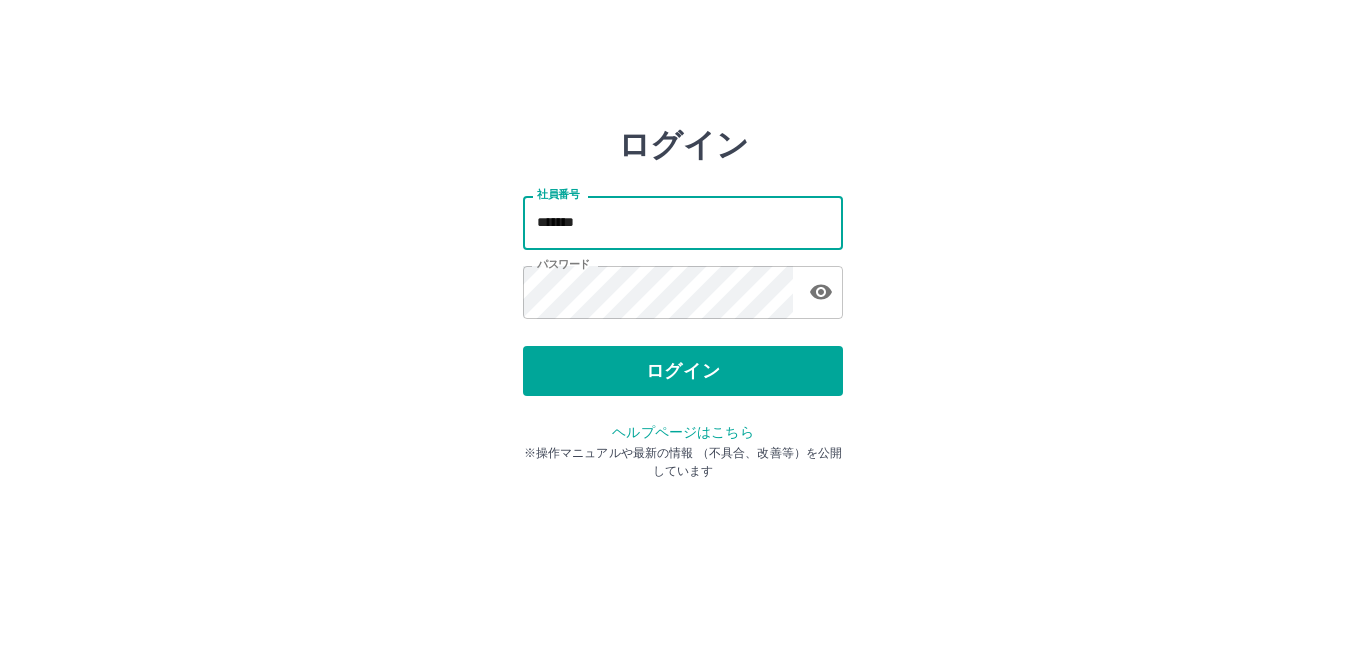 click on "*******" at bounding box center [683, 222] 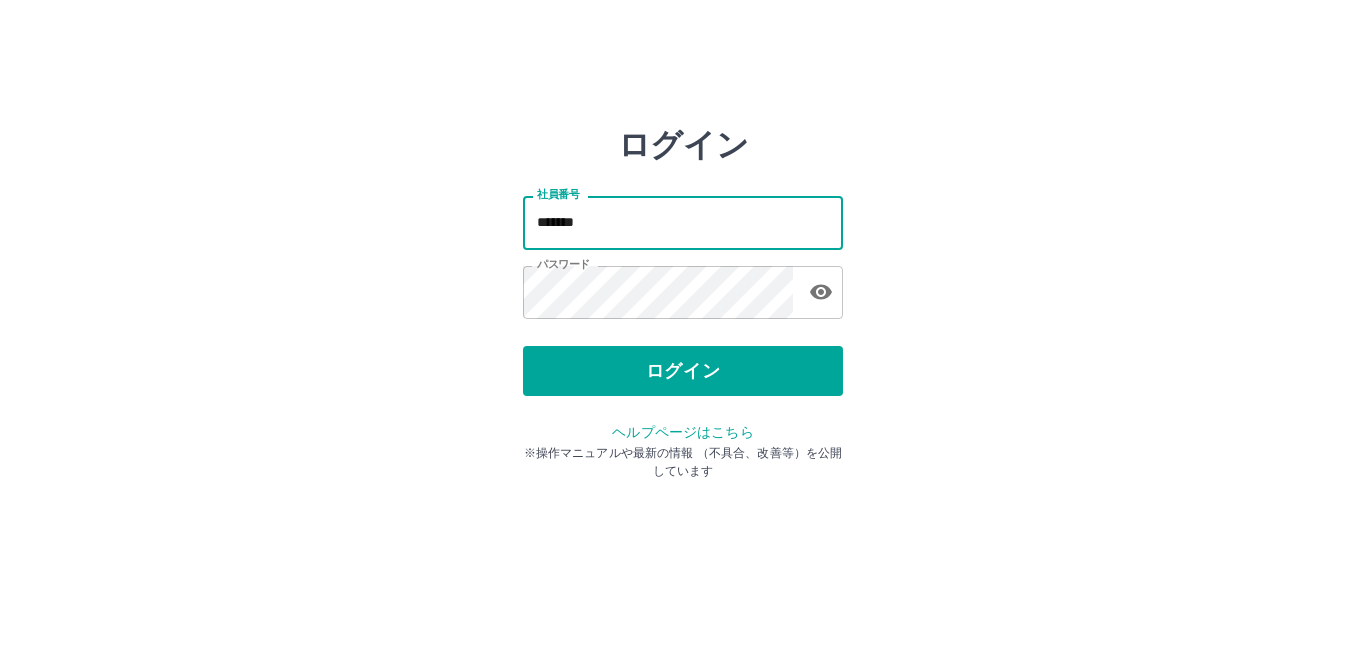 type on "*******" 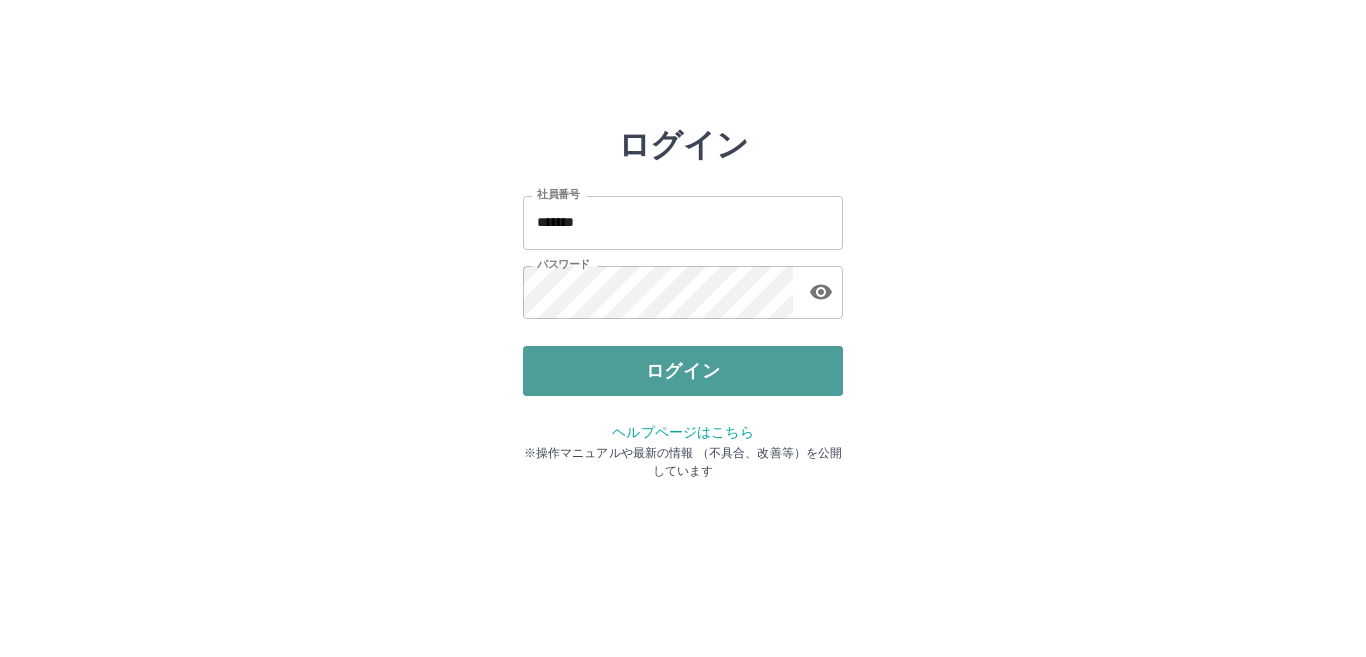 click on "ログイン" at bounding box center [683, 371] 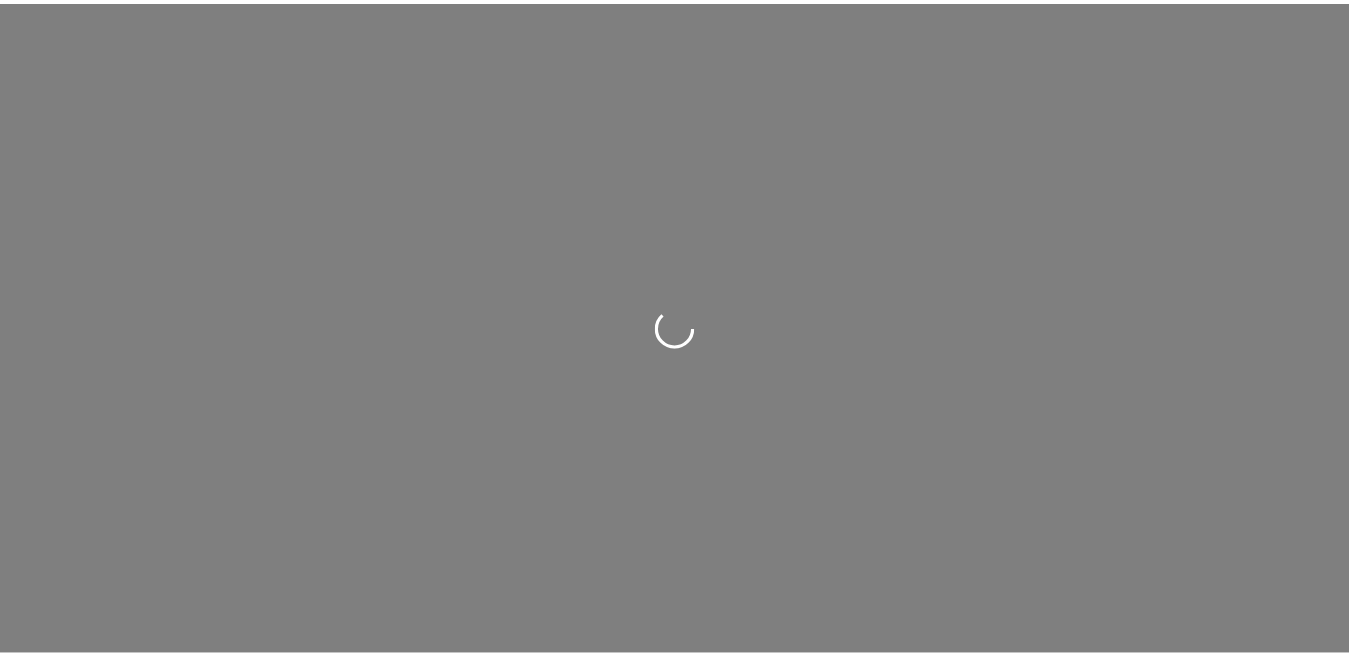 scroll, scrollTop: 0, scrollLeft: 0, axis: both 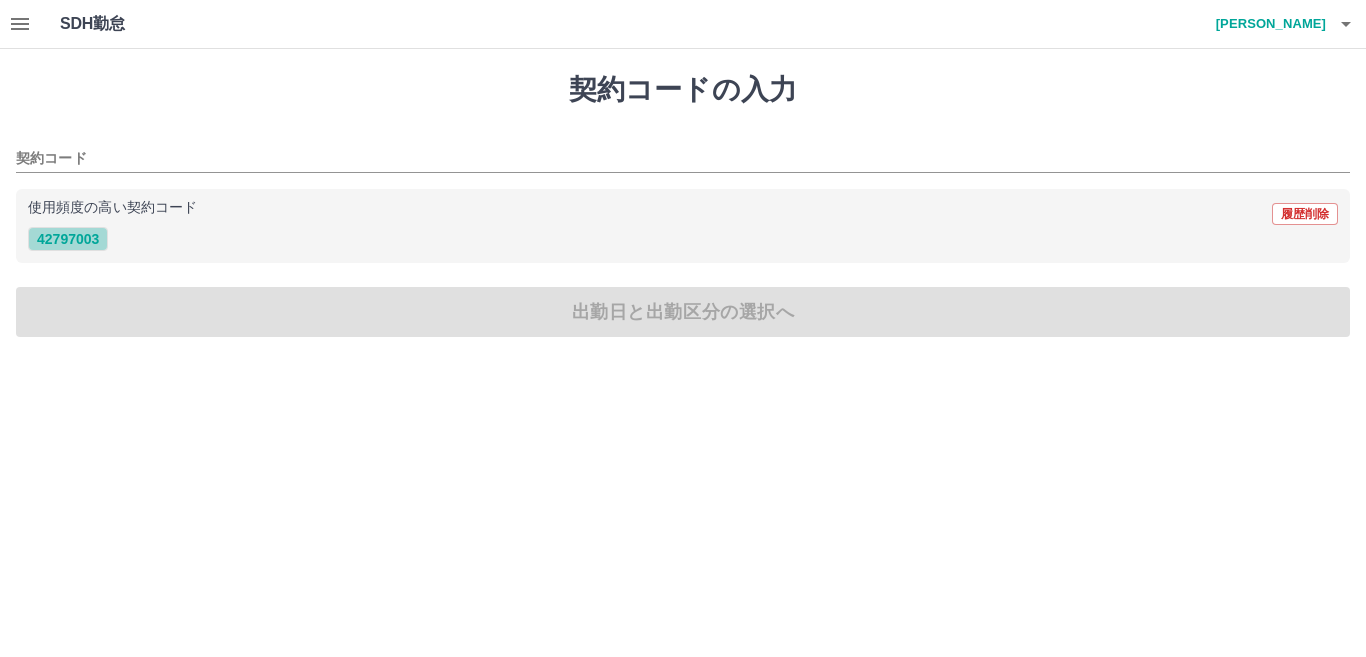 click on "42797003" at bounding box center [68, 239] 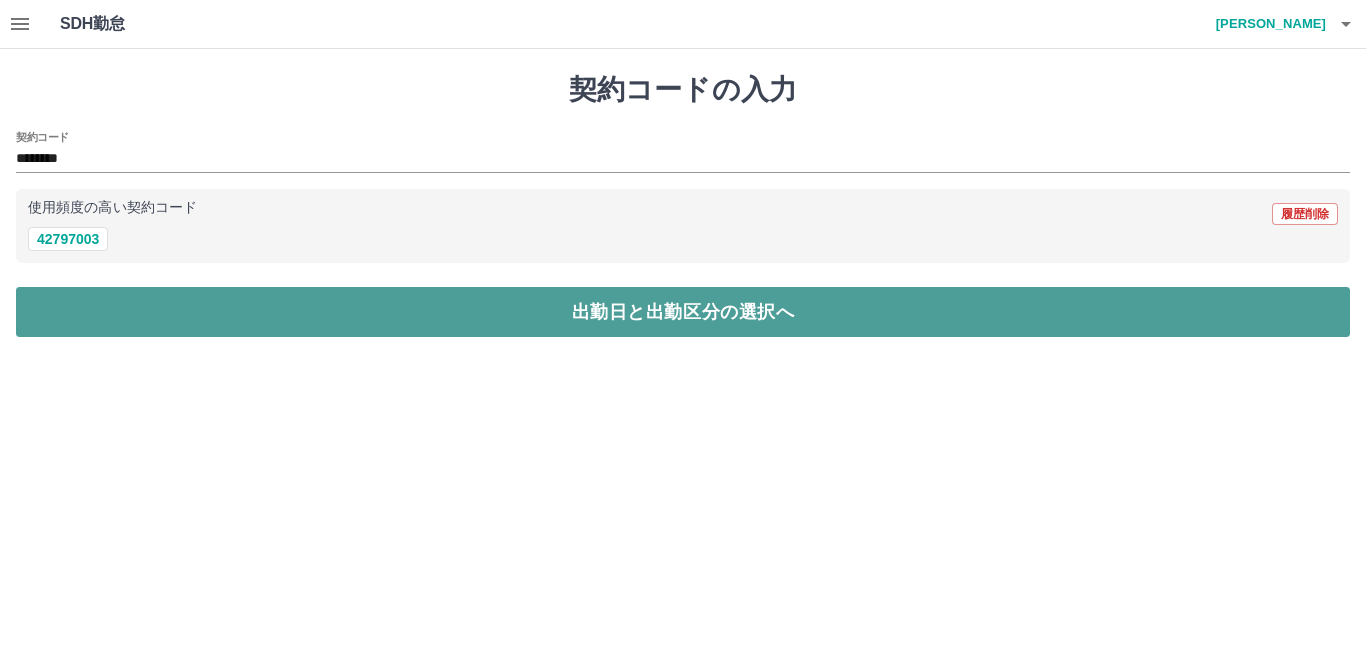 click on "出勤日と出勤区分の選択へ" at bounding box center [683, 312] 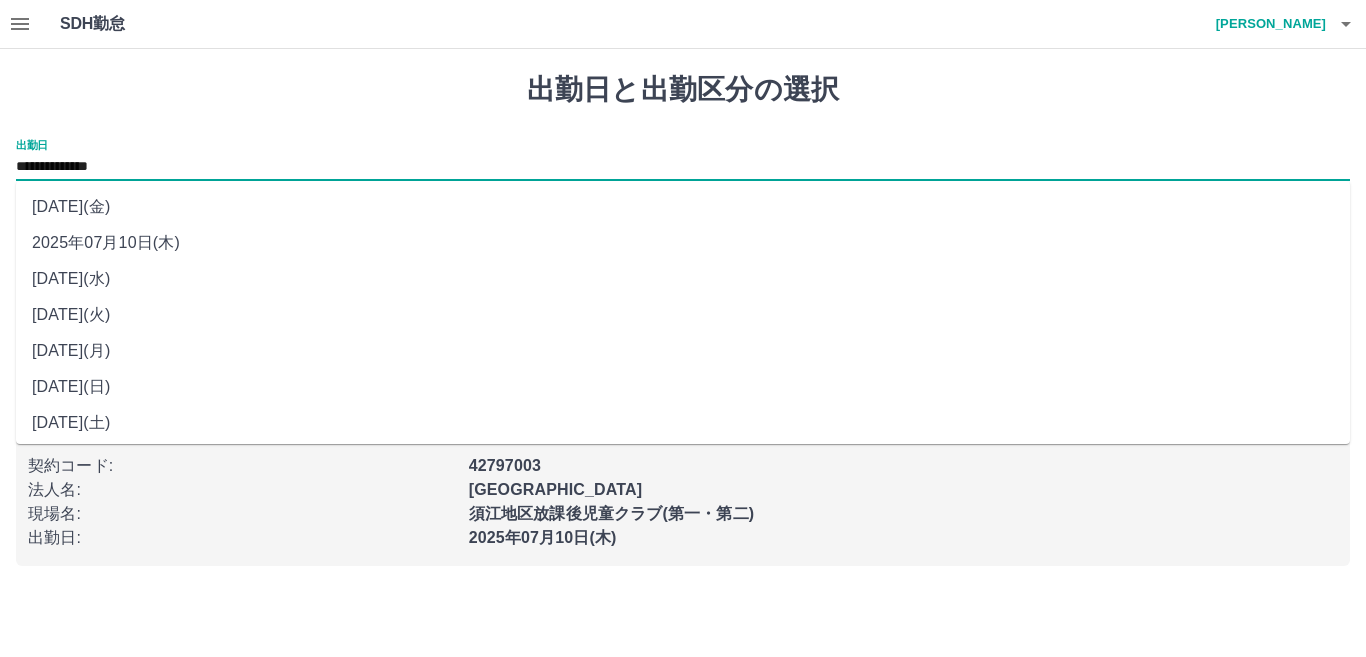 click on "**********" at bounding box center (683, 167) 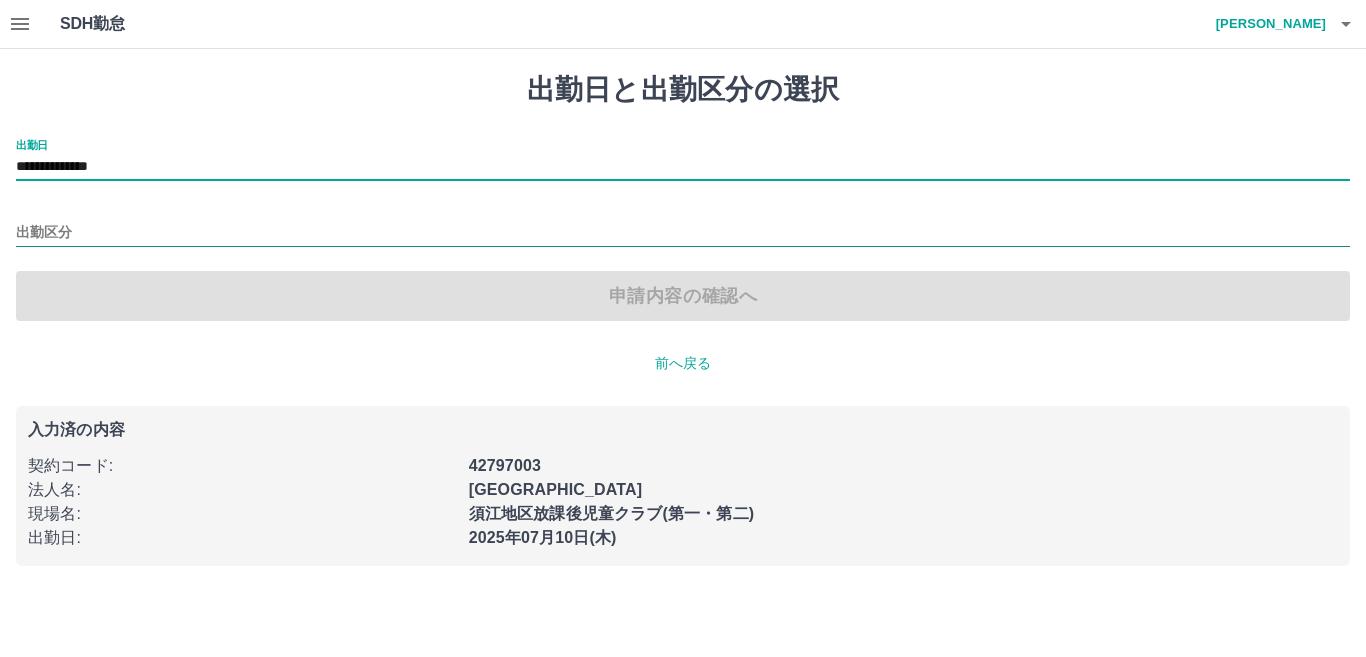 click on "出勤区分" at bounding box center [683, 233] 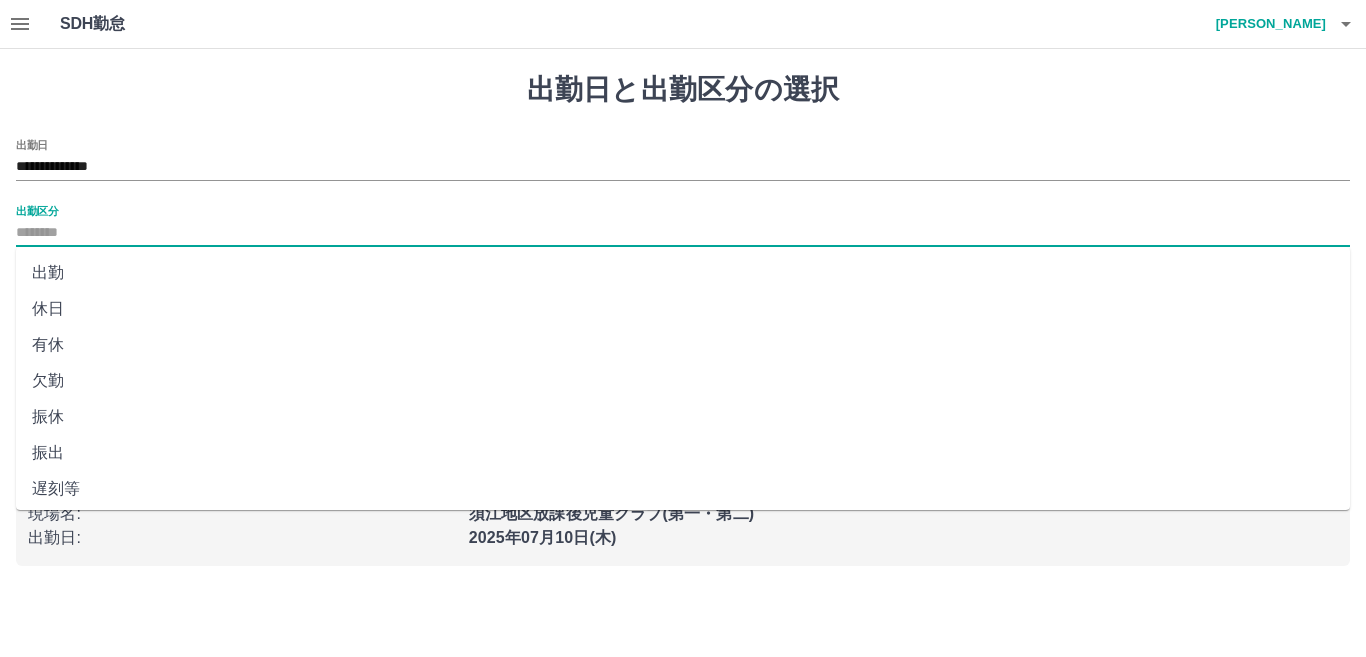 click on "出勤" at bounding box center (683, 273) 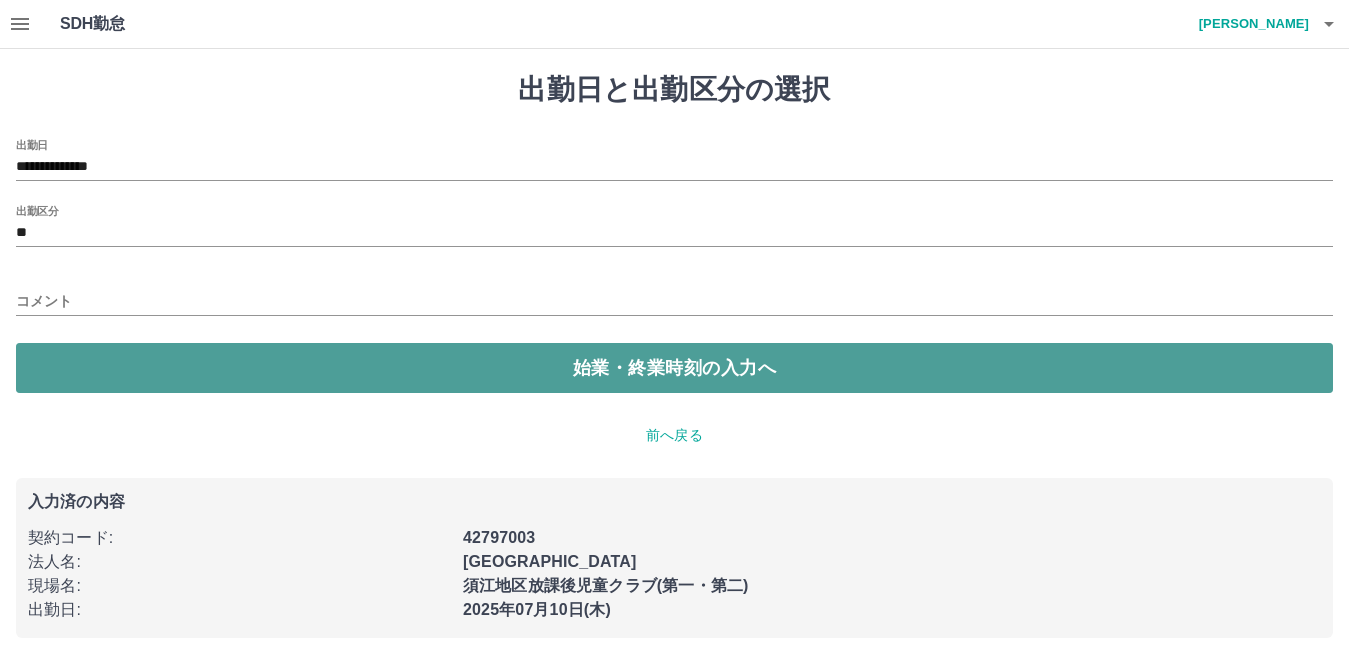 click on "始業・終業時刻の入力へ" at bounding box center (674, 368) 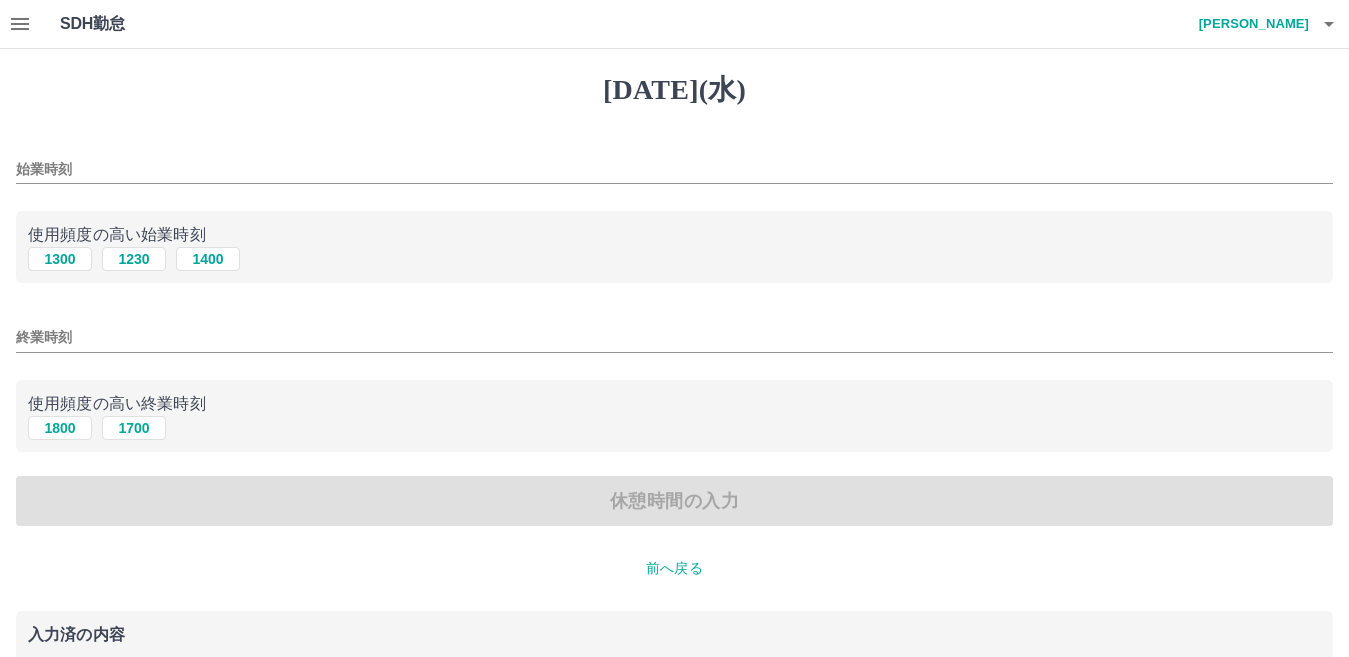 drag, startPoint x: 0, startPoint y: 502, endPoint x: 1080, endPoint y: 106, distance: 1150.3113 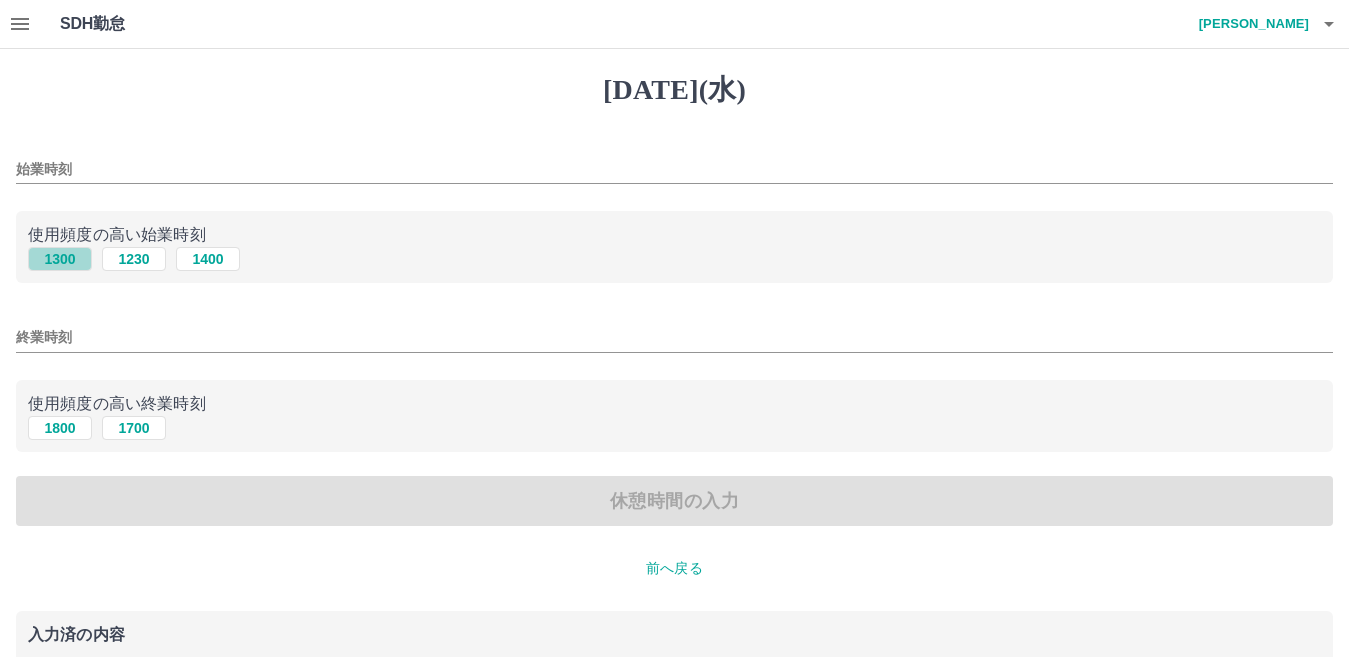 click on "1300" at bounding box center [60, 259] 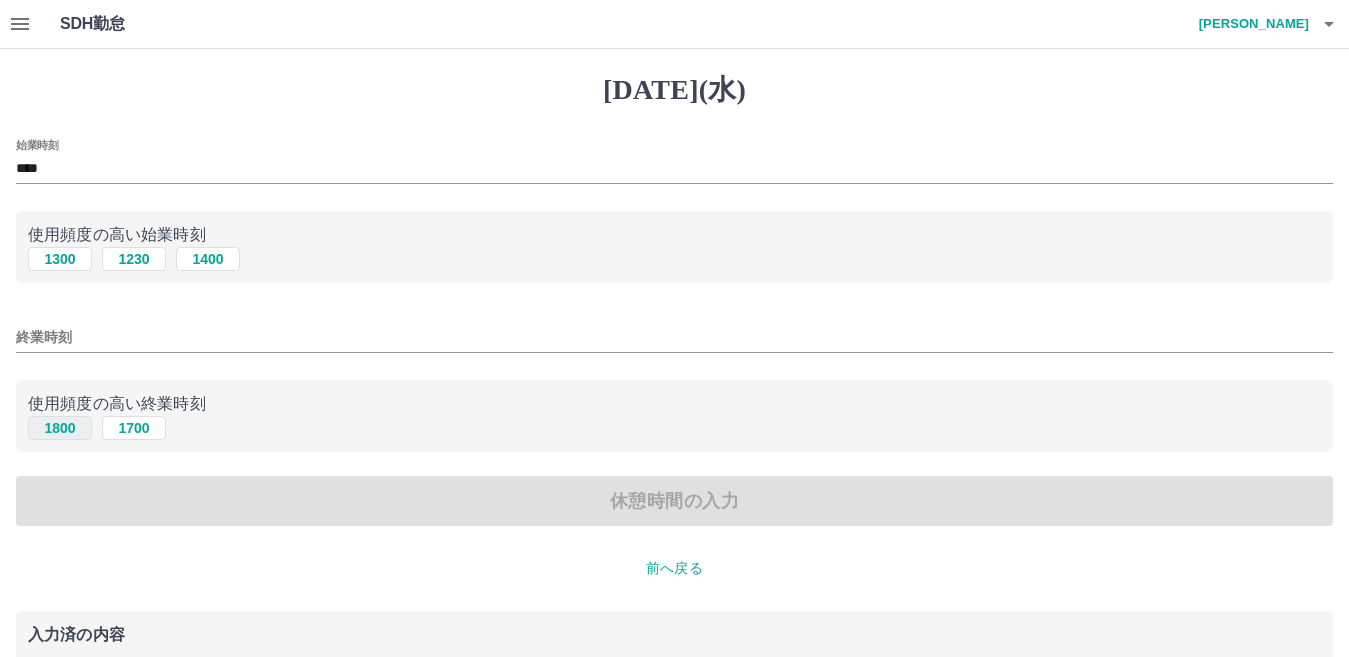 click on "1800" at bounding box center (60, 428) 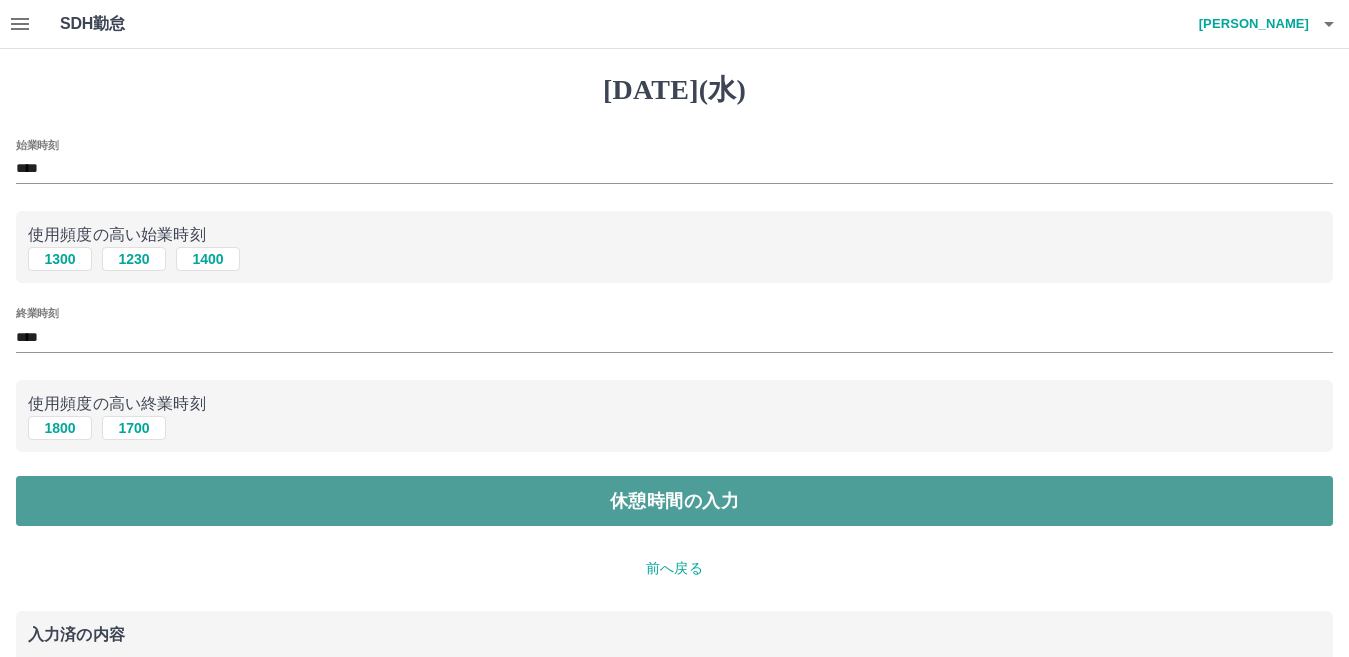 click on "休憩時間の入力" at bounding box center [674, 501] 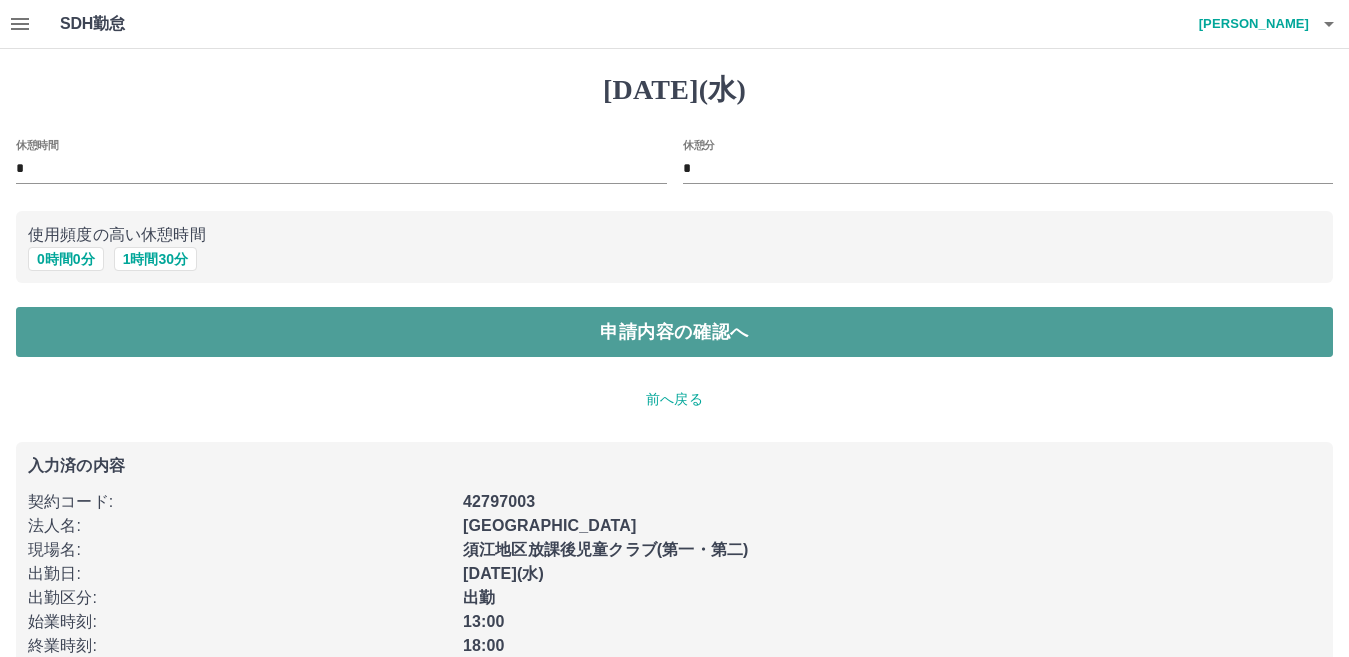 click on "申請内容の確認へ" at bounding box center (674, 332) 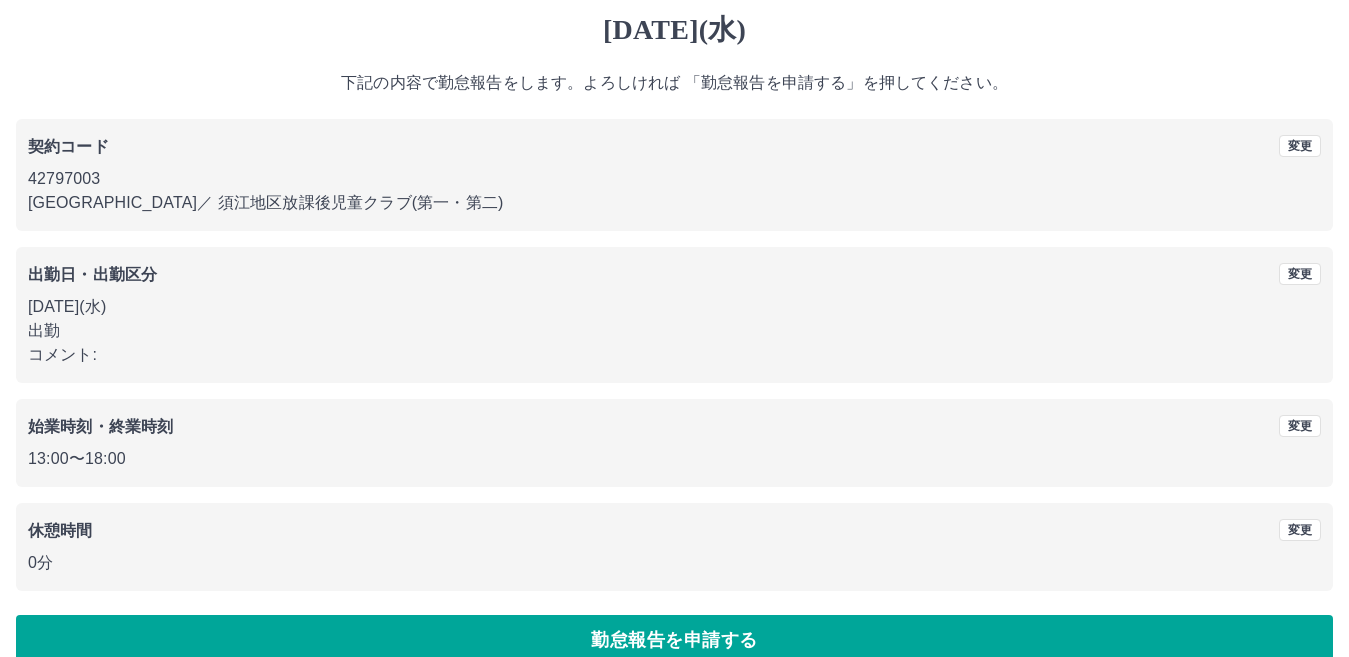 scroll, scrollTop: 92, scrollLeft: 0, axis: vertical 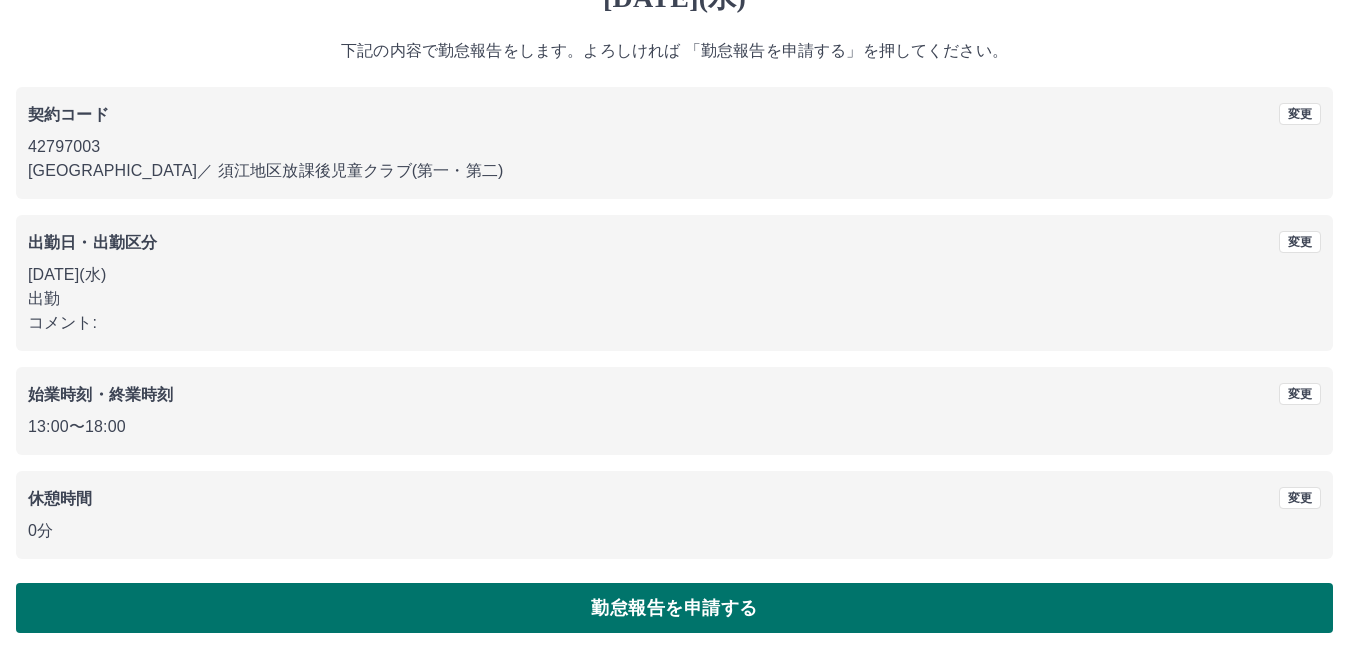 click on "勤怠報告を申請する" at bounding box center (674, 608) 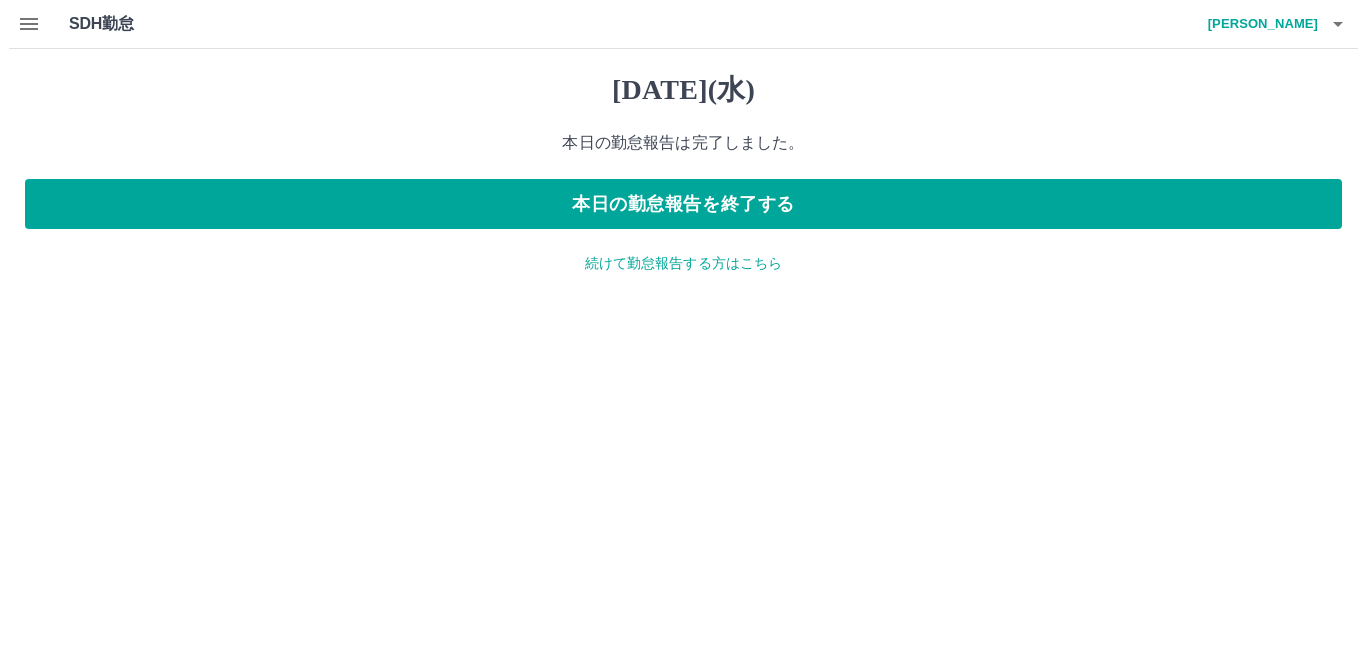 scroll, scrollTop: 0, scrollLeft: 0, axis: both 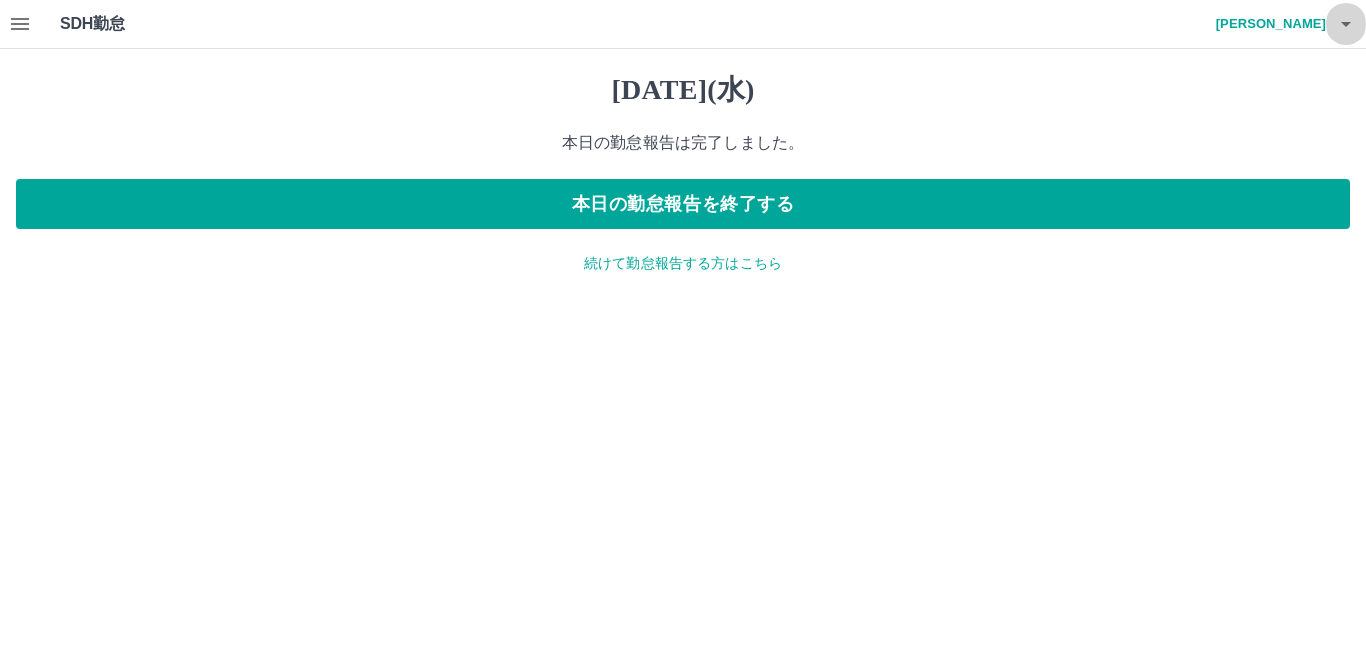click 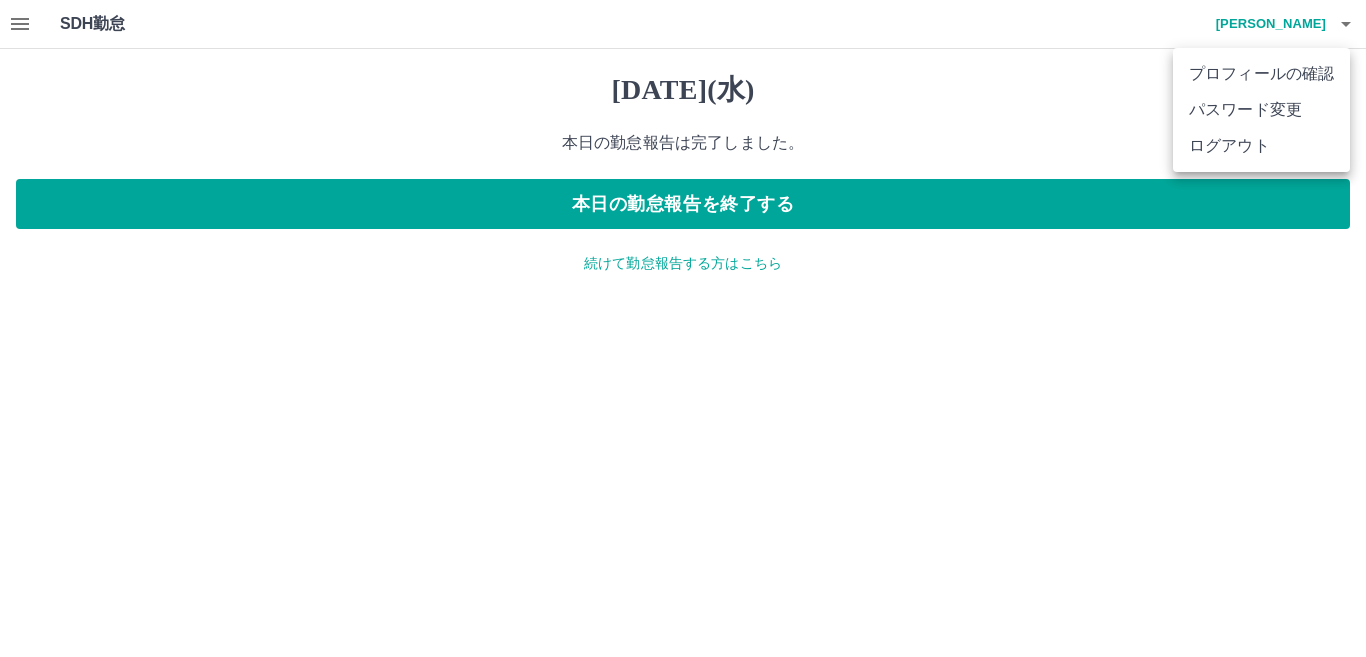 click on "ログアウト" at bounding box center (1261, 146) 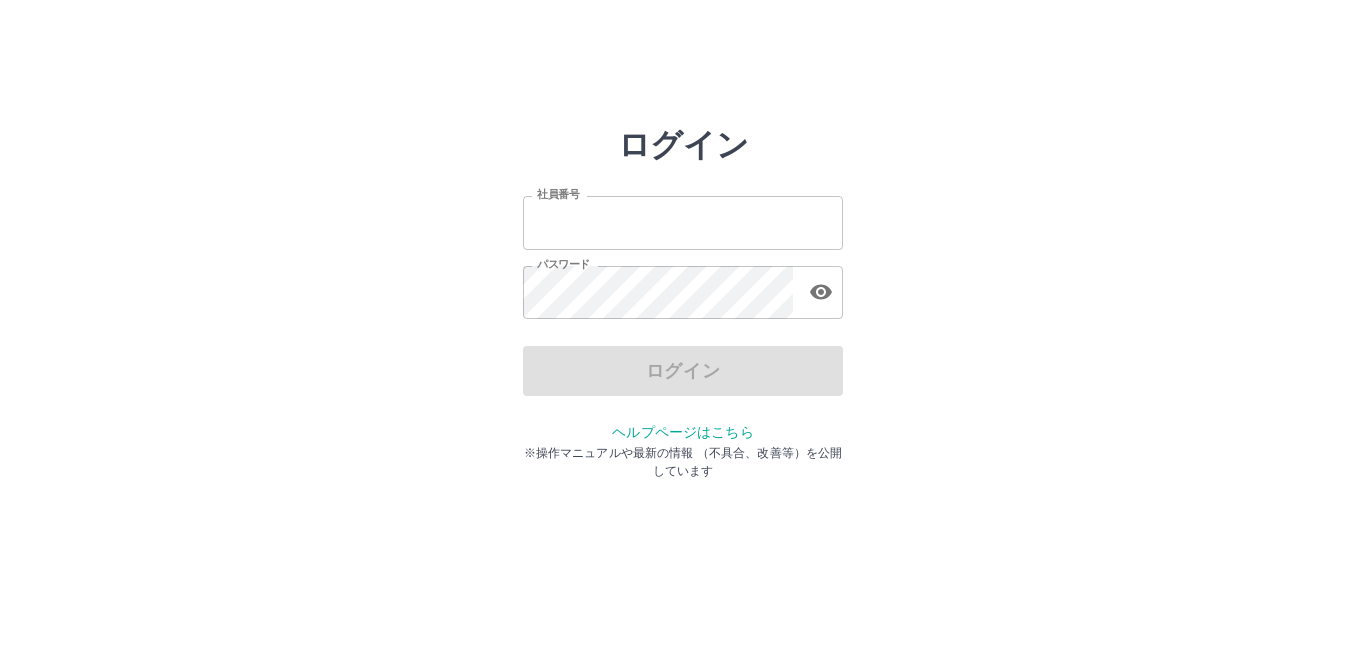 scroll, scrollTop: 0, scrollLeft: 0, axis: both 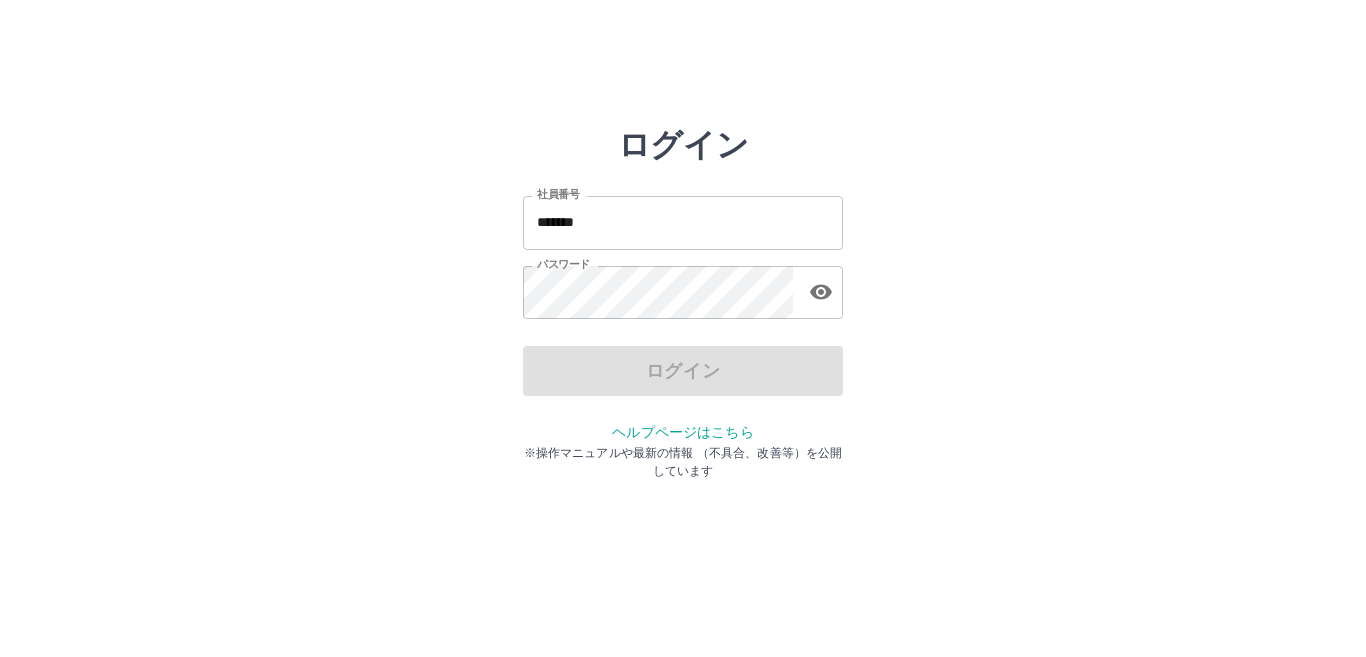 click on "*******" at bounding box center [683, 222] 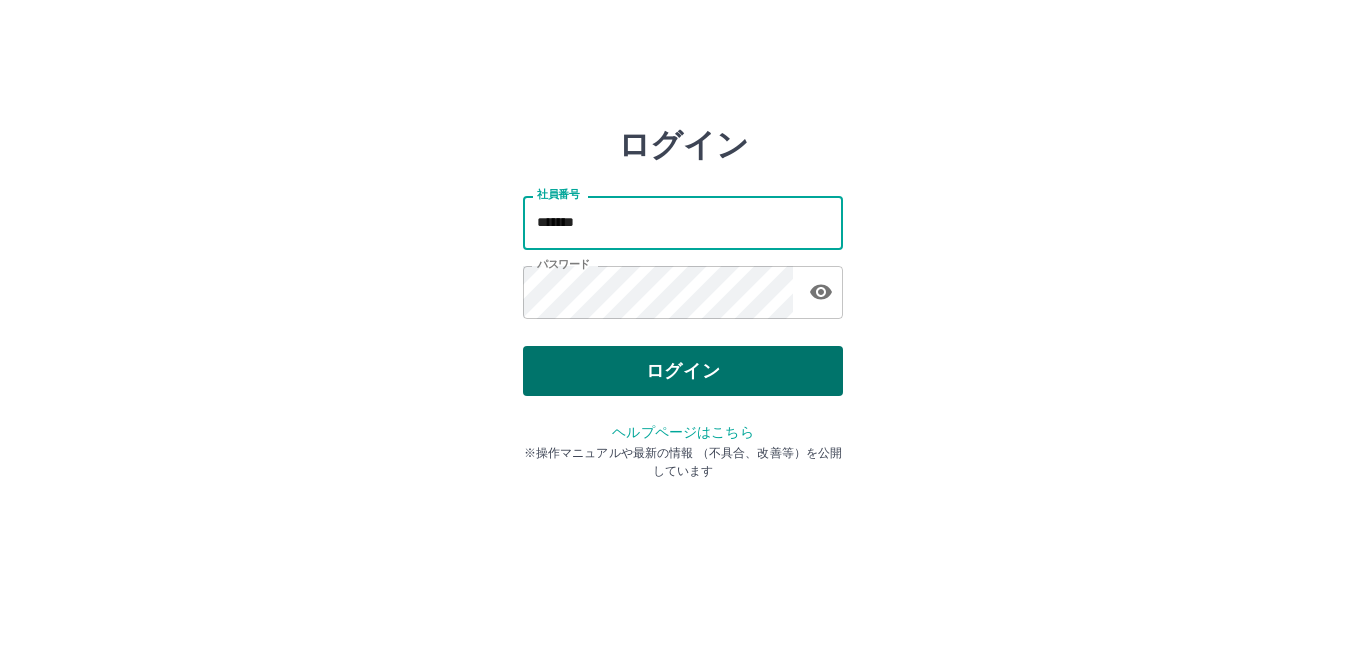 type on "*******" 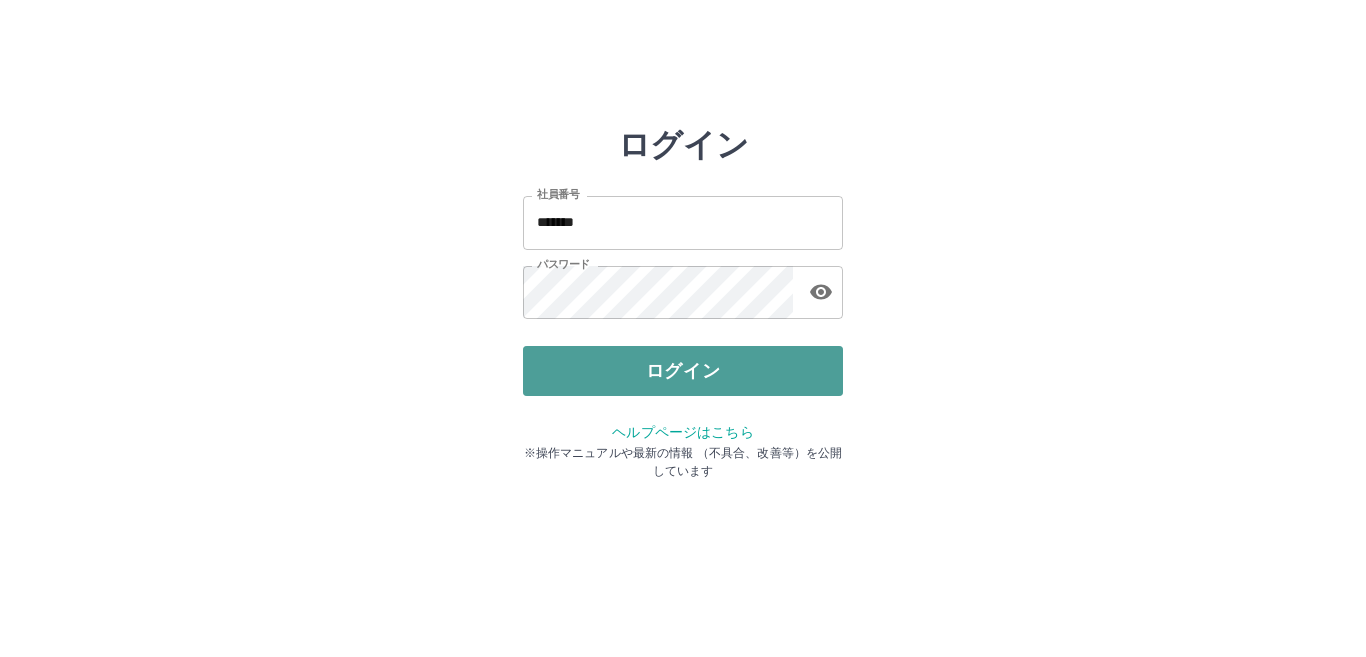 click on "ログイン" at bounding box center [683, 371] 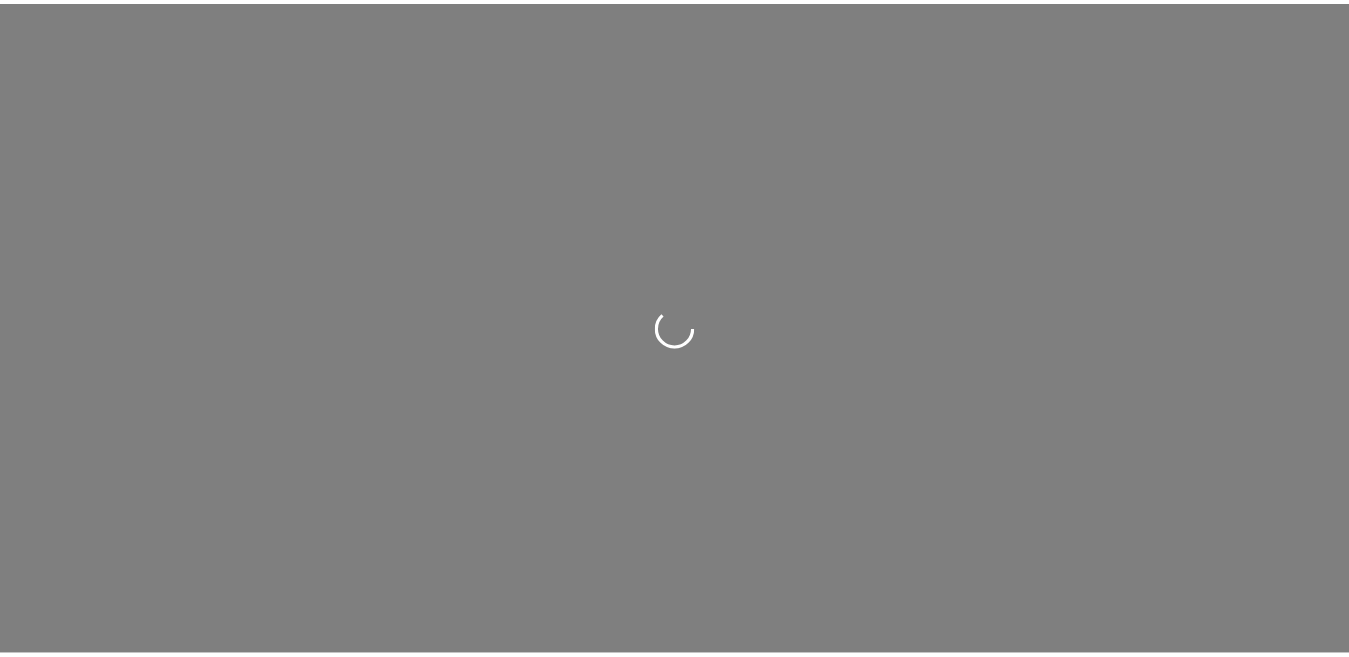 scroll, scrollTop: 0, scrollLeft: 0, axis: both 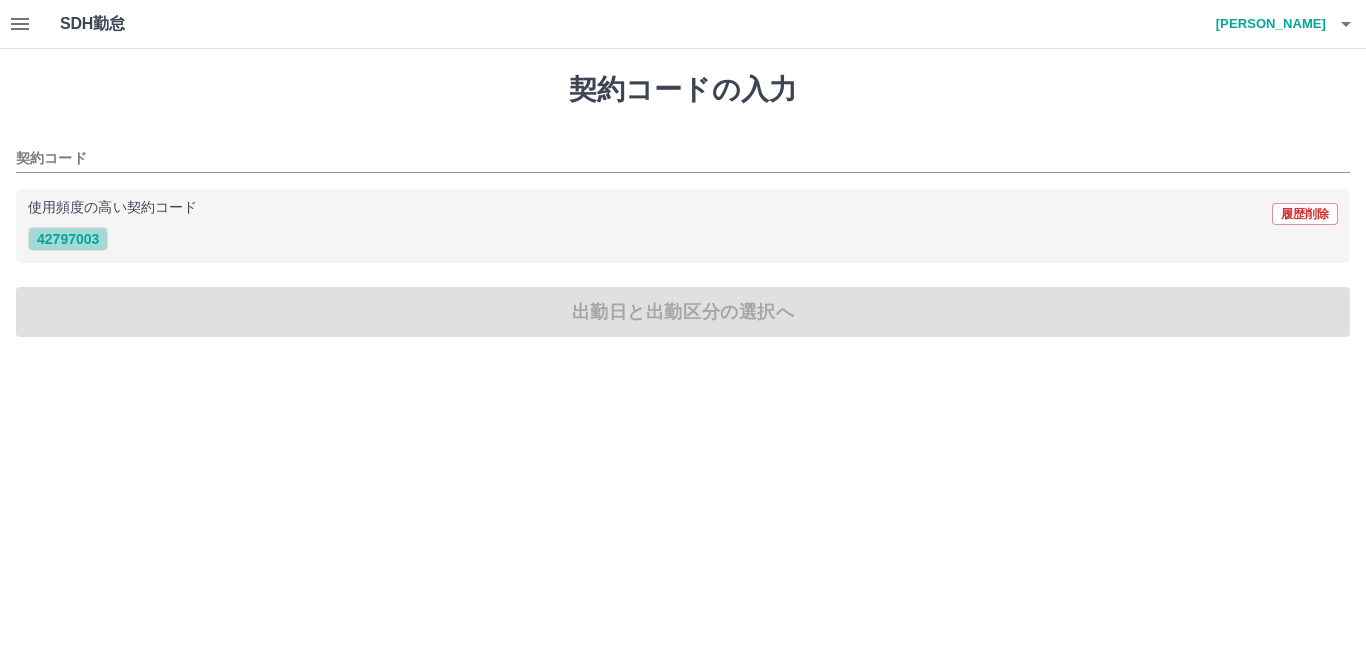 click on "42797003" at bounding box center [68, 239] 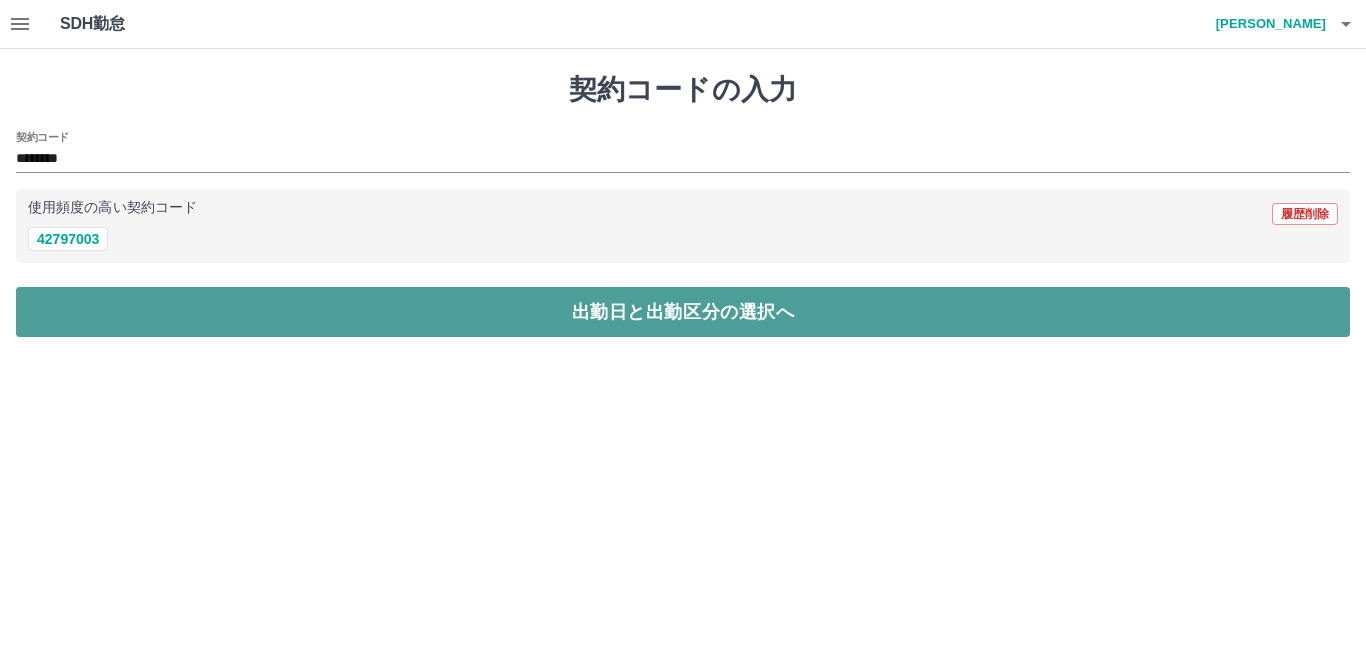 click on "出勤日と出勤区分の選択へ" at bounding box center (683, 312) 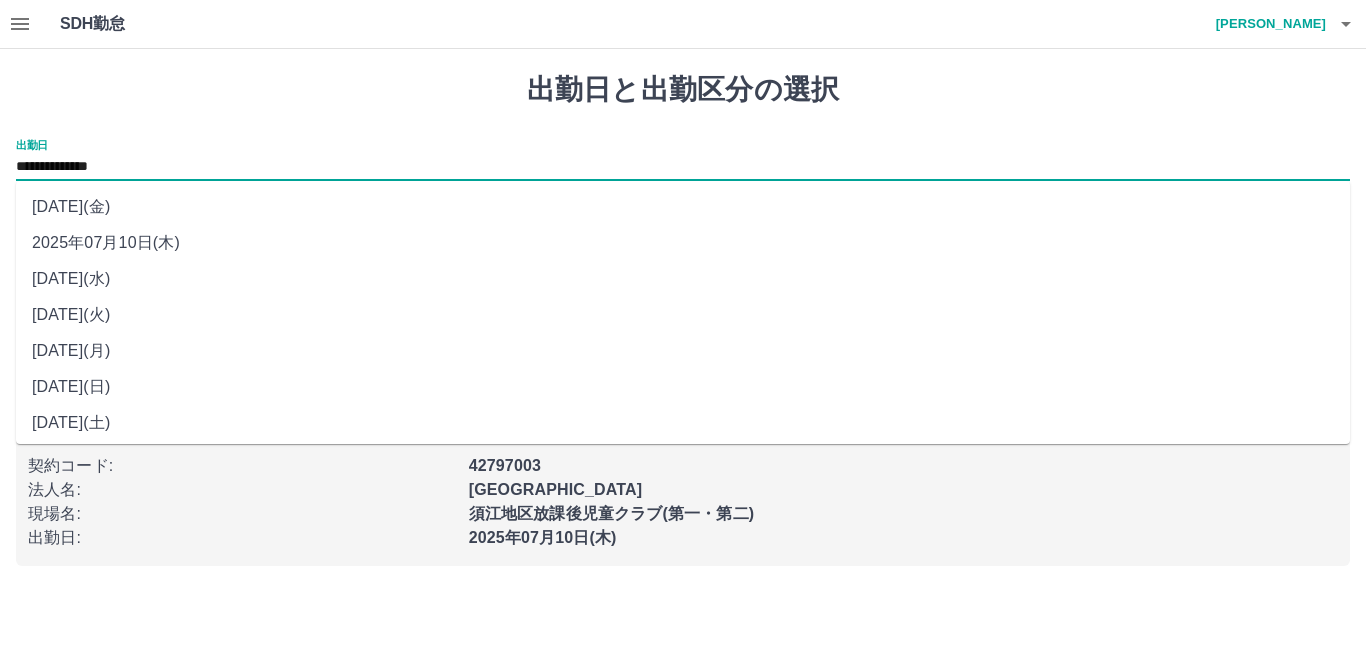 click on "**********" at bounding box center [683, 167] 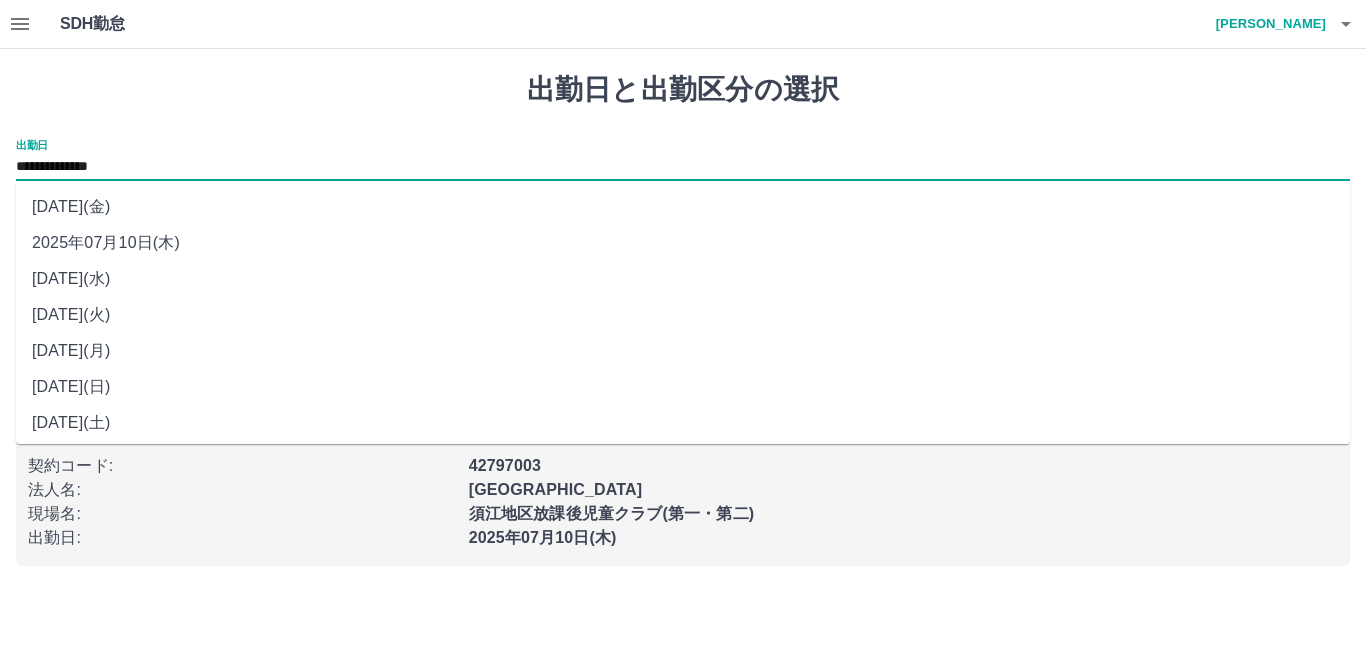 click on "2025年07月09日(水)" at bounding box center [683, 279] 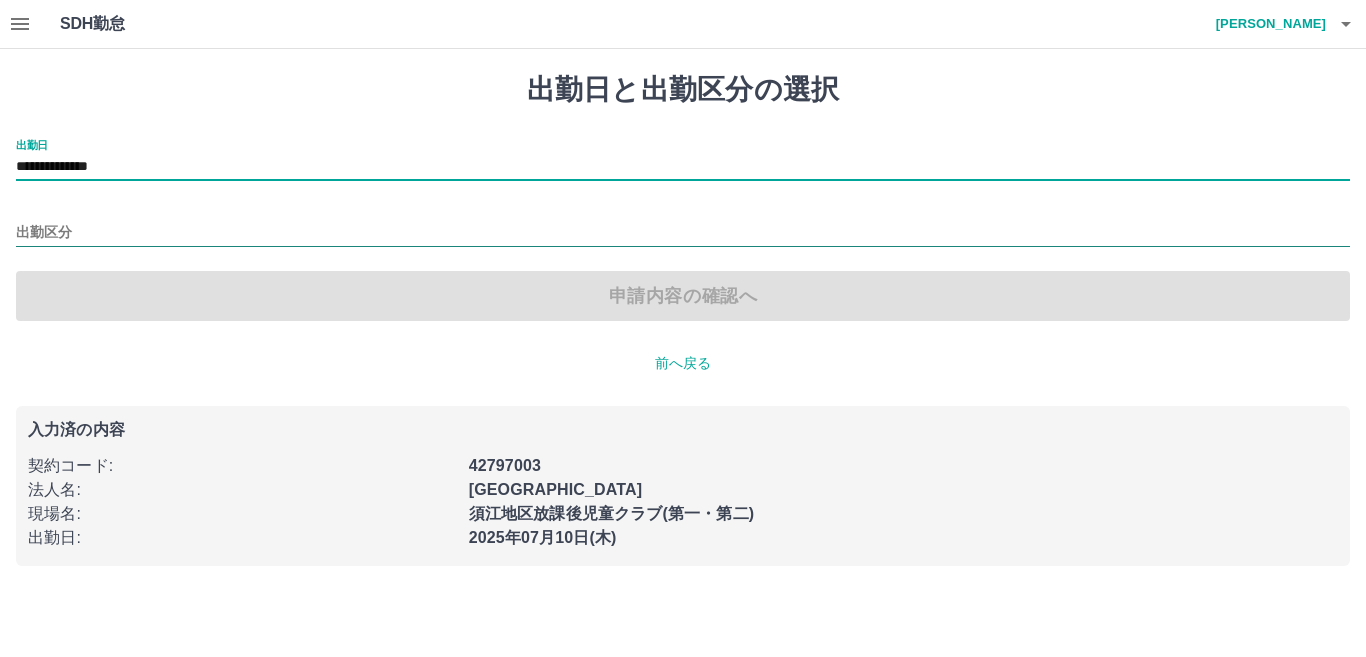 click on "出勤区分" at bounding box center (683, 233) 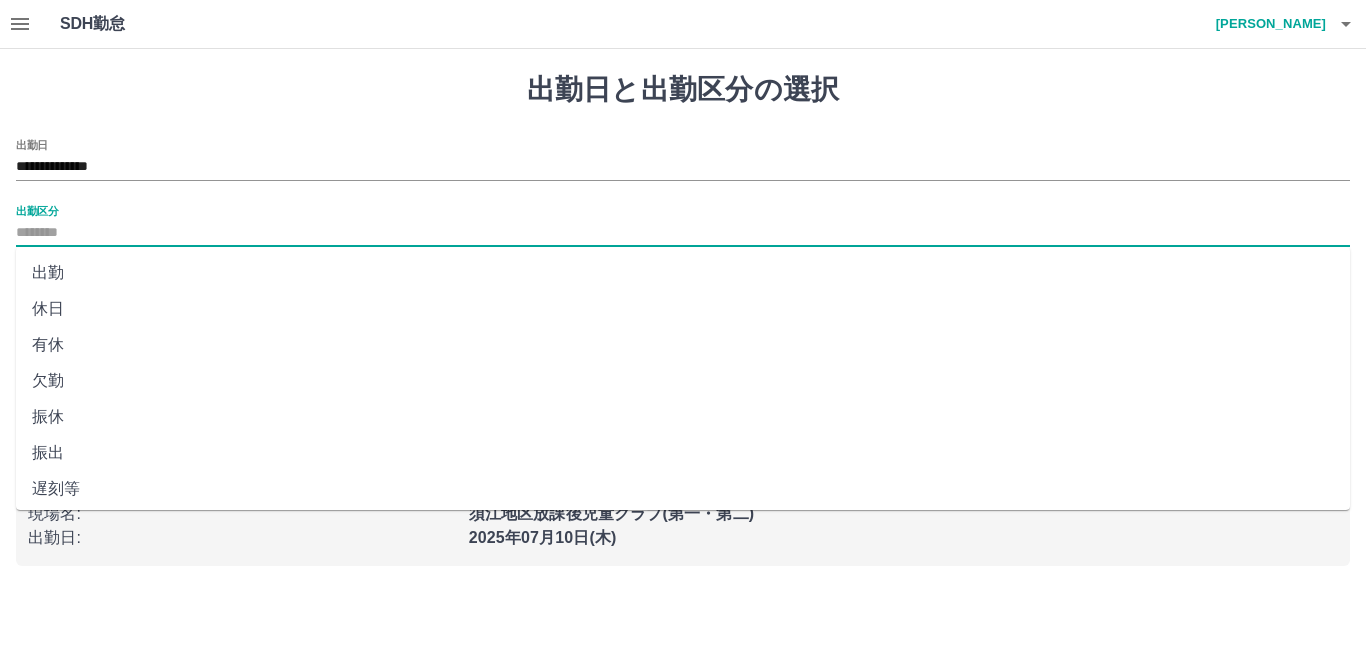 click on "出勤" at bounding box center (683, 273) 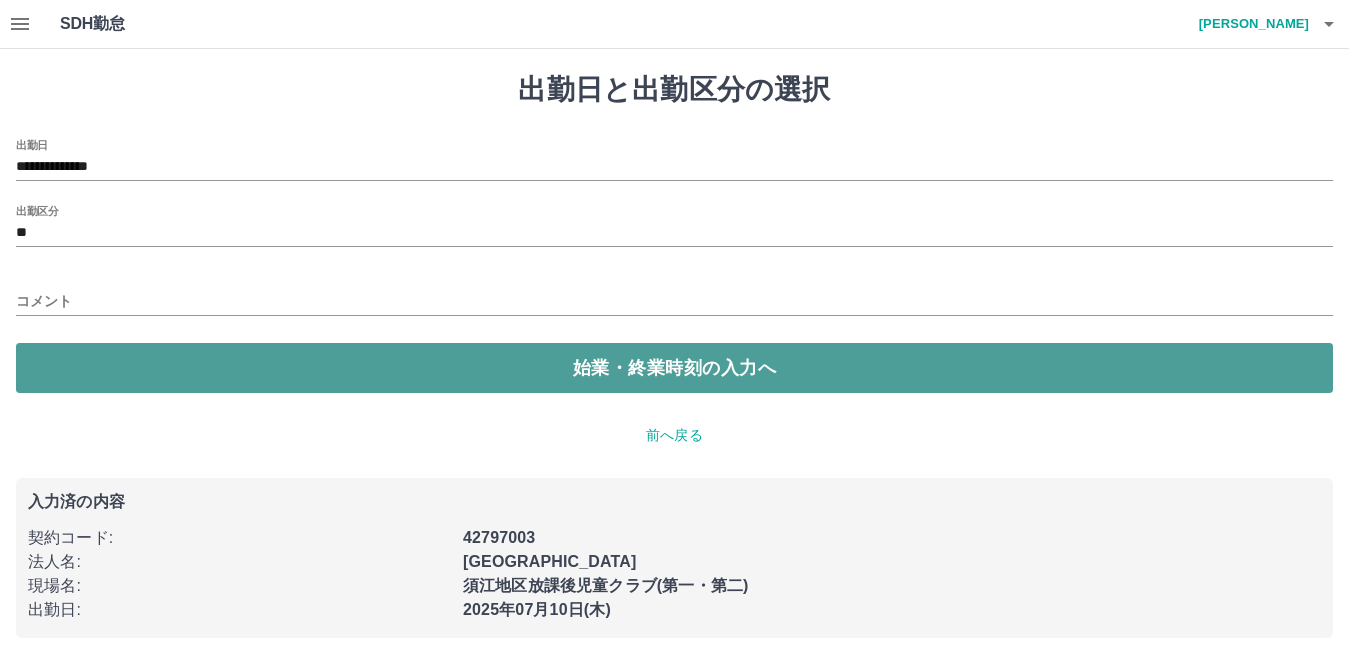 click on "始業・終業時刻の入力へ" at bounding box center (674, 368) 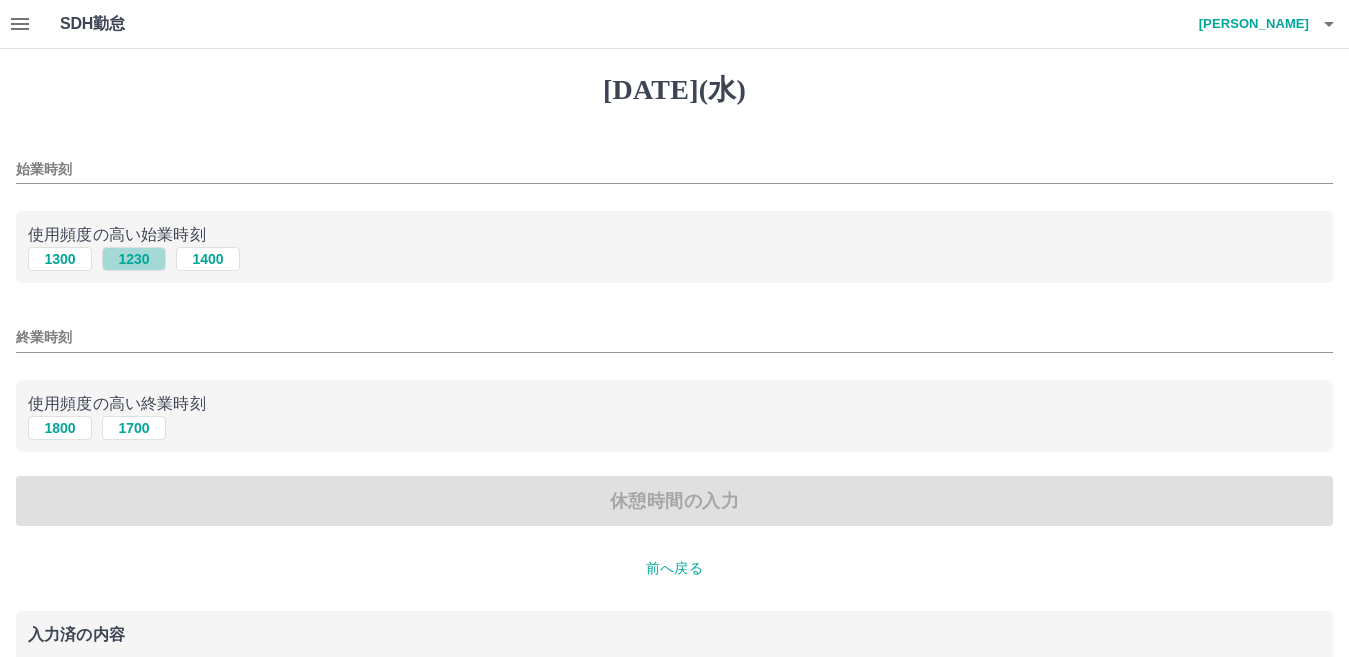click on "1230" at bounding box center [134, 259] 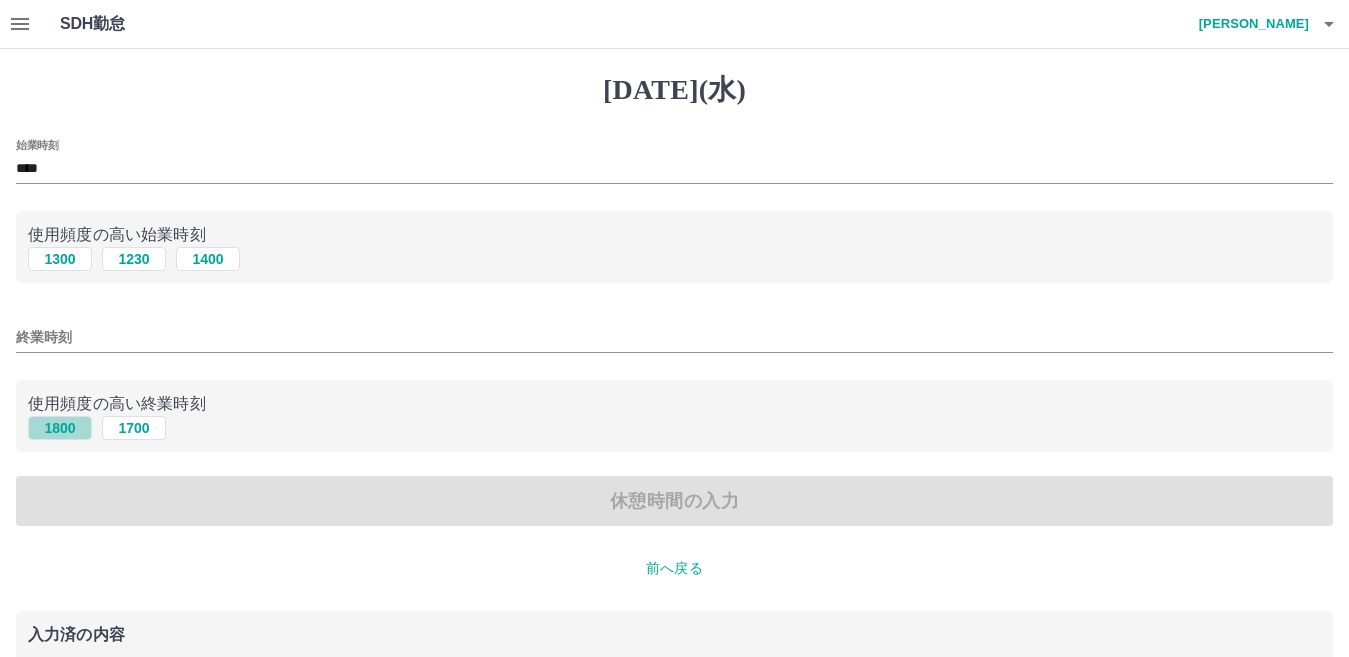 click on "1800" at bounding box center (60, 428) 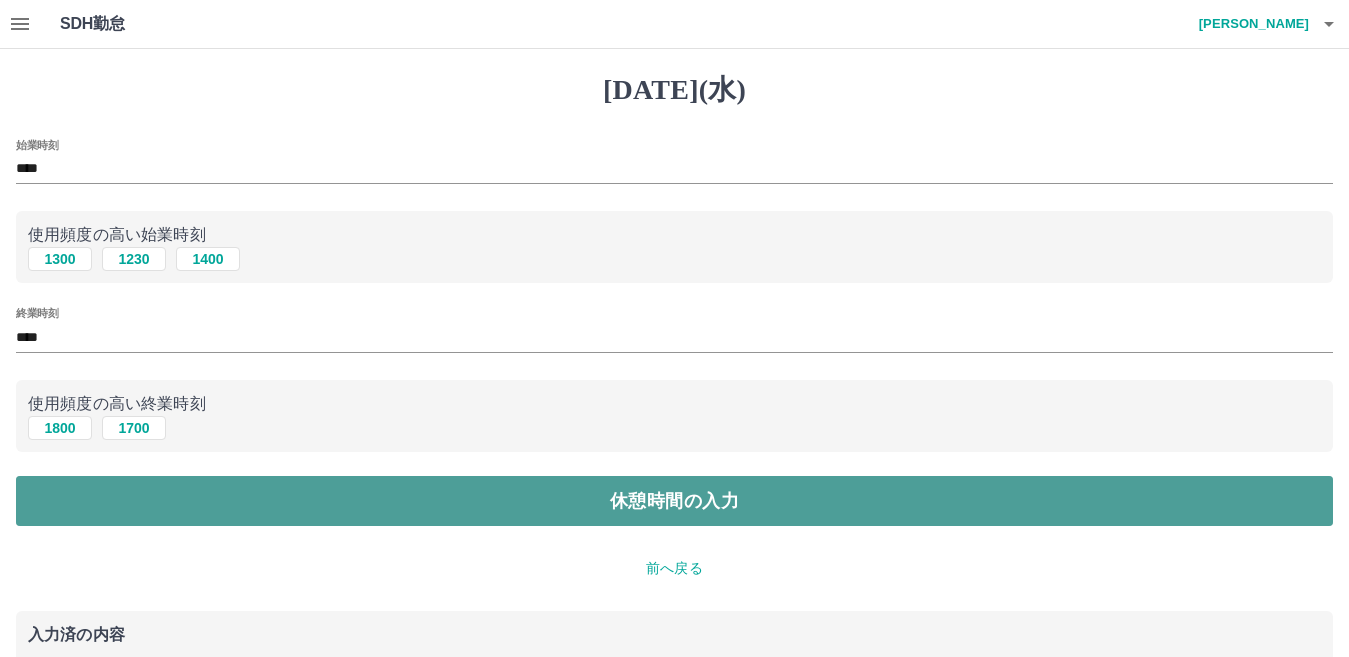 click on "休憩時間の入力" at bounding box center (674, 501) 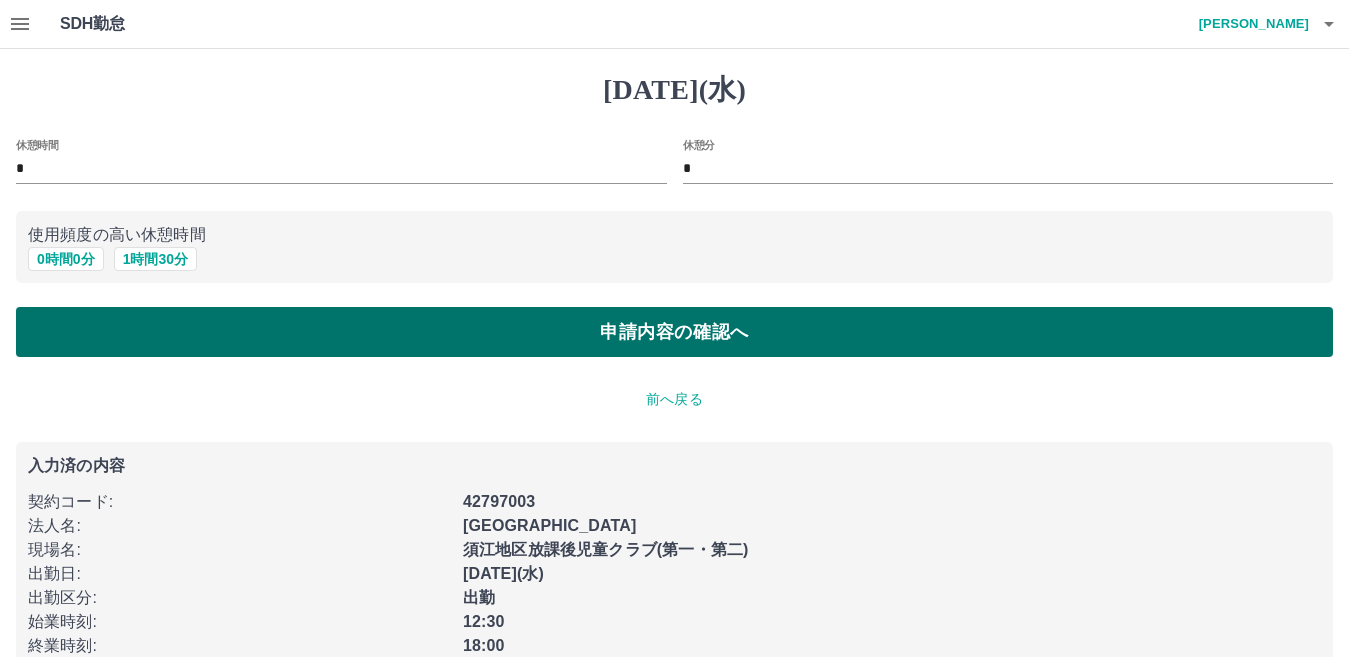 click on "申請内容の確認へ" at bounding box center [674, 332] 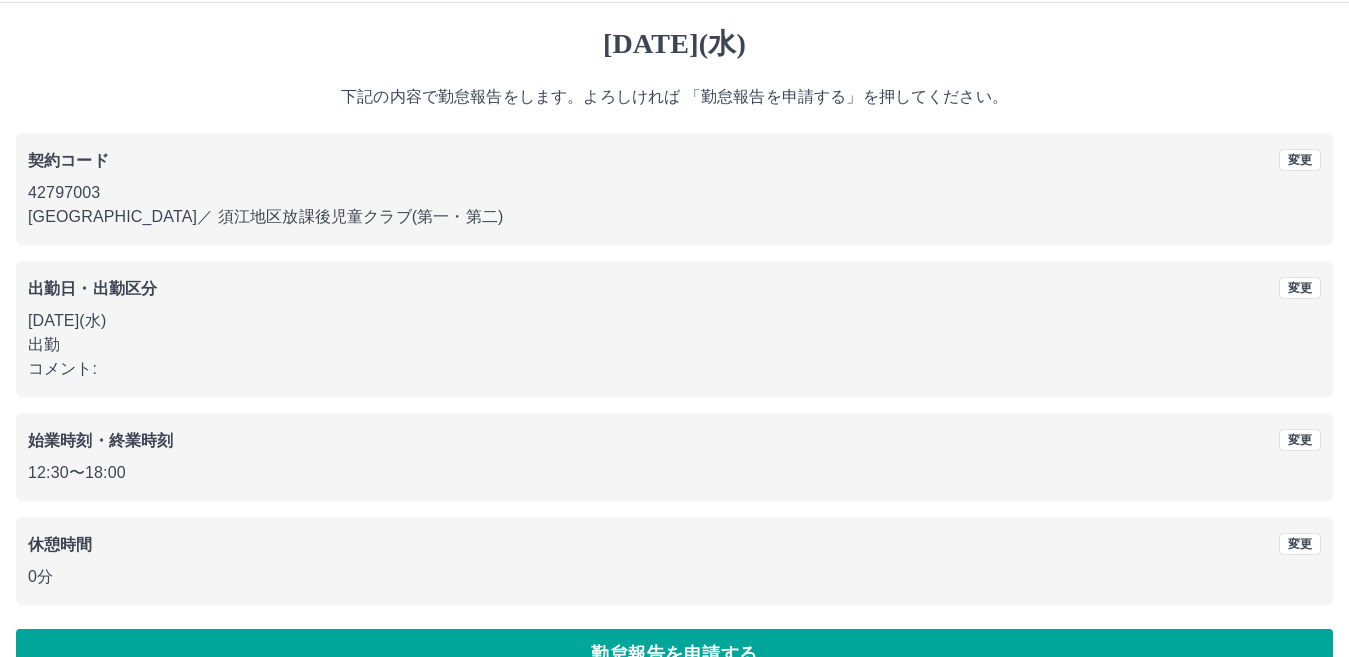 scroll, scrollTop: 92, scrollLeft: 0, axis: vertical 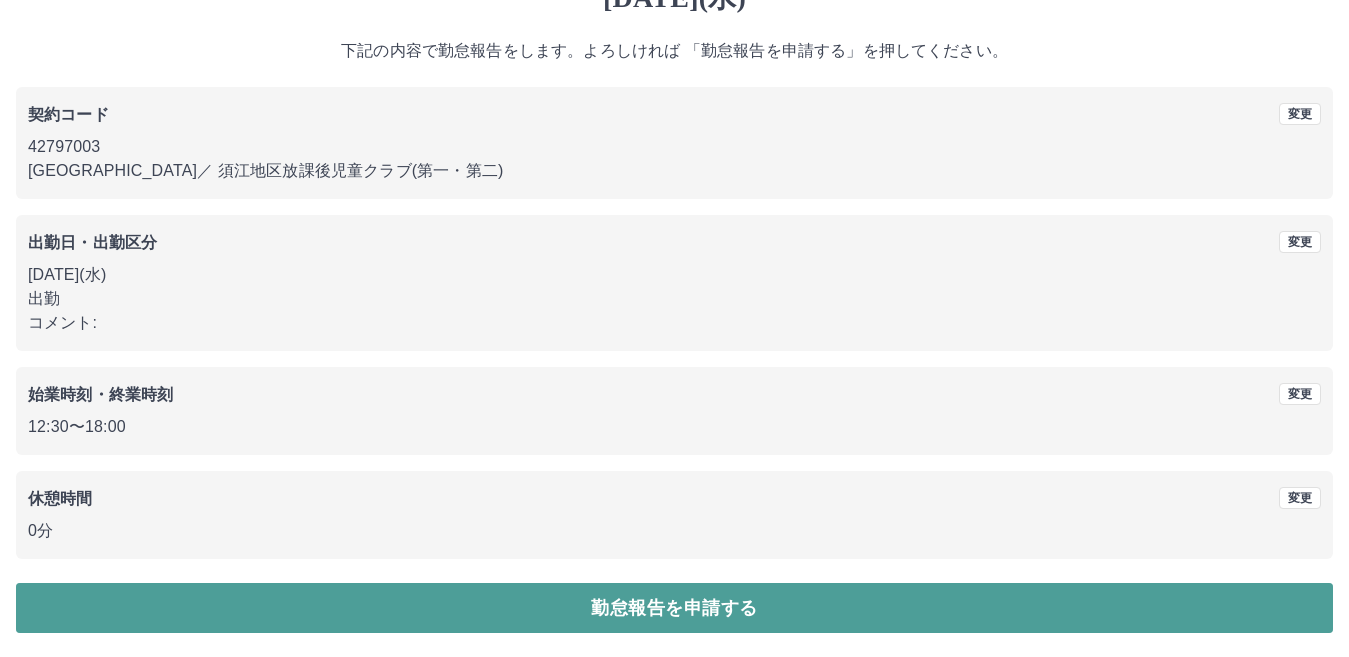 click on "勤怠報告を申請する" at bounding box center [674, 608] 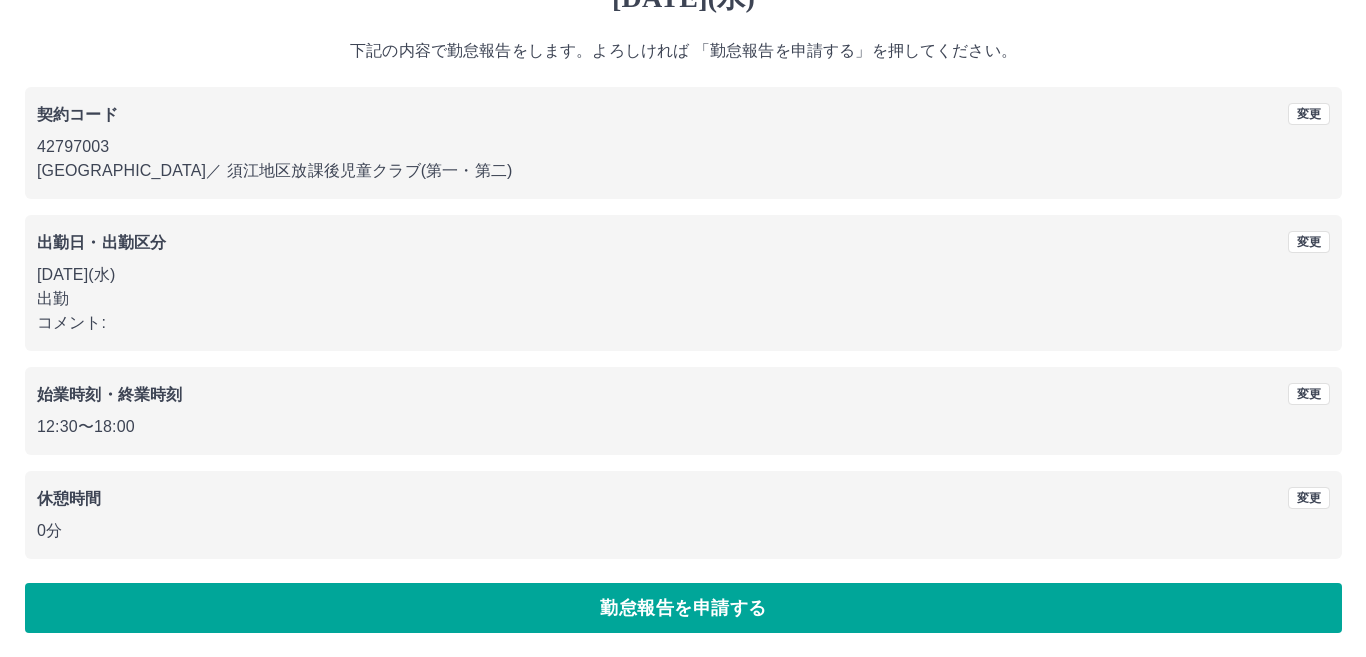 scroll, scrollTop: 0, scrollLeft: 0, axis: both 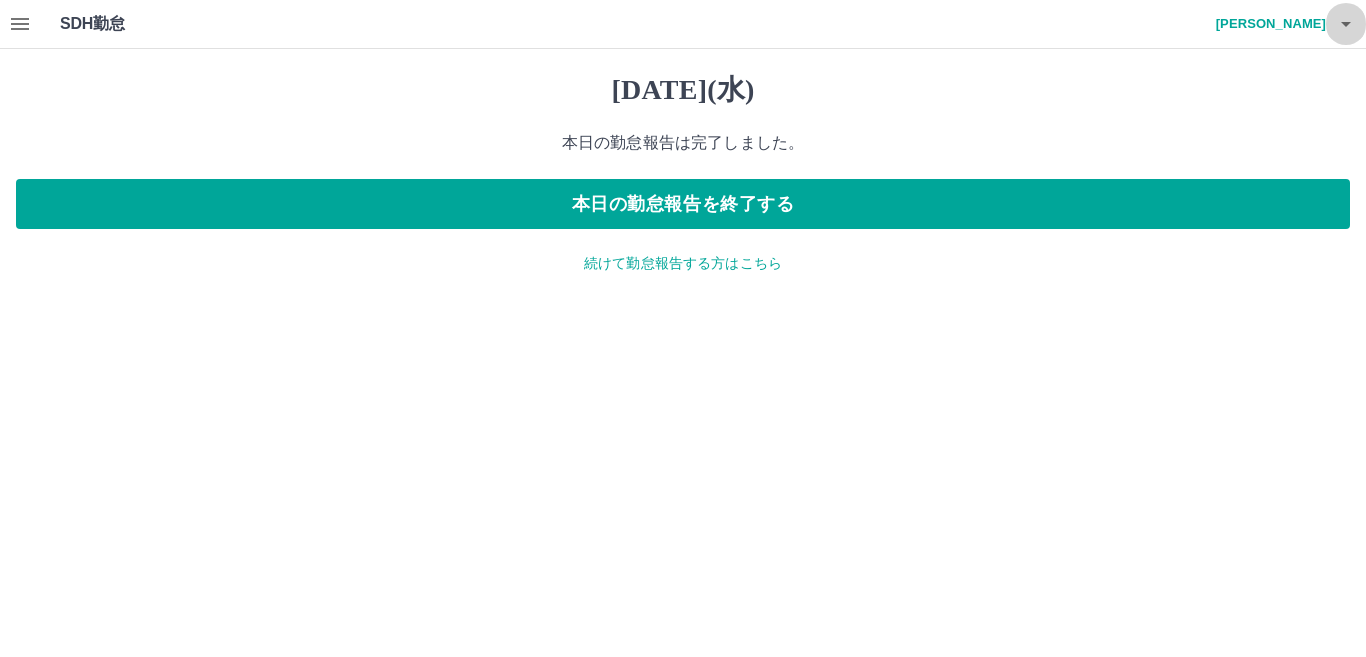 click 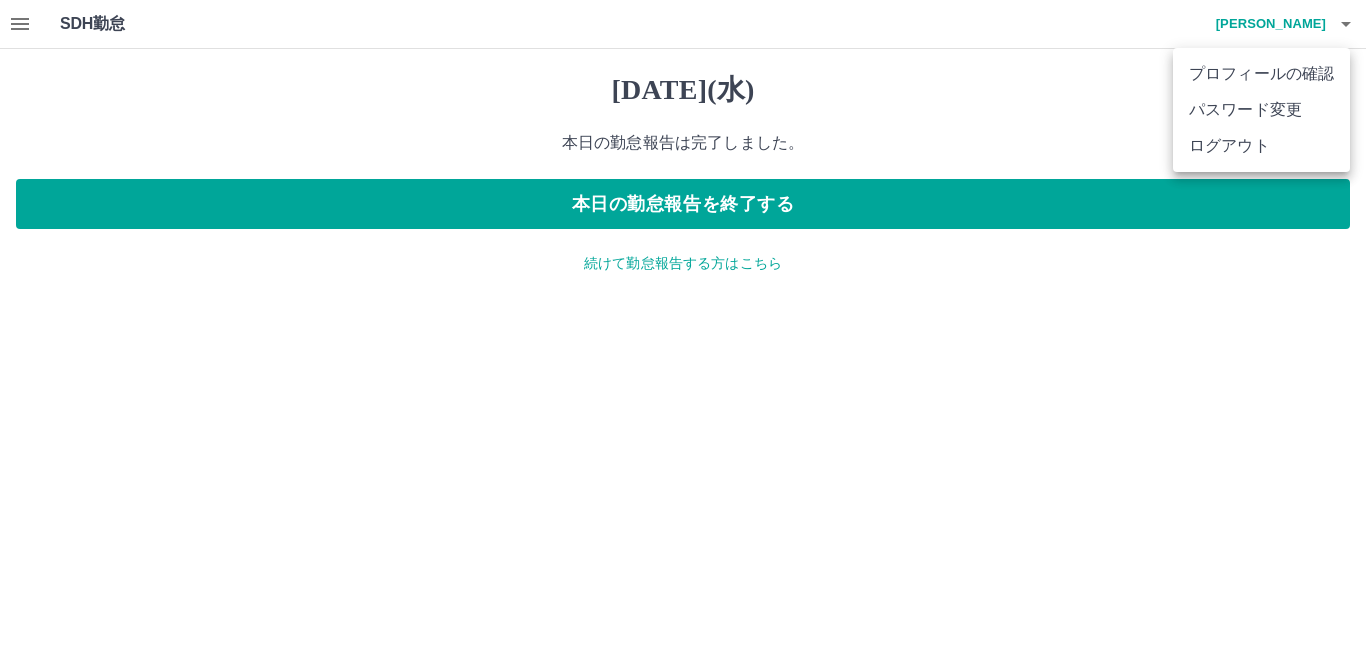 click on "ログアウト" at bounding box center (1261, 146) 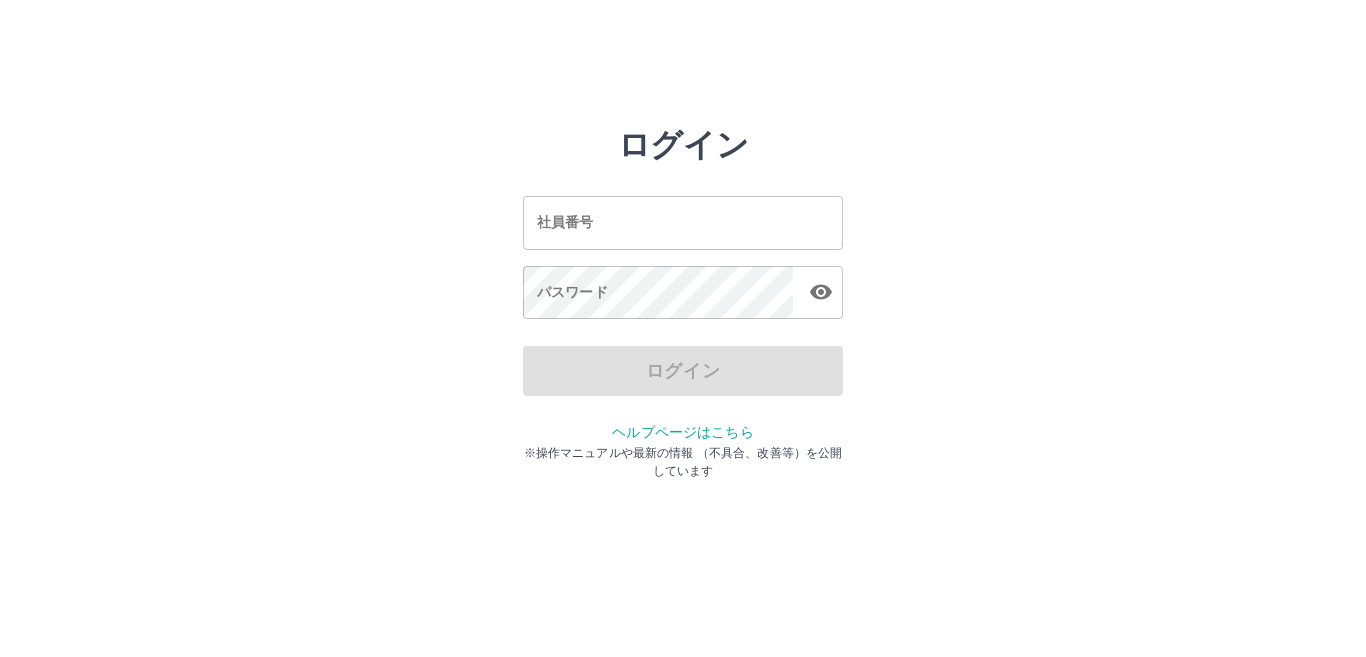 scroll, scrollTop: 0, scrollLeft: 0, axis: both 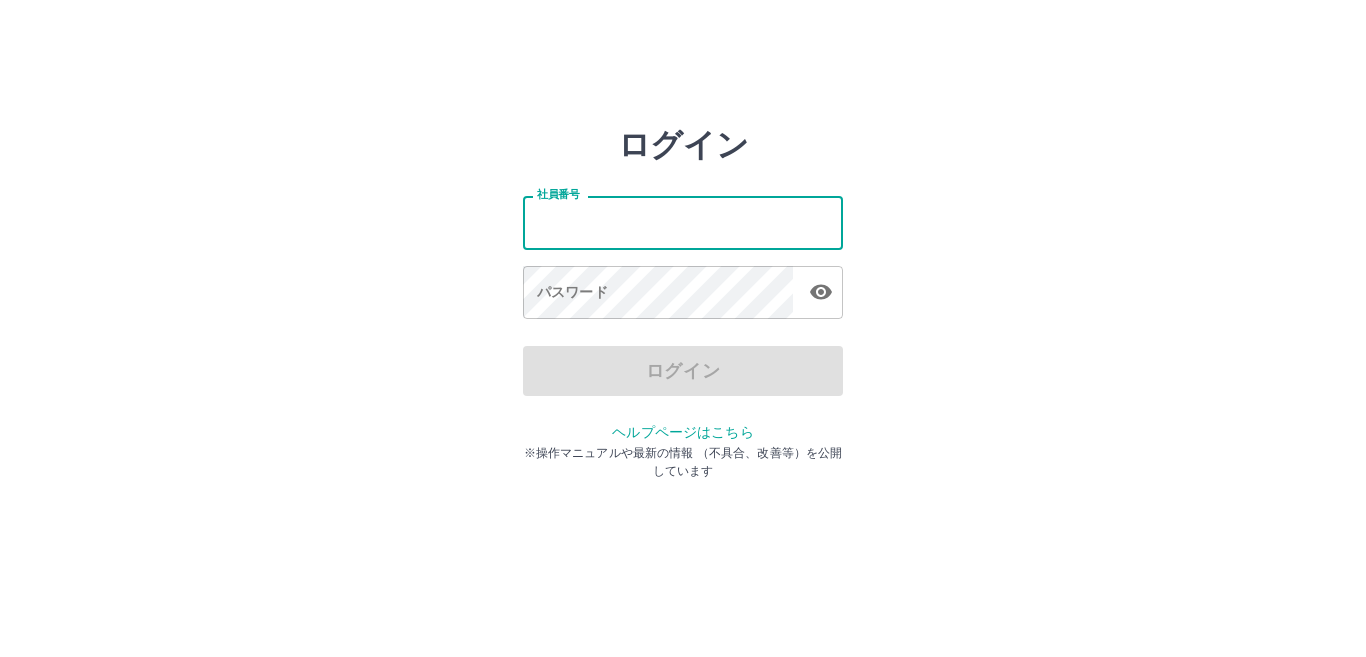 click on "社員番号" at bounding box center (683, 222) 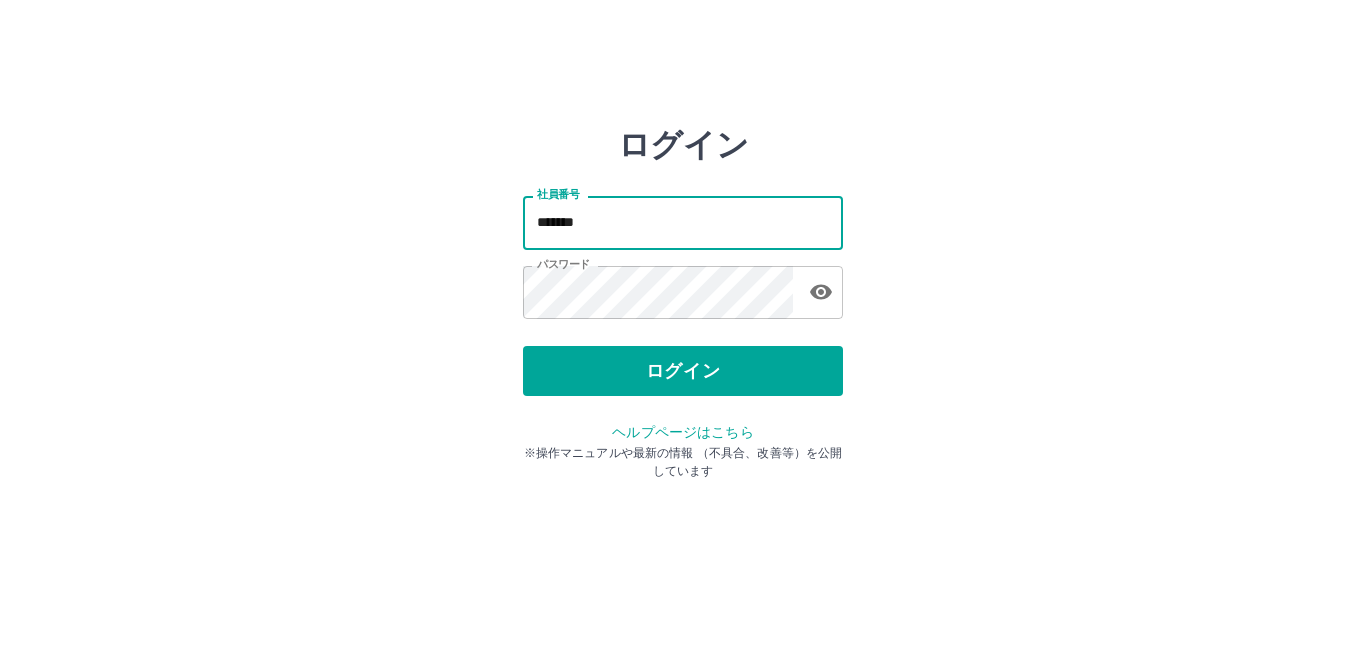 click on "*******" at bounding box center (683, 222) 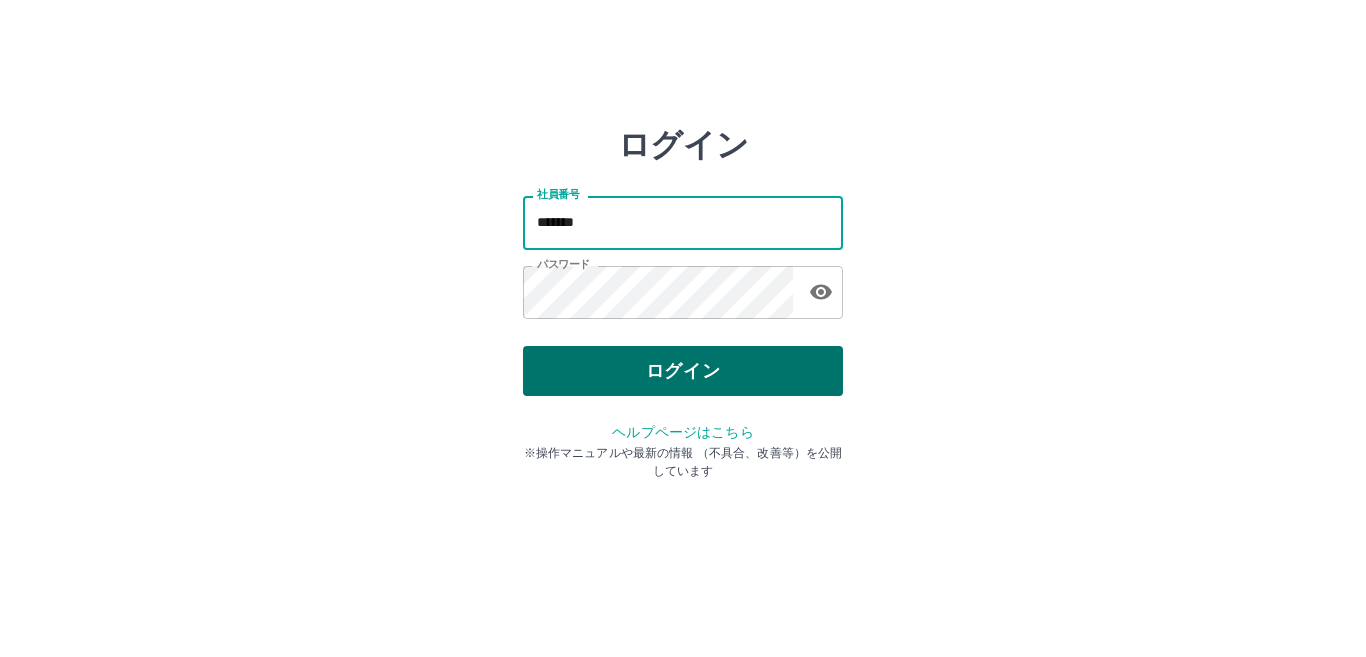 type on "*******" 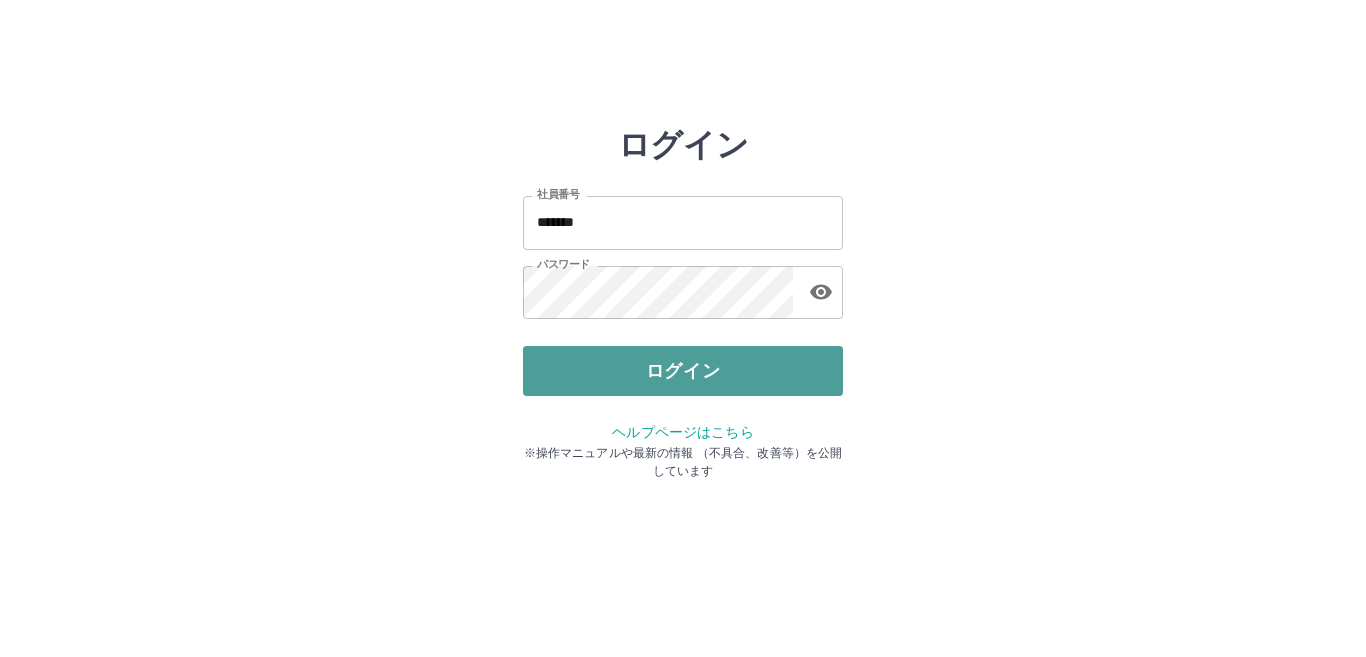 click on "ログイン" at bounding box center [683, 371] 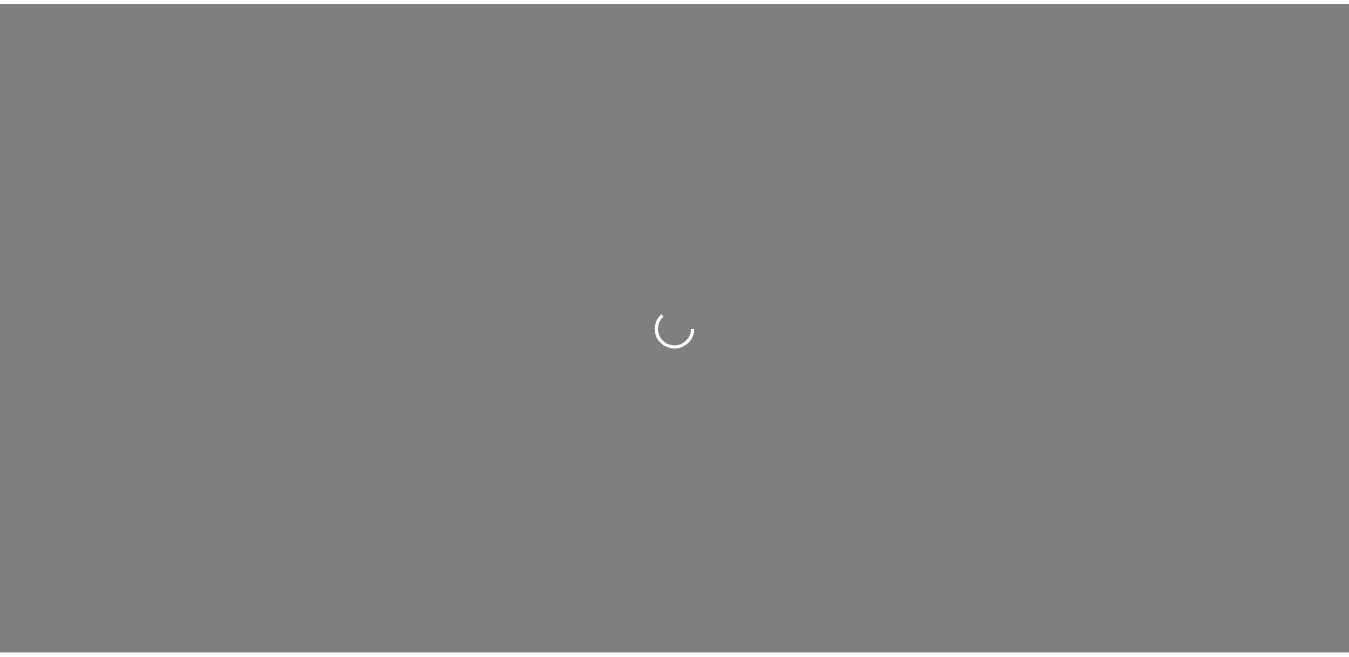 scroll, scrollTop: 0, scrollLeft: 0, axis: both 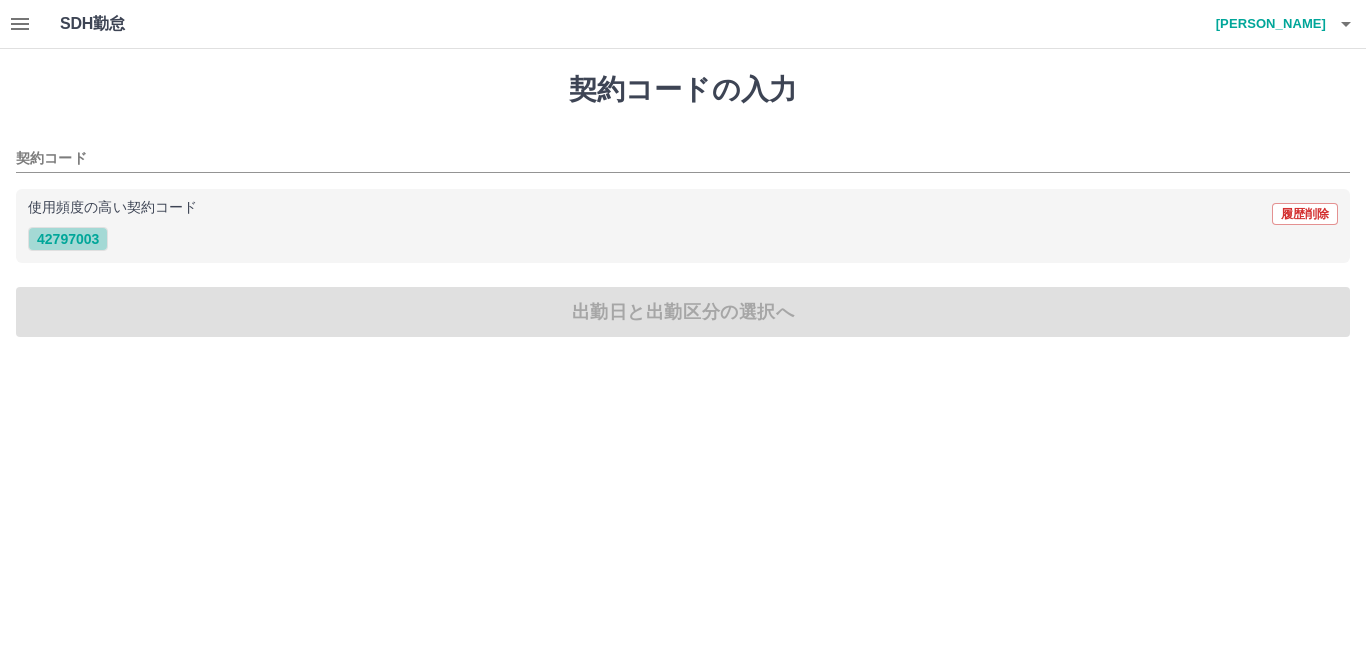 click on "42797003" at bounding box center [68, 239] 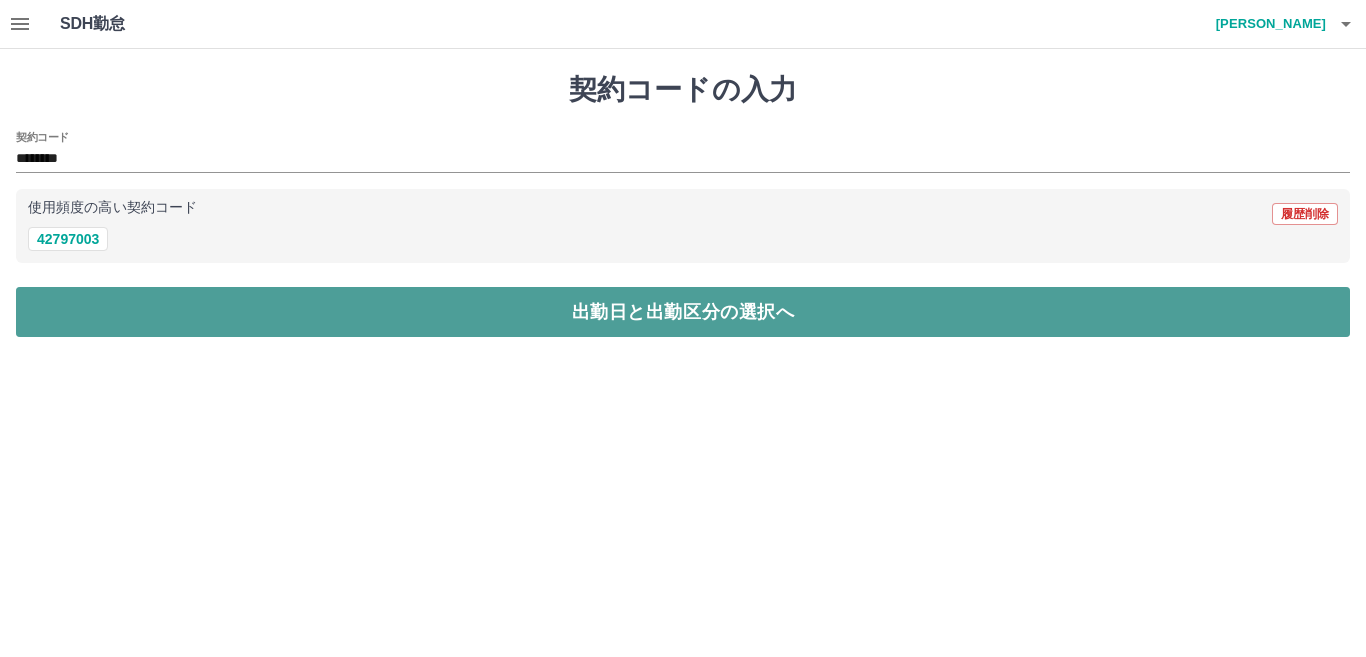 click on "出勤日と出勤区分の選択へ" at bounding box center [683, 312] 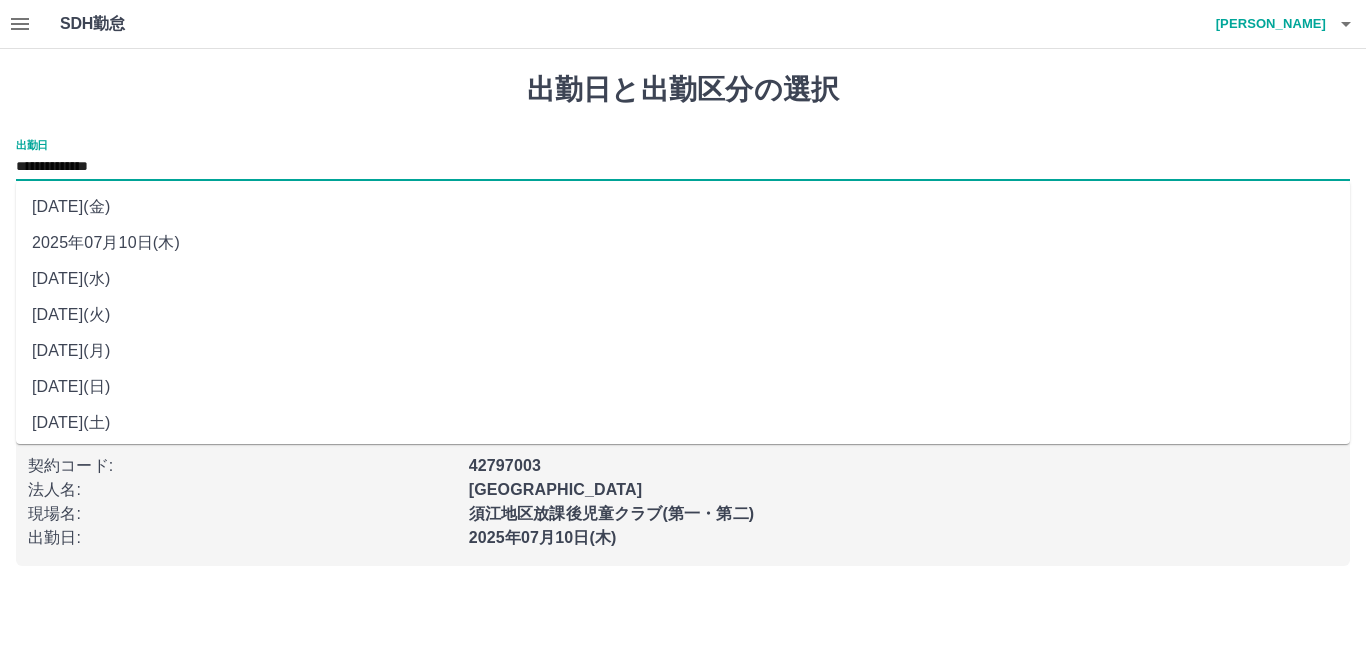 click on "**********" at bounding box center [683, 167] 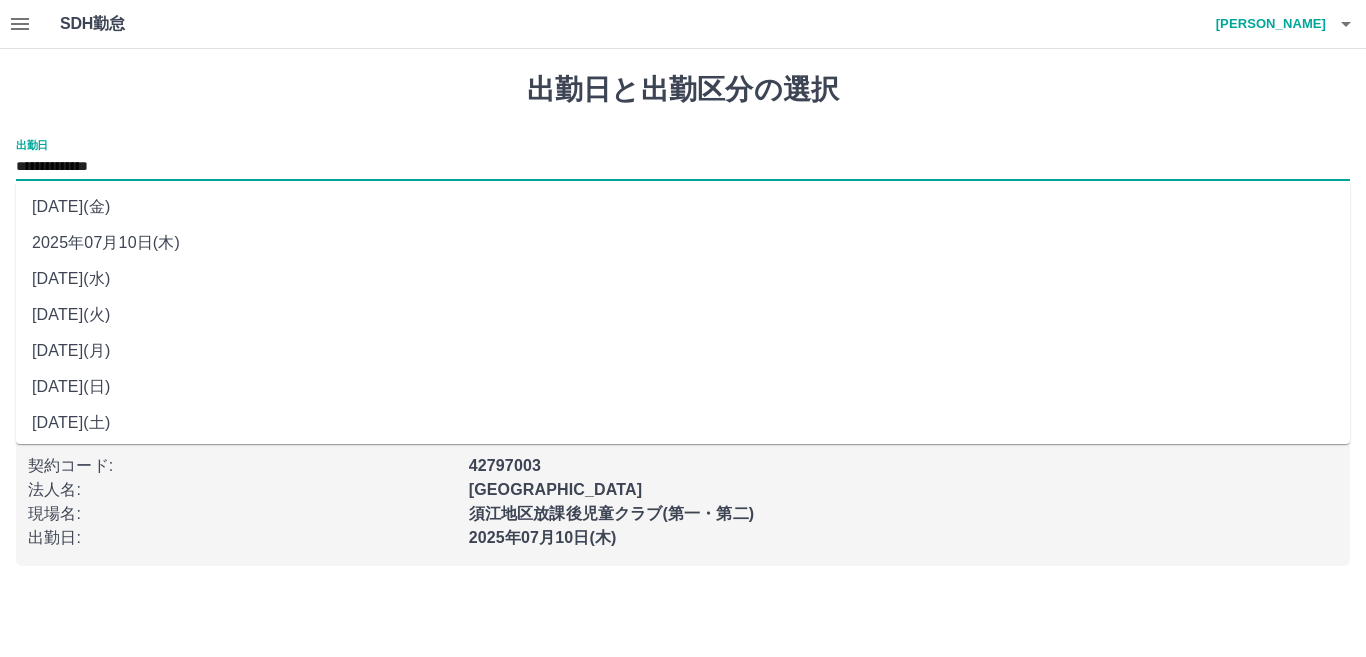 click on "2025年07月09日(水)" at bounding box center [683, 279] 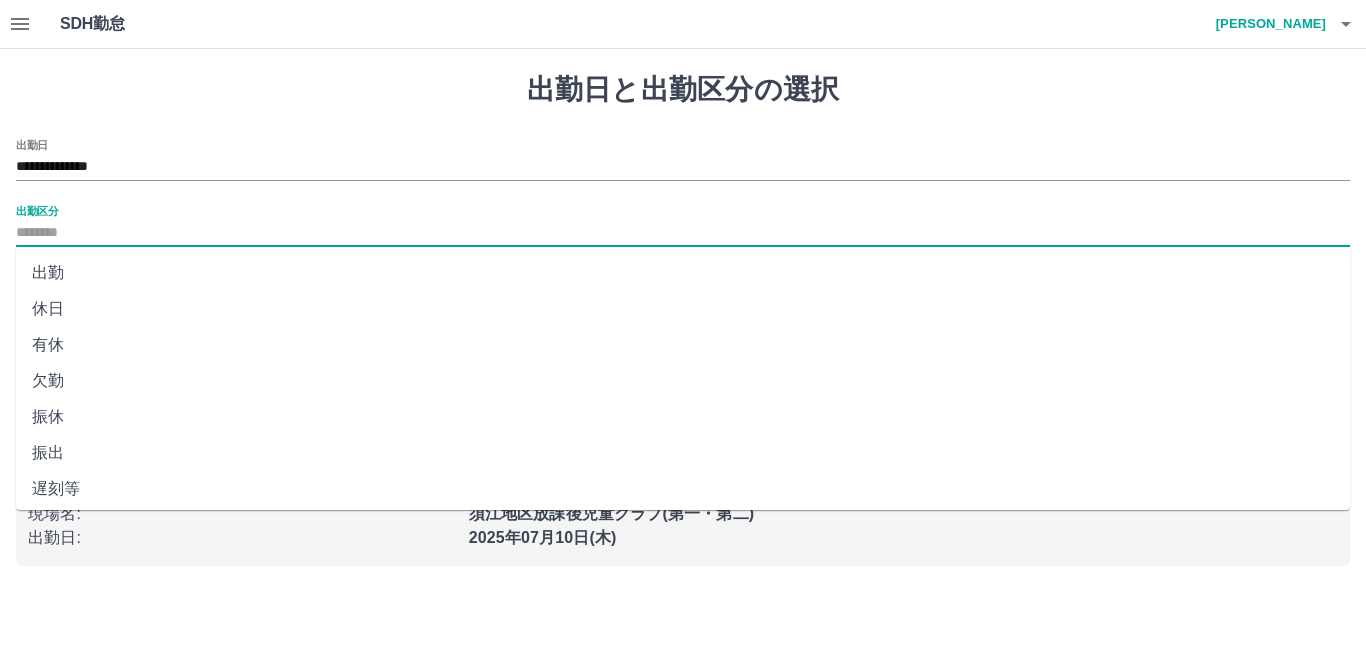 click on "出勤区分" at bounding box center (683, 233) 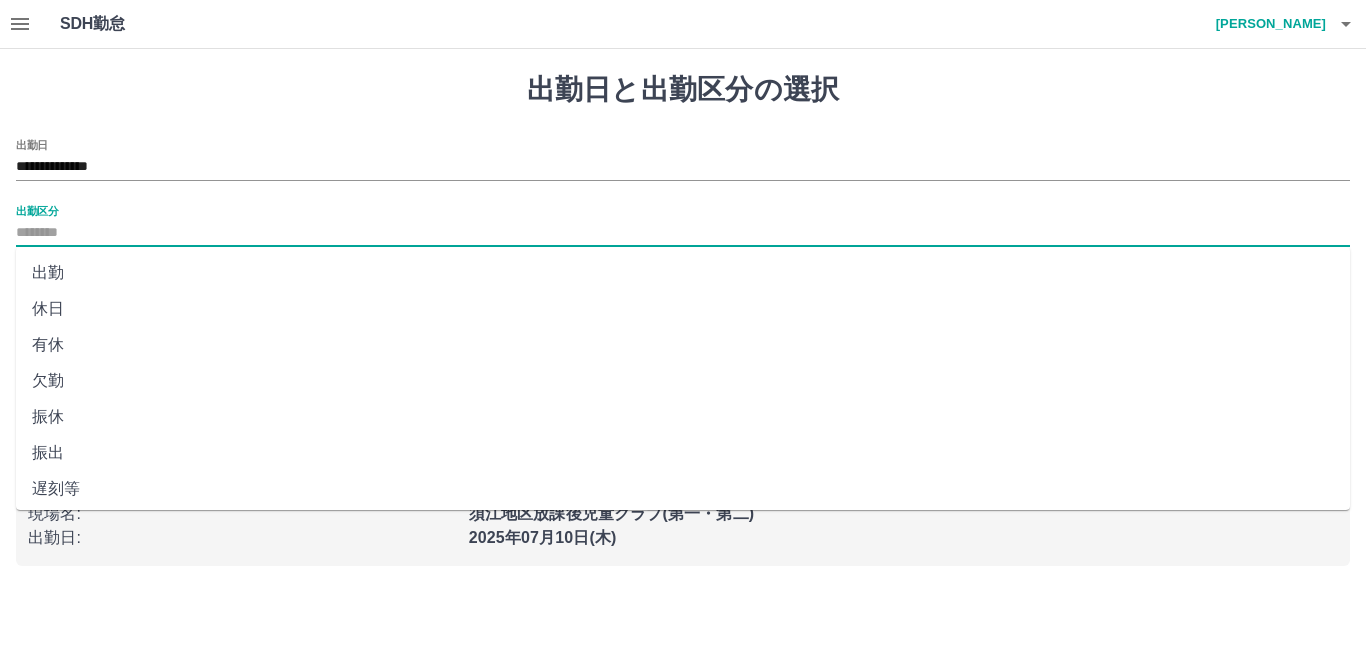 click on "出勤" at bounding box center (683, 273) 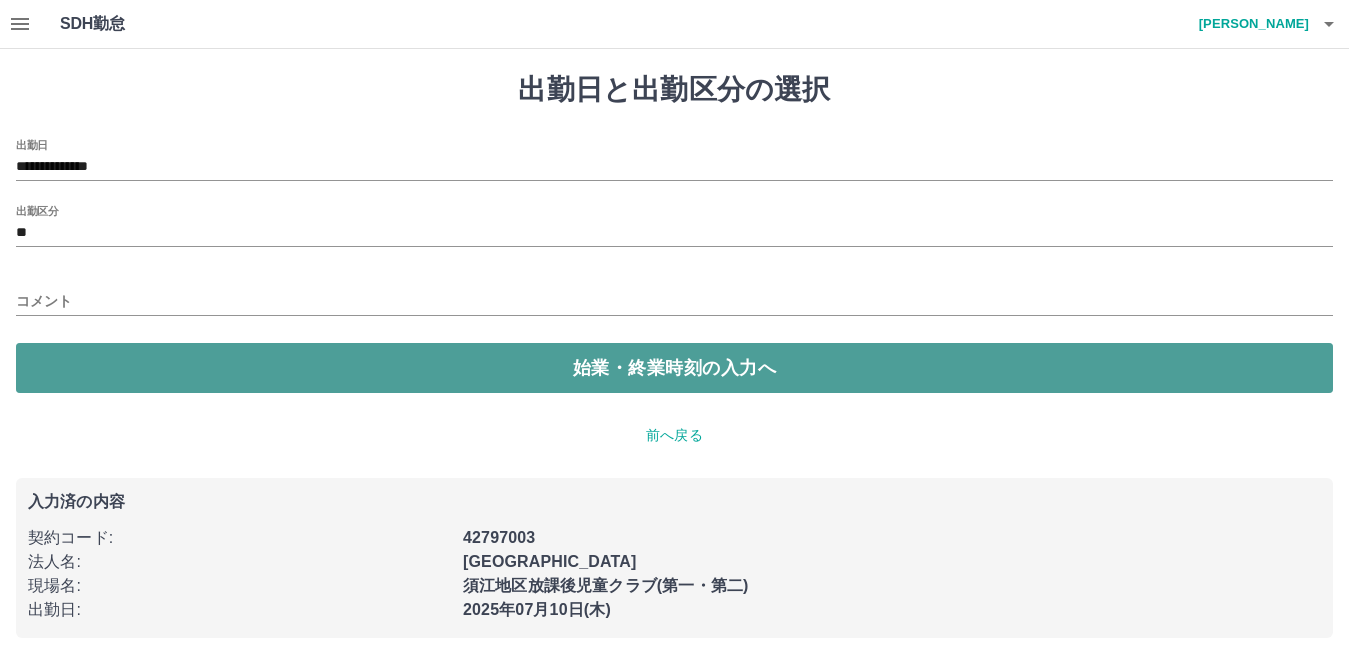 click on "始業・終業時刻の入力へ" at bounding box center [674, 368] 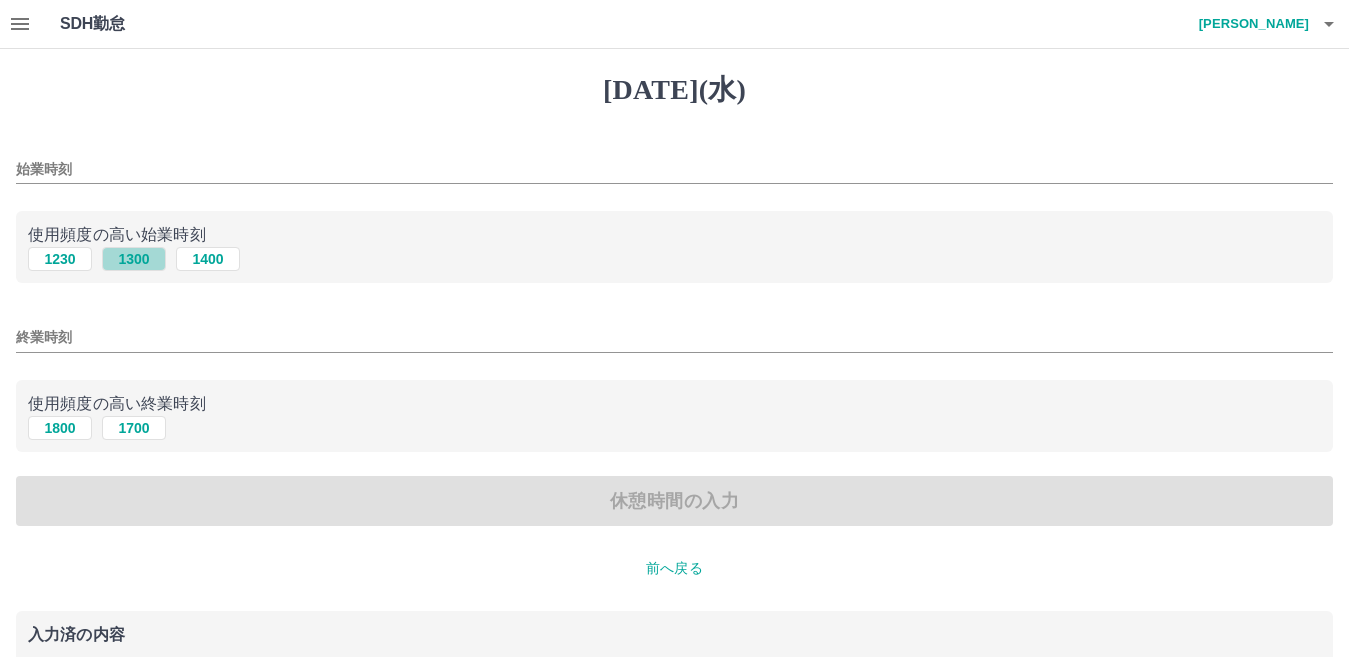 click on "1300" at bounding box center [134, 259] 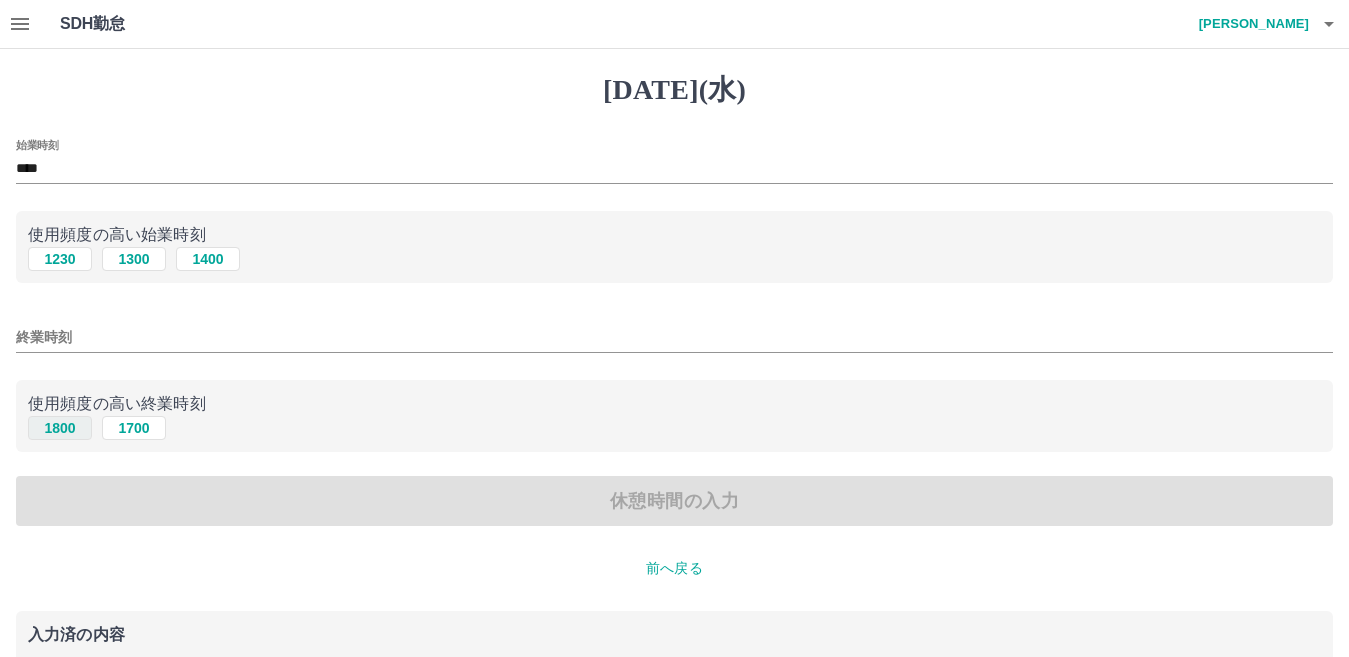click on "1800" at bounding box center [60, 428] 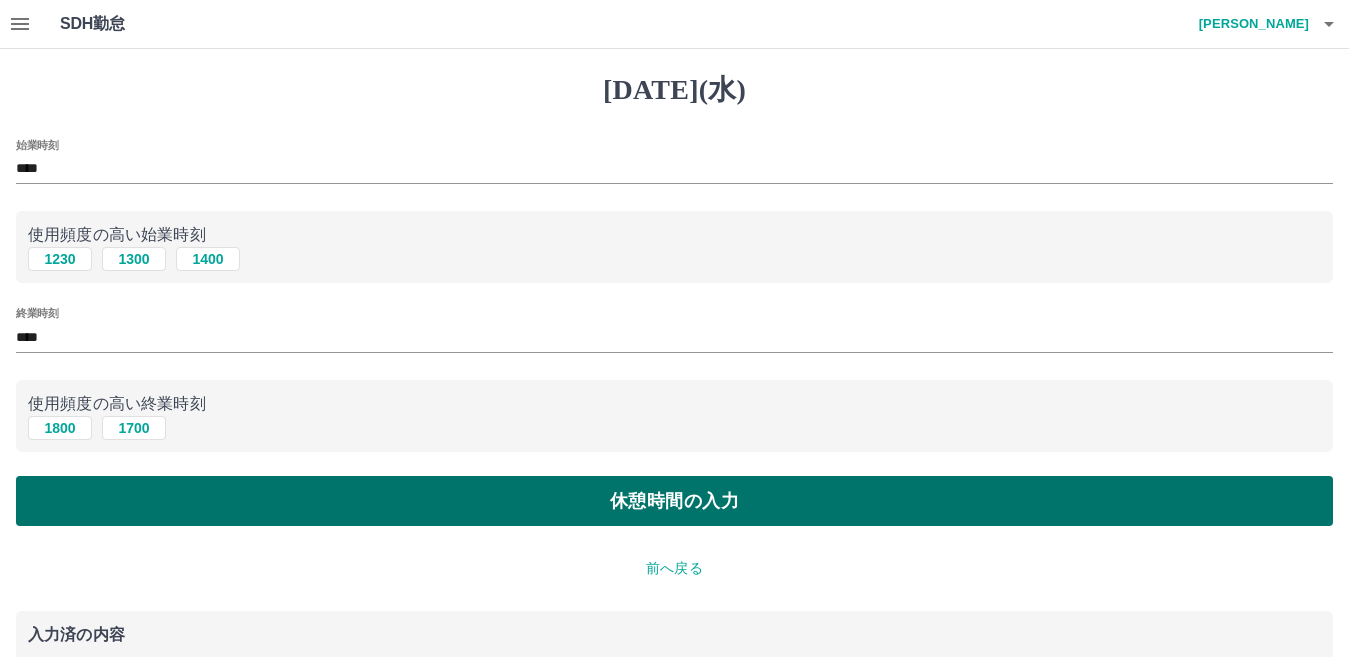 click on "休憩時間の入力" at bounding box center [674, 501] 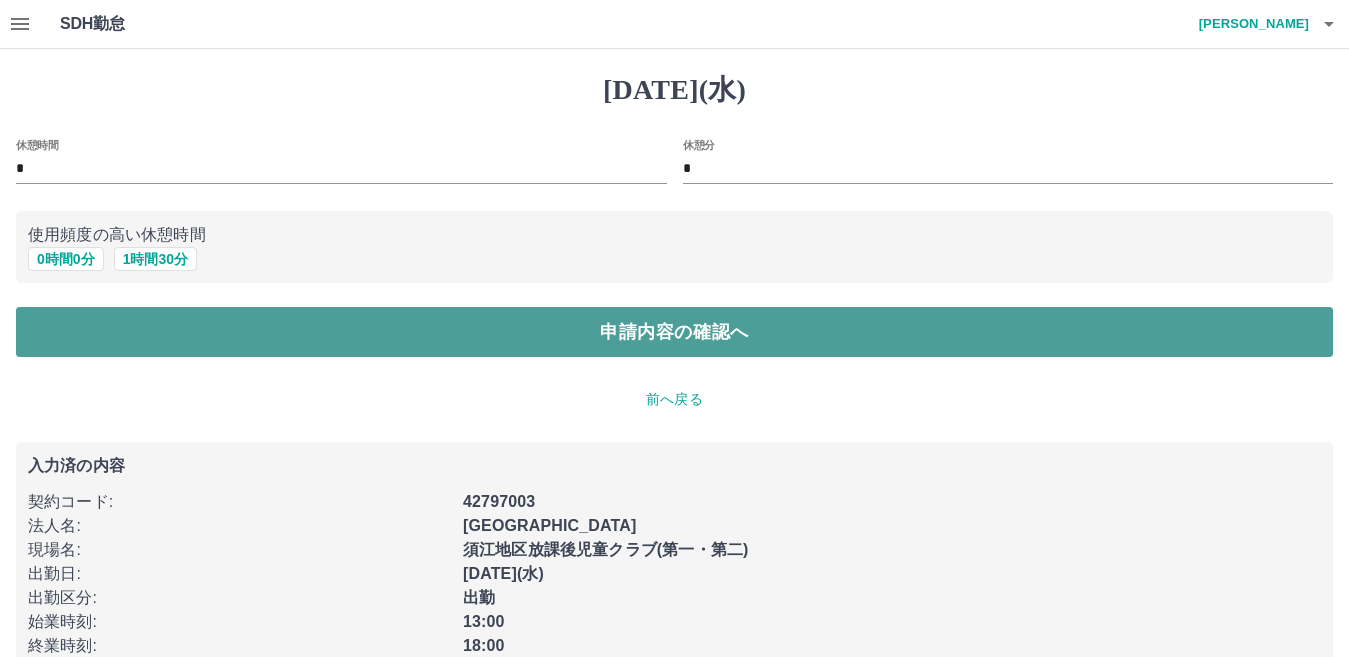 click on "申請内容の確認へ" at bounding box center (674, 332) 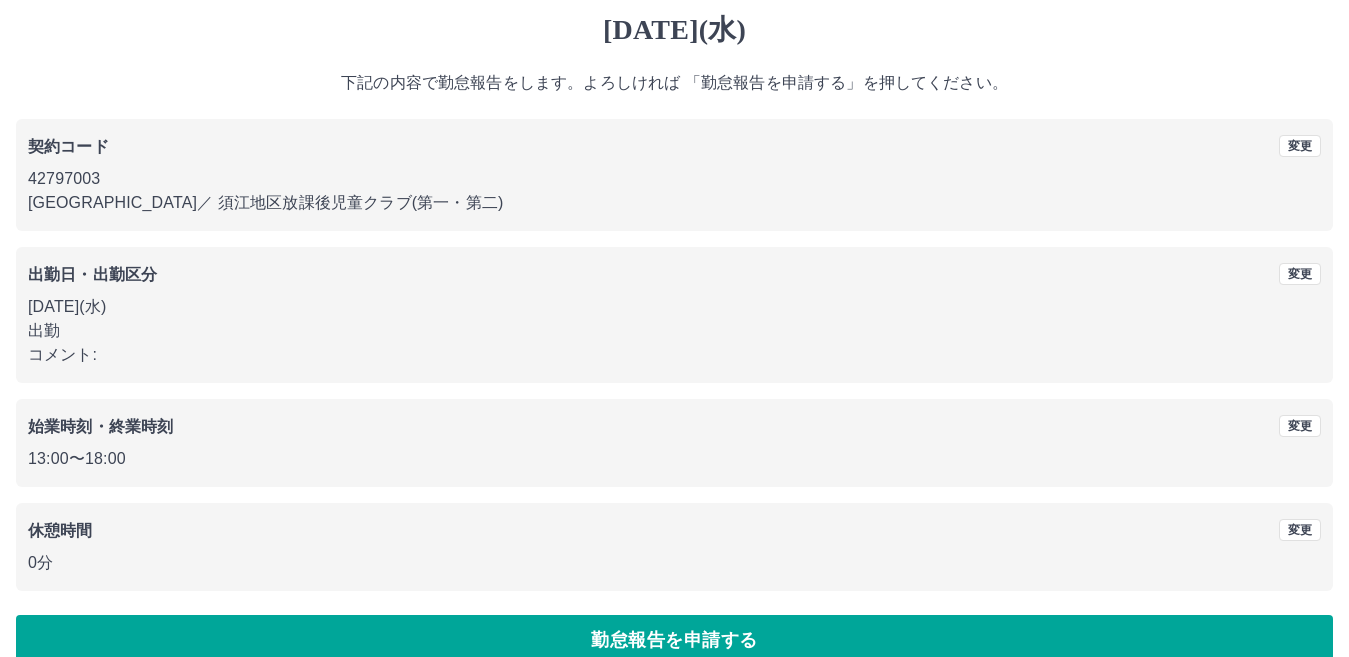scroll, scrollTop: 92, scrollLeft: 0, axis: vertical 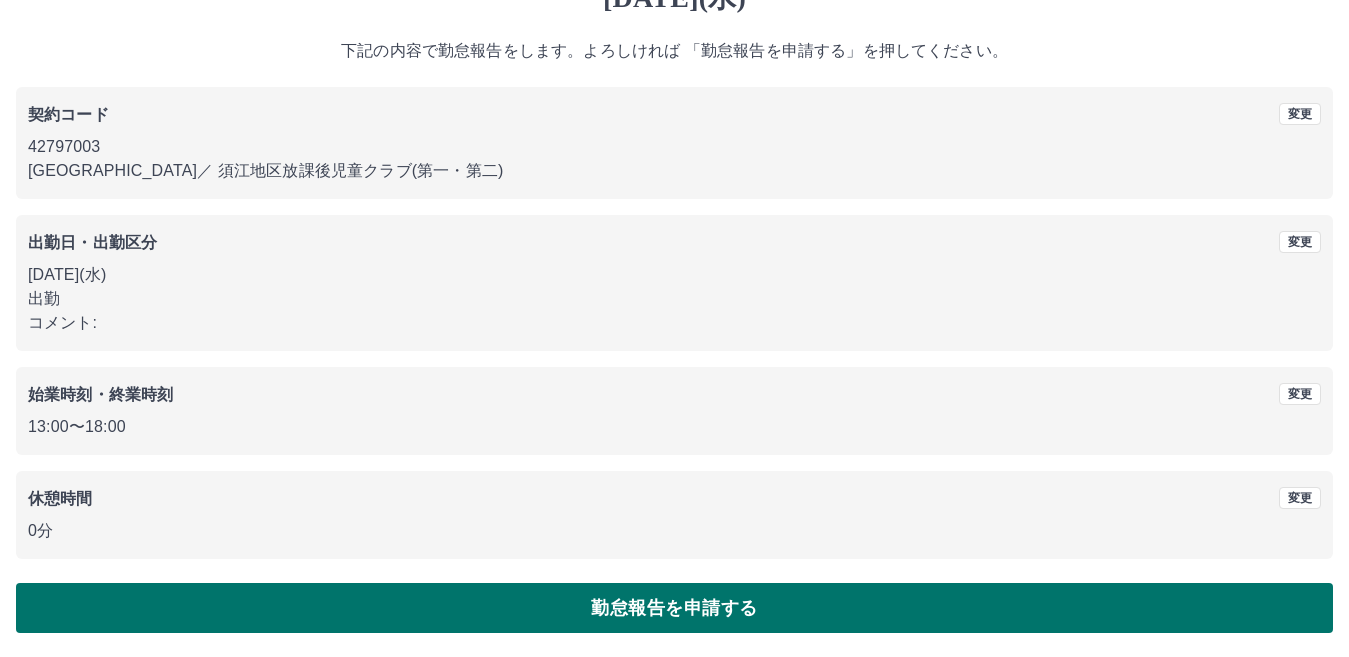 click on "勤怠報告を申請する" at bounding box center [674, 608] 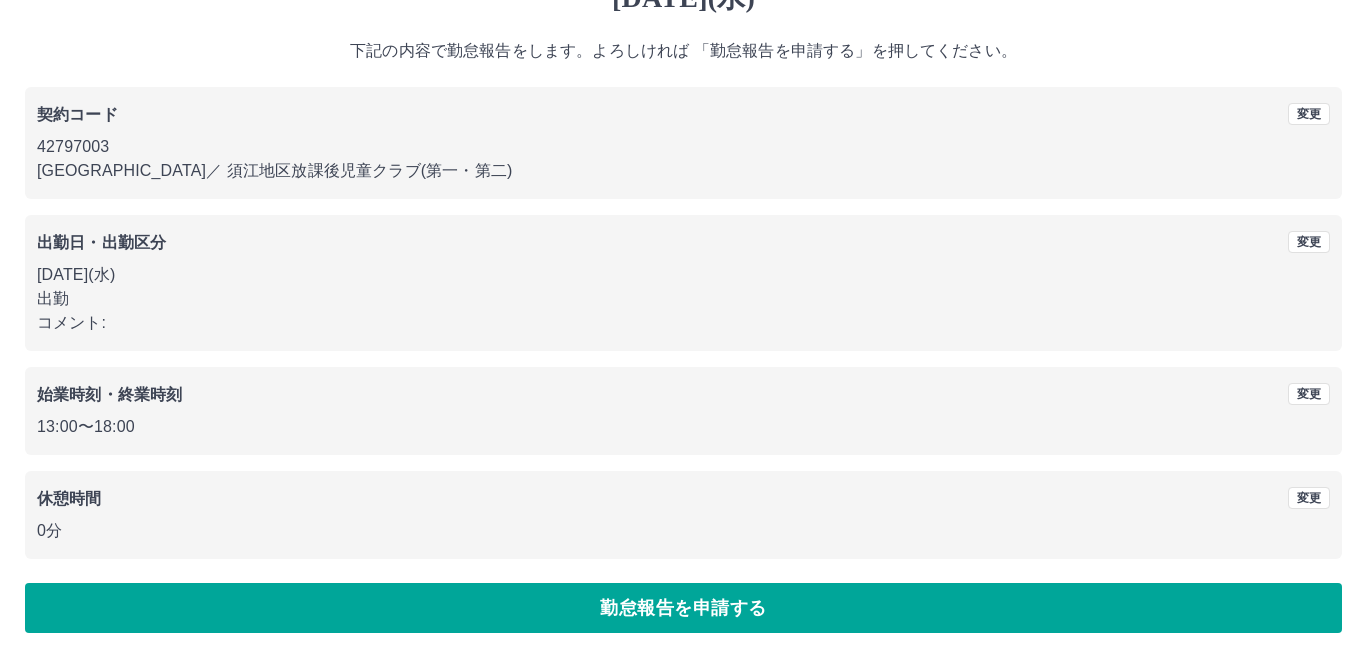scroll, scrollTop: 0, scrollLeft: 0, axis: both 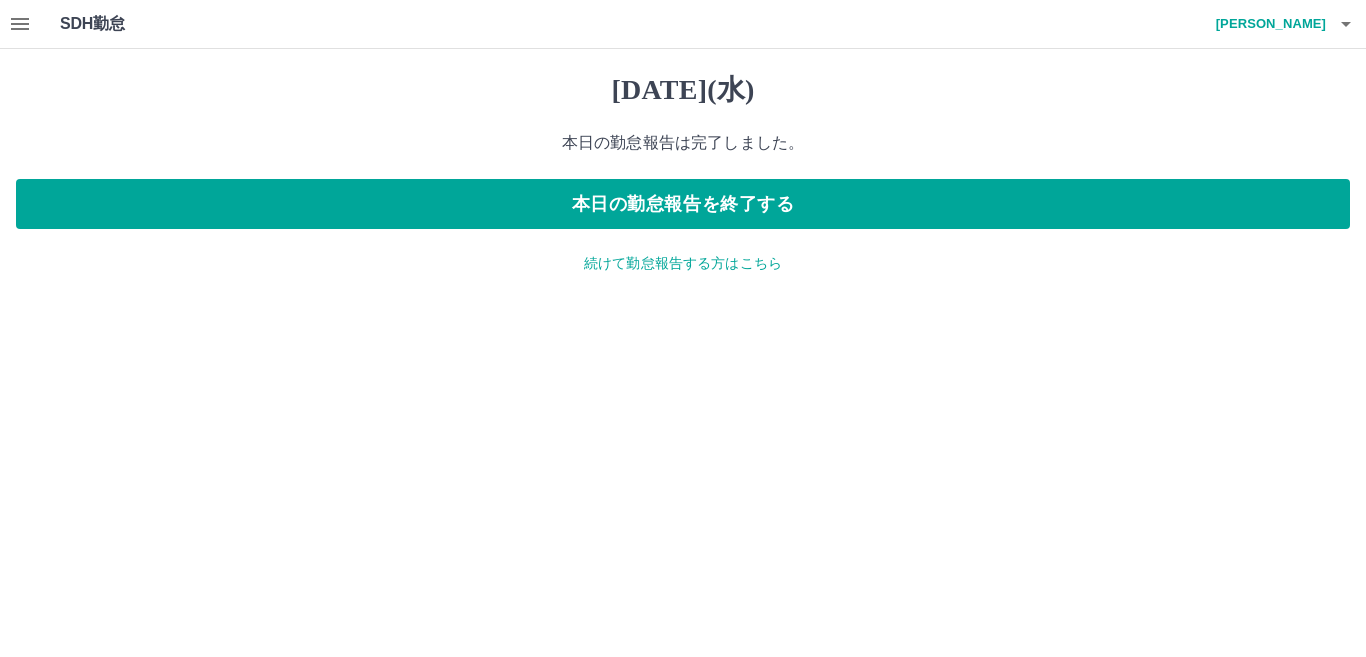 click on "[PERSON_NAME]" at bounding box center [1266, 24] 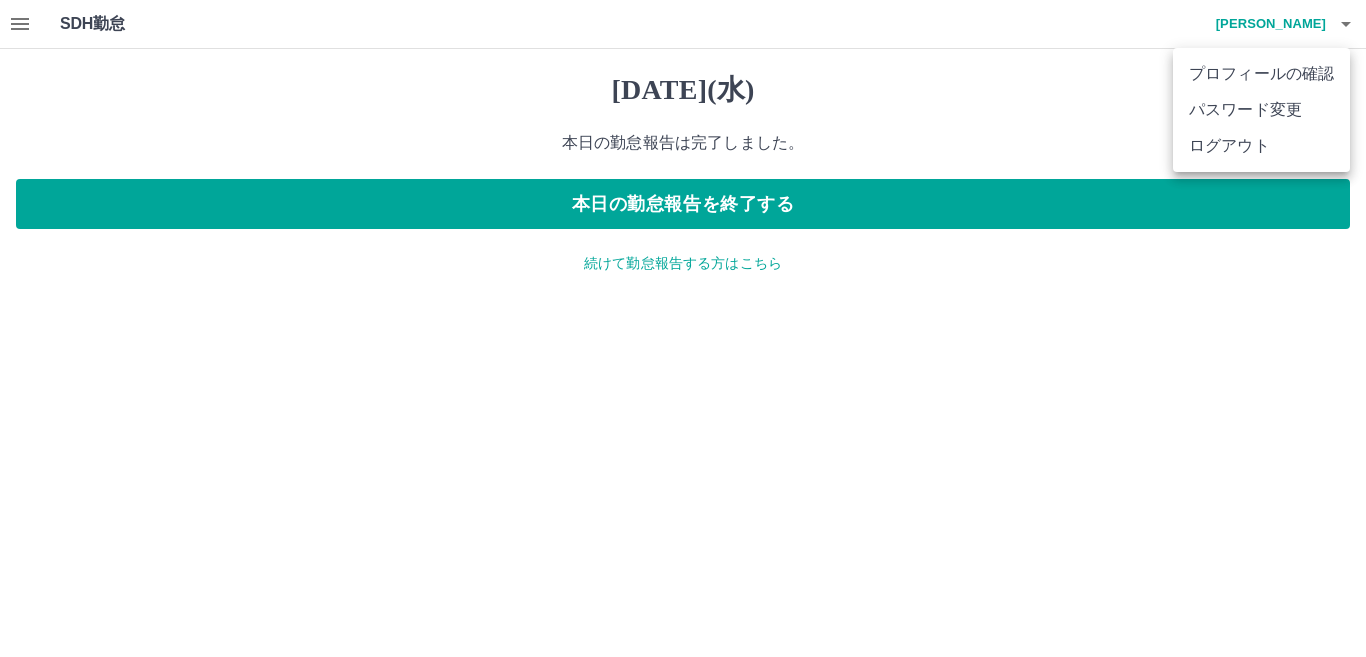 click on "ログアウト" at bounding box center (1261, 146) 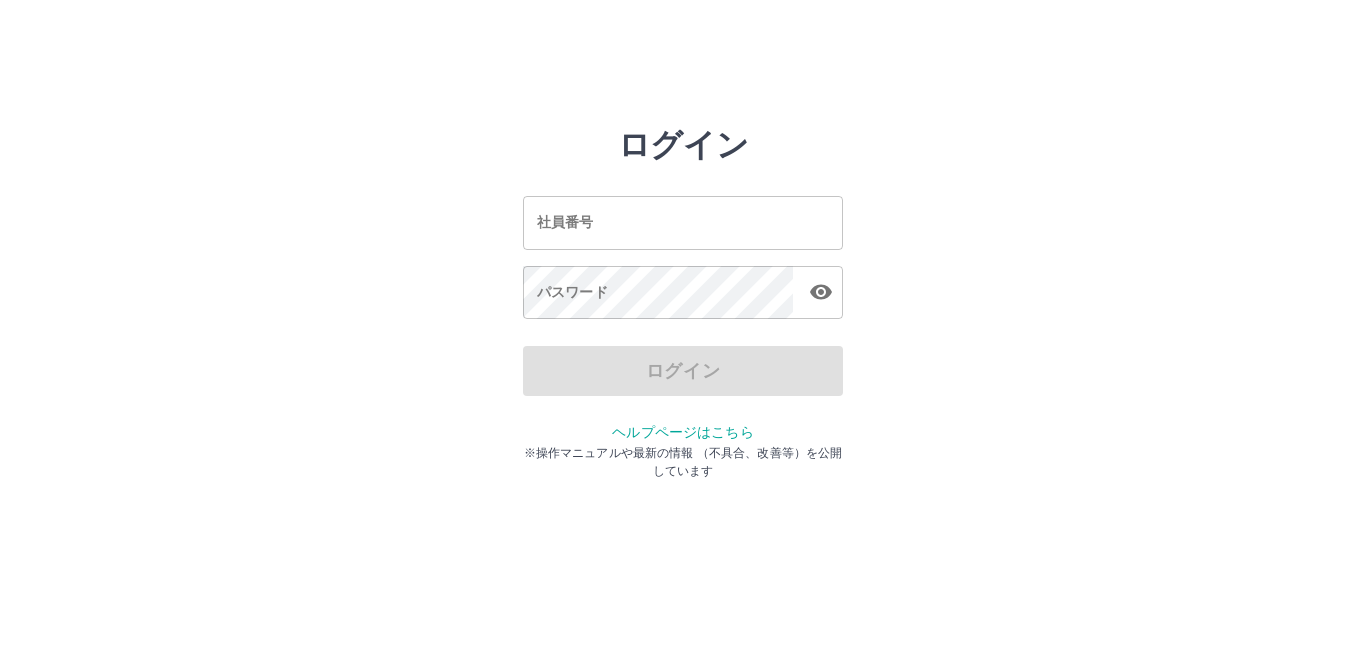 scroll, scrollTop: 0, scrollLeft: 0, axis: both 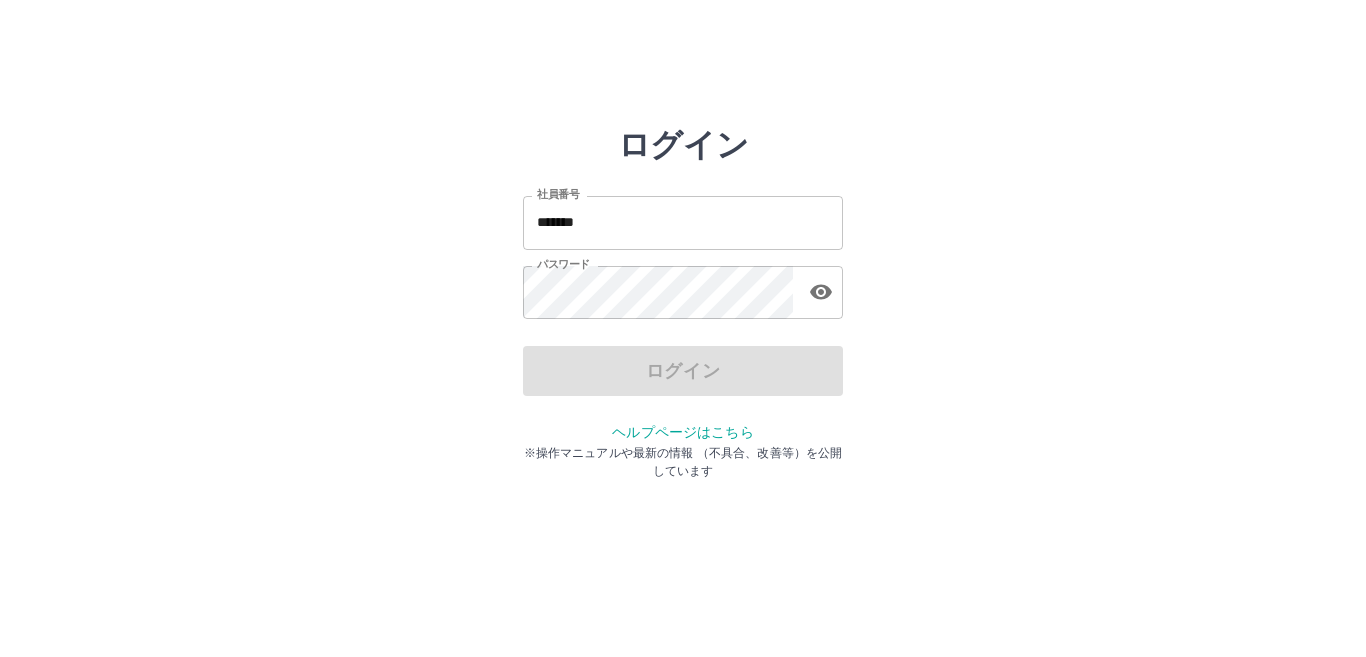 click on "*******" at bounding box center [683, 222] 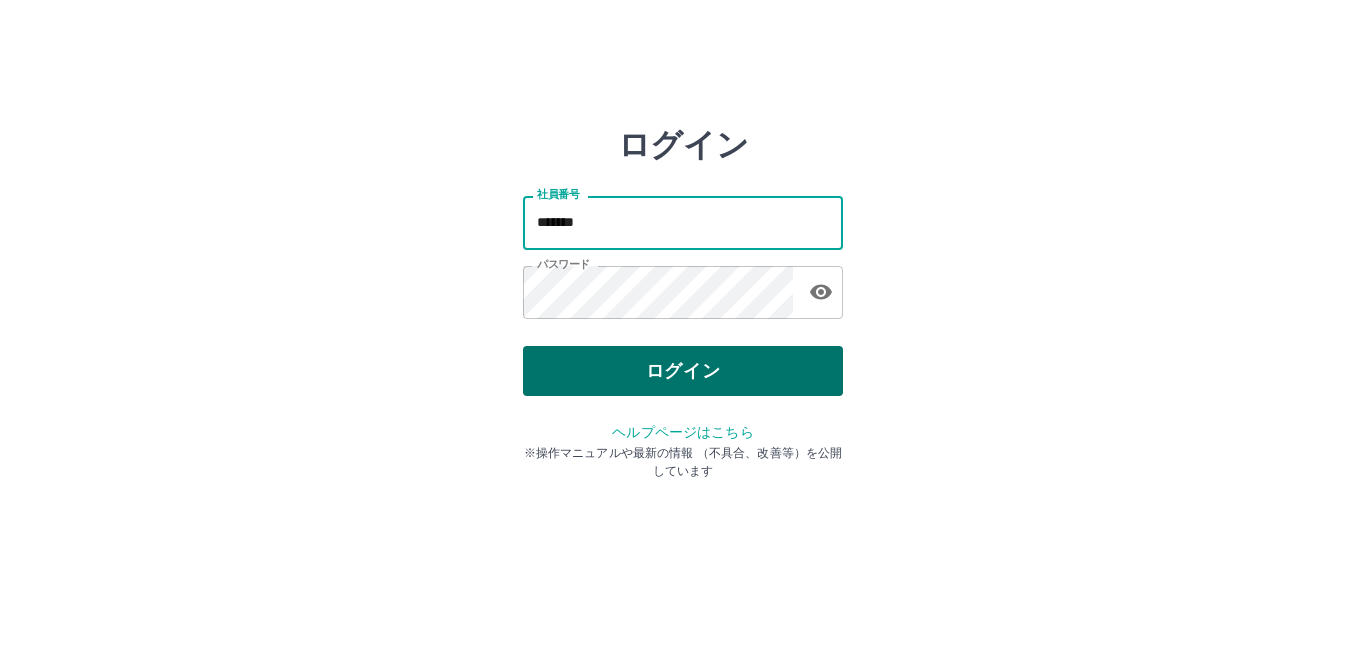 type on "*******" 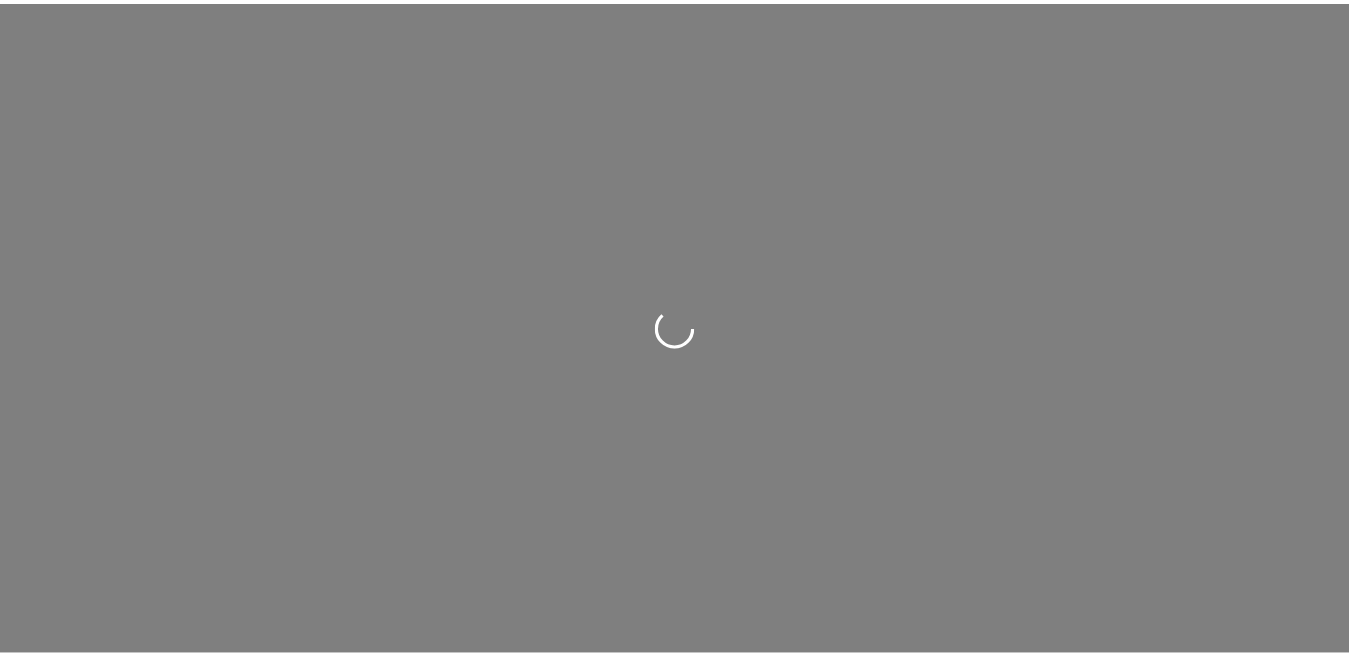 scroll, scrollTop: 0, scrollLeft: 0, axis: both 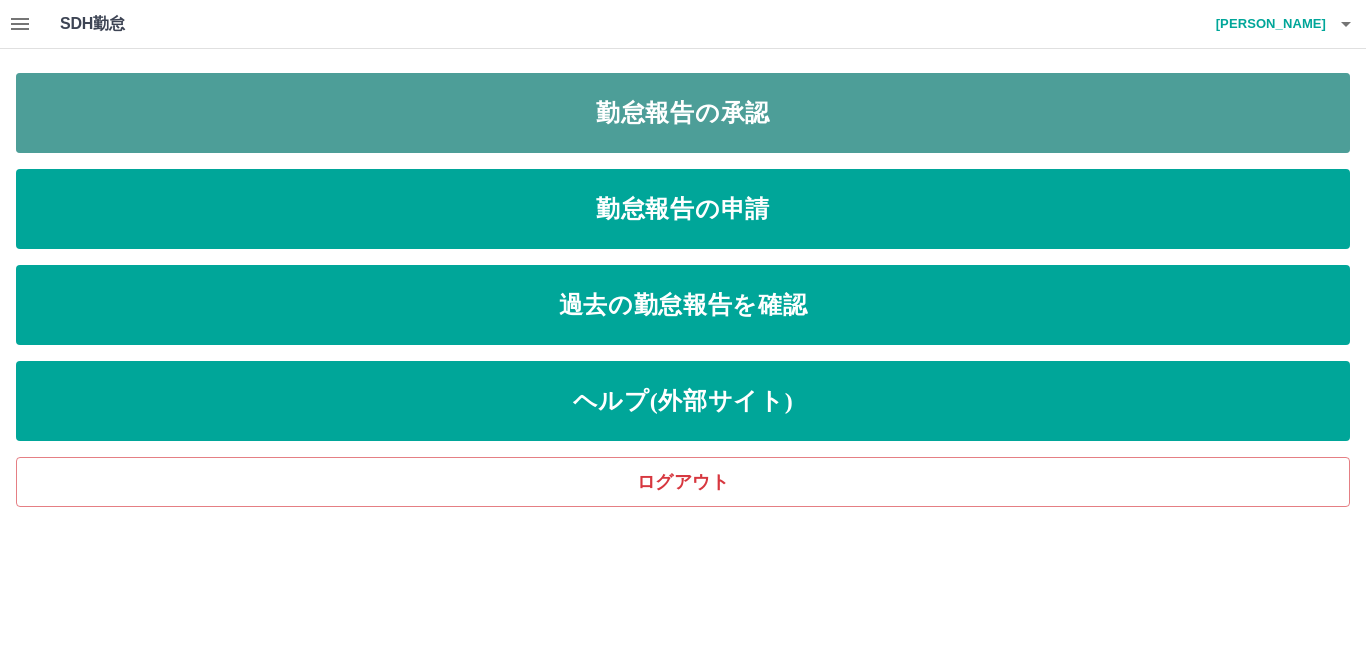 click on "勤怠報告の承認" at bounding box center (683, 113) 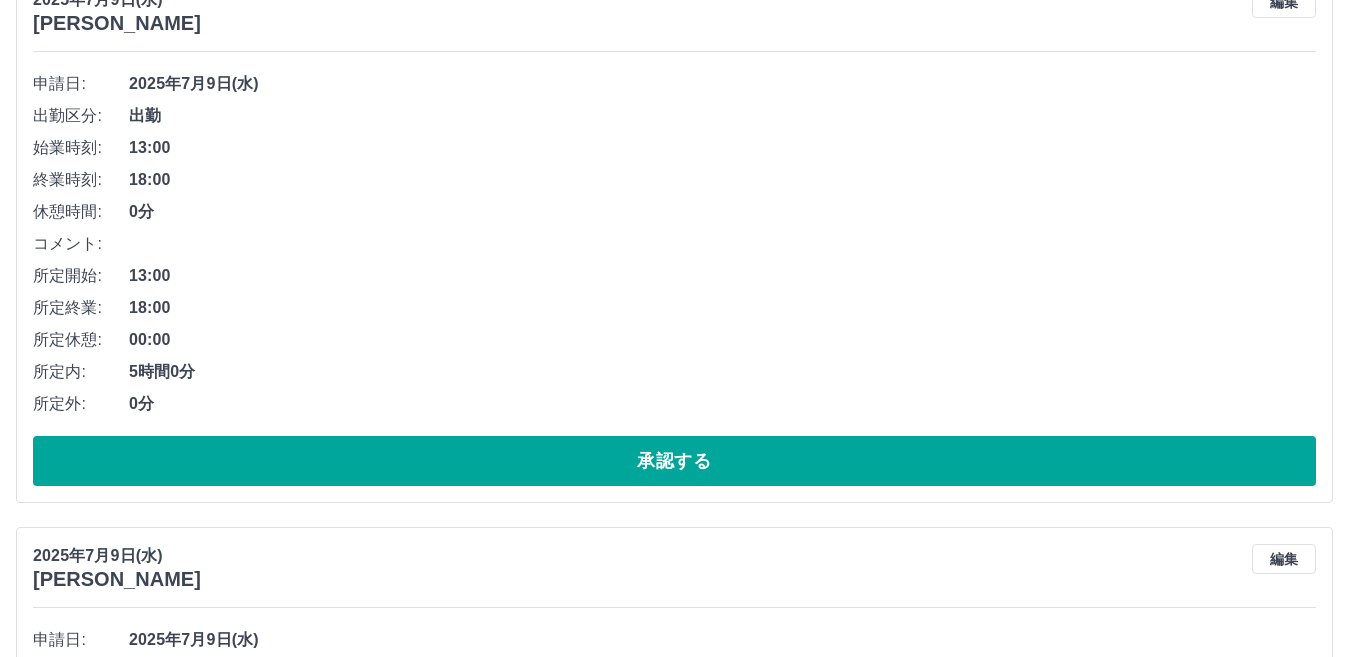 scroll, scrollTop: 300, scrollLeft: 0, axis: vertical 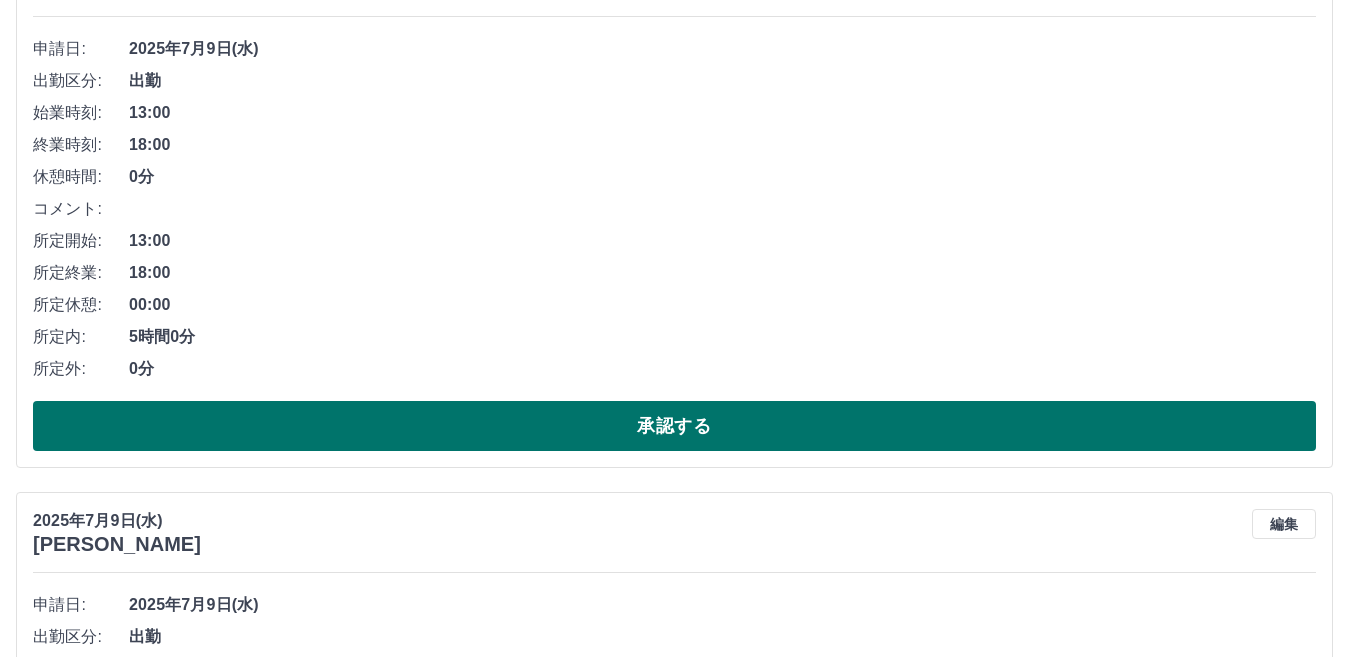 click on "承認する" at bounding box center (674, 426) 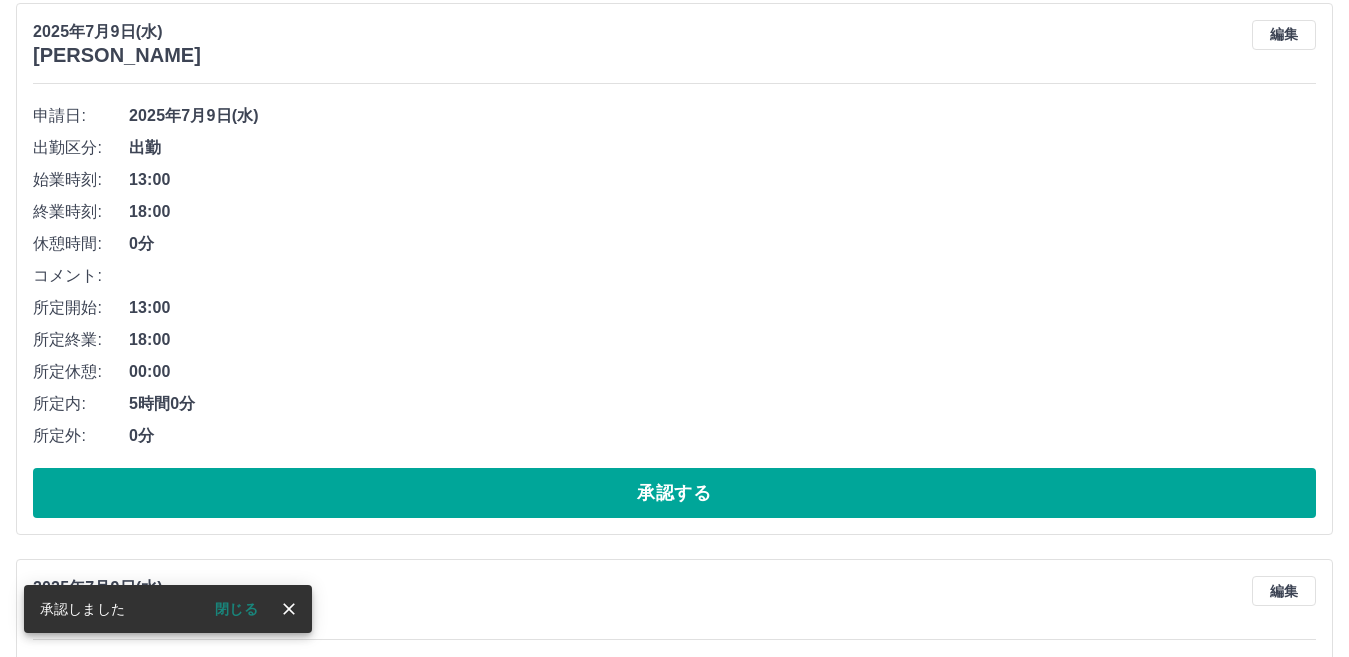 scroll, scrollTop: 244, scrollLeft: 0, axis: vertical 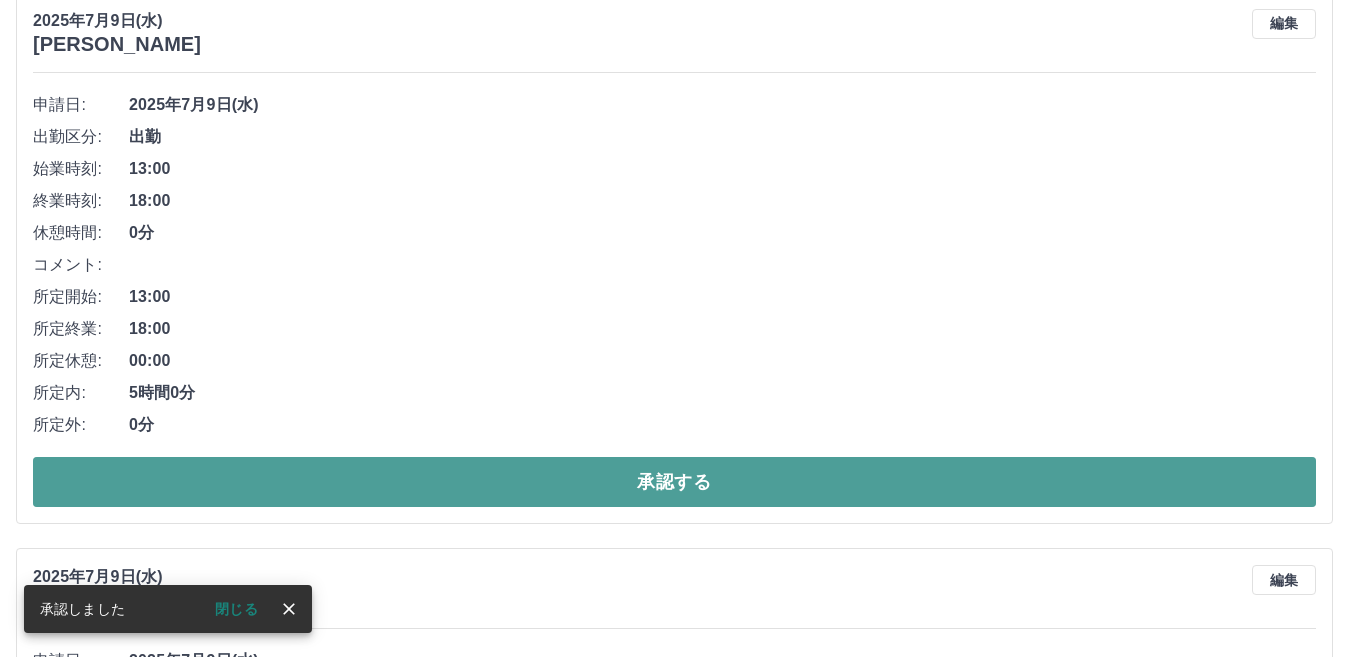click on "承認する" at bounding box center [674, 482] 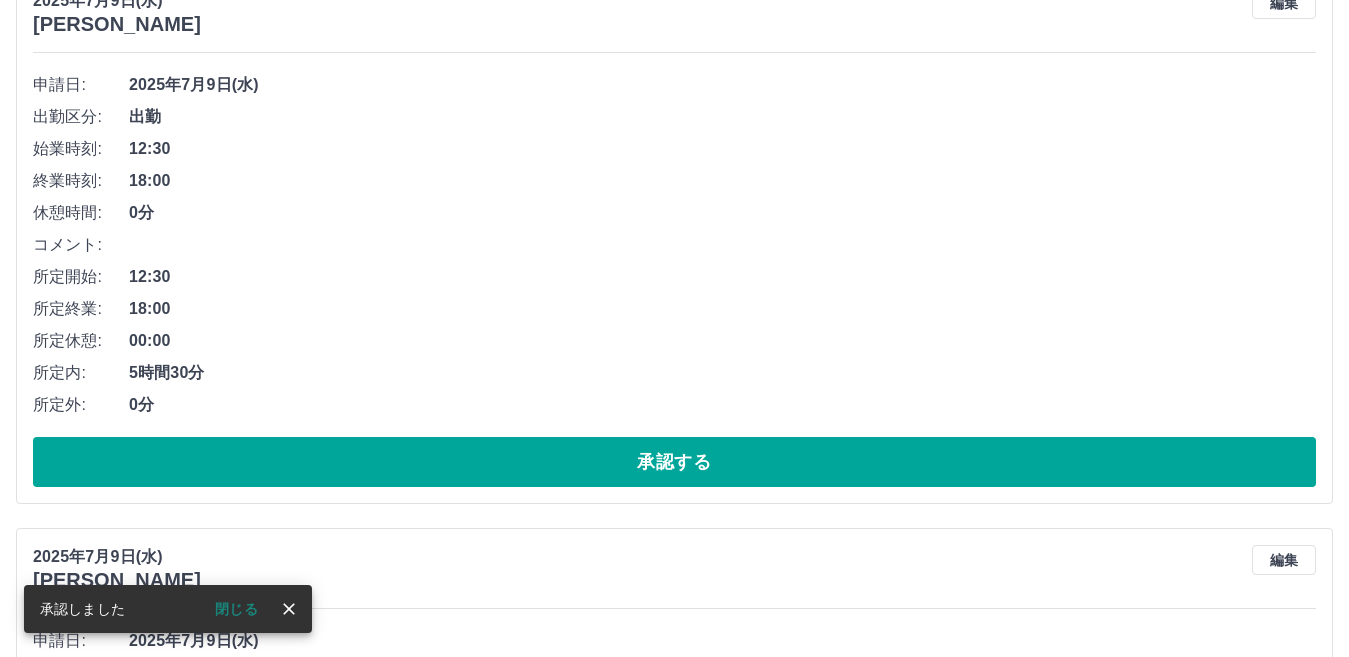 scroll, scrollTop: 288, scrollLeft: 0, axis: vertical 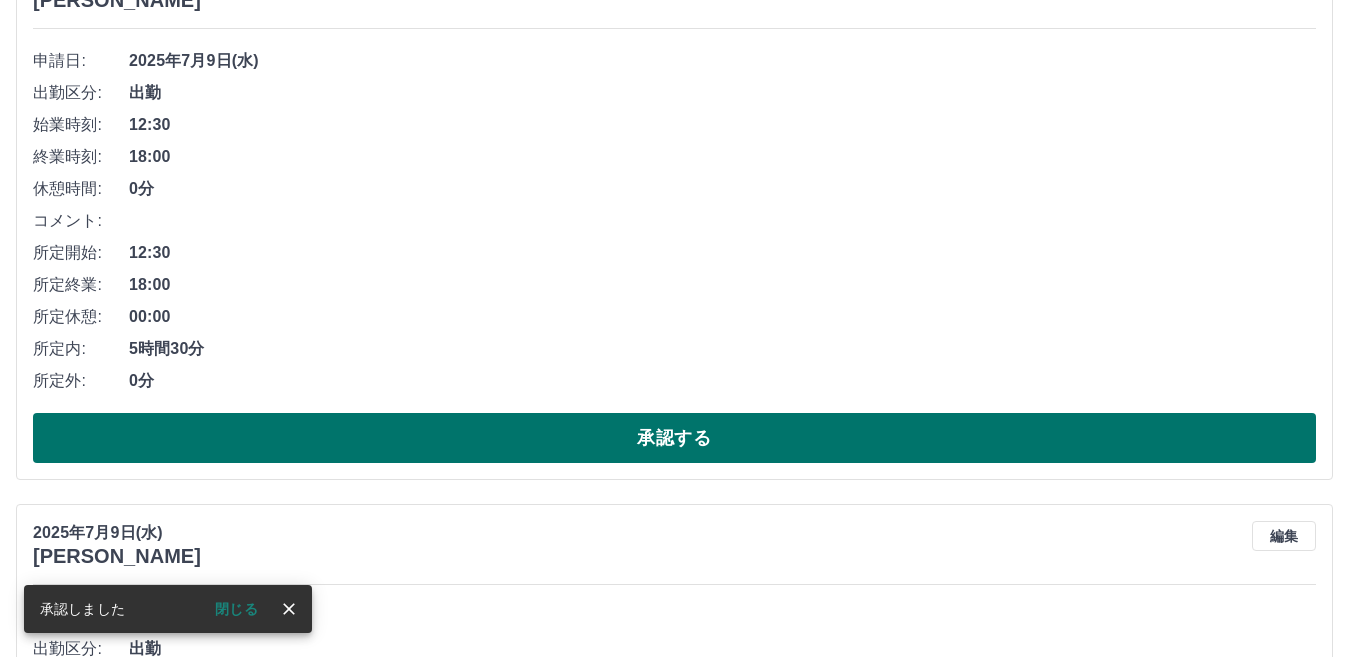 click on "承認する" at bounding box center [674, 438] 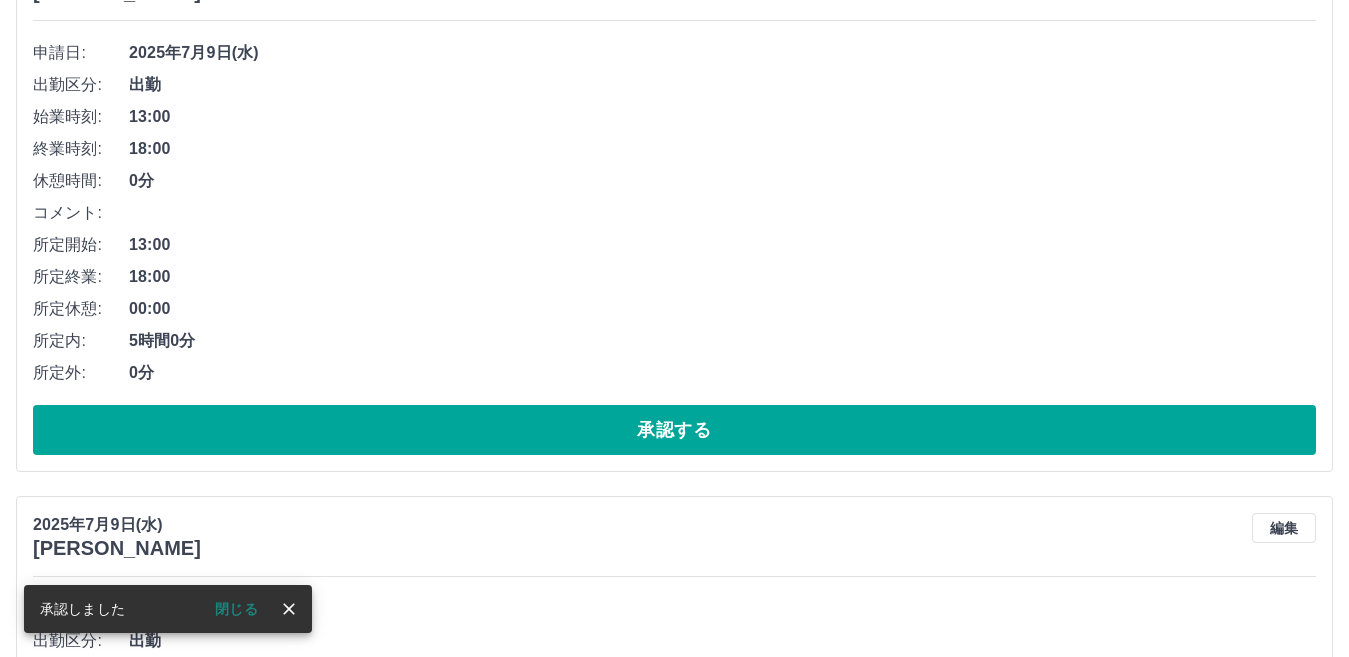 scroll, scrollTop: 332, scrollLeft: 0, axis: vertical 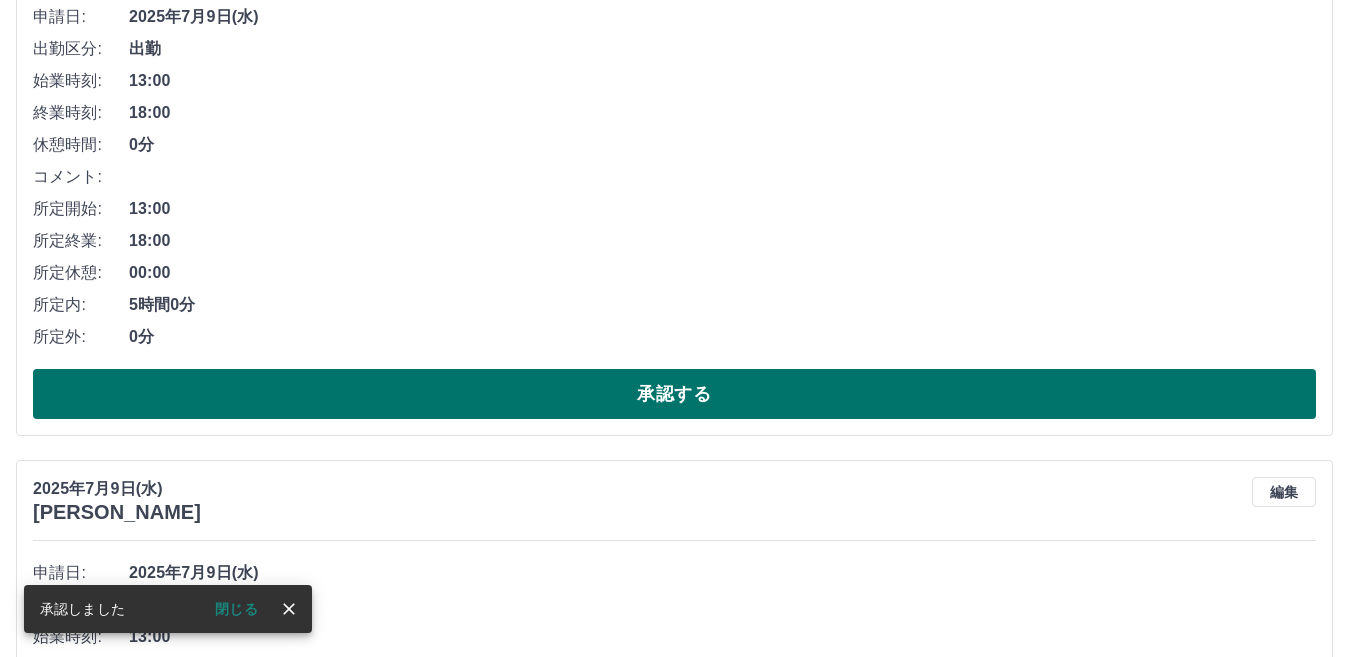 click on "承認する" at bounding box center [674, 394] 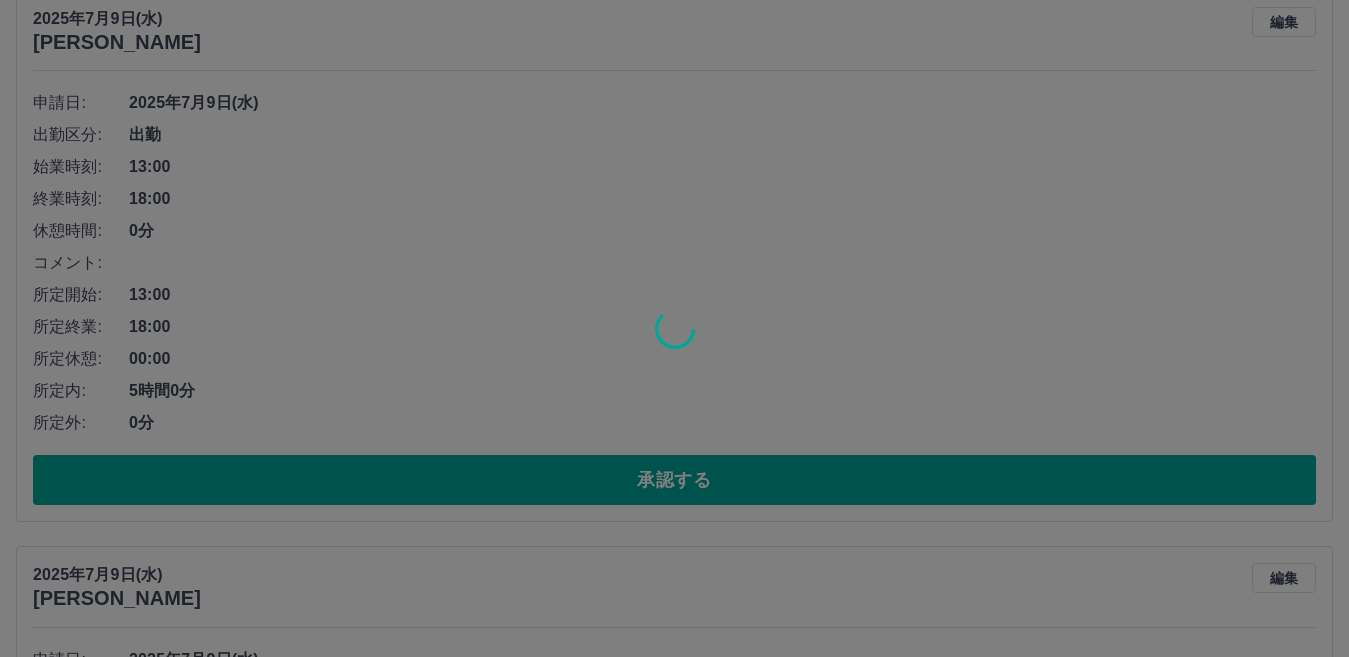 scroll, scrollTop: 376, scrollLeft: 0, axis: vertical 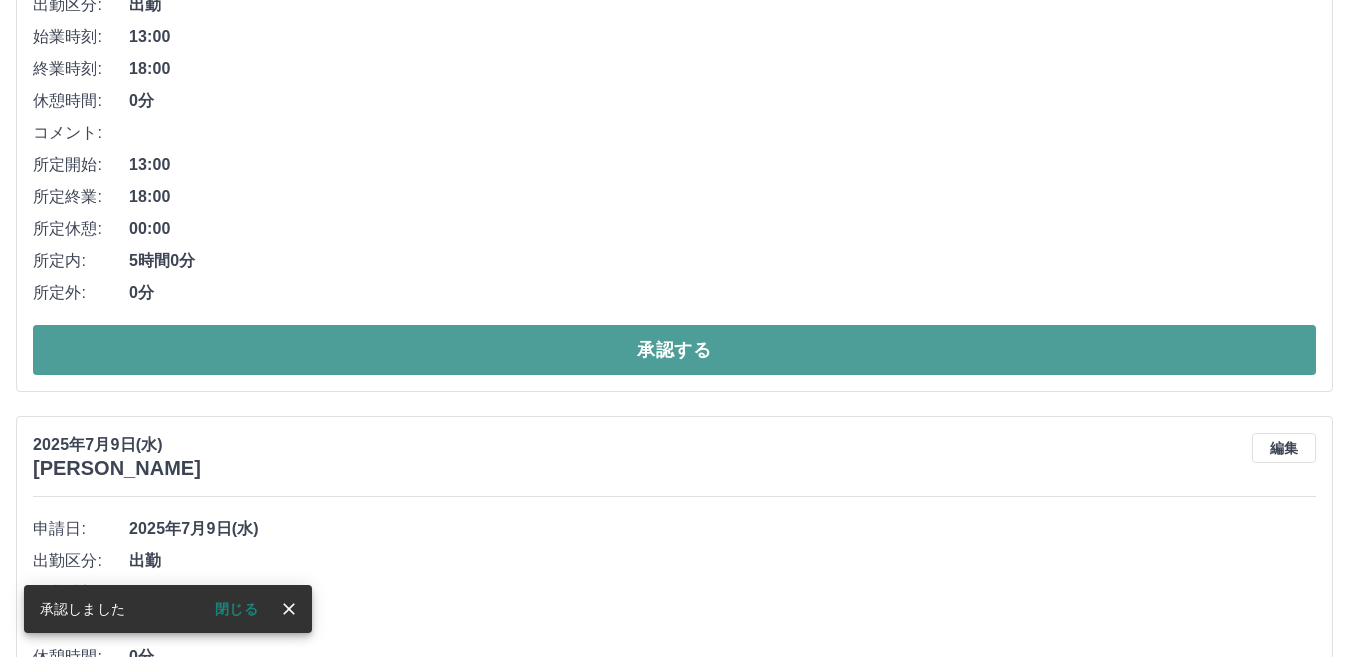 click on "承認する" at bounding box center (674, 350) 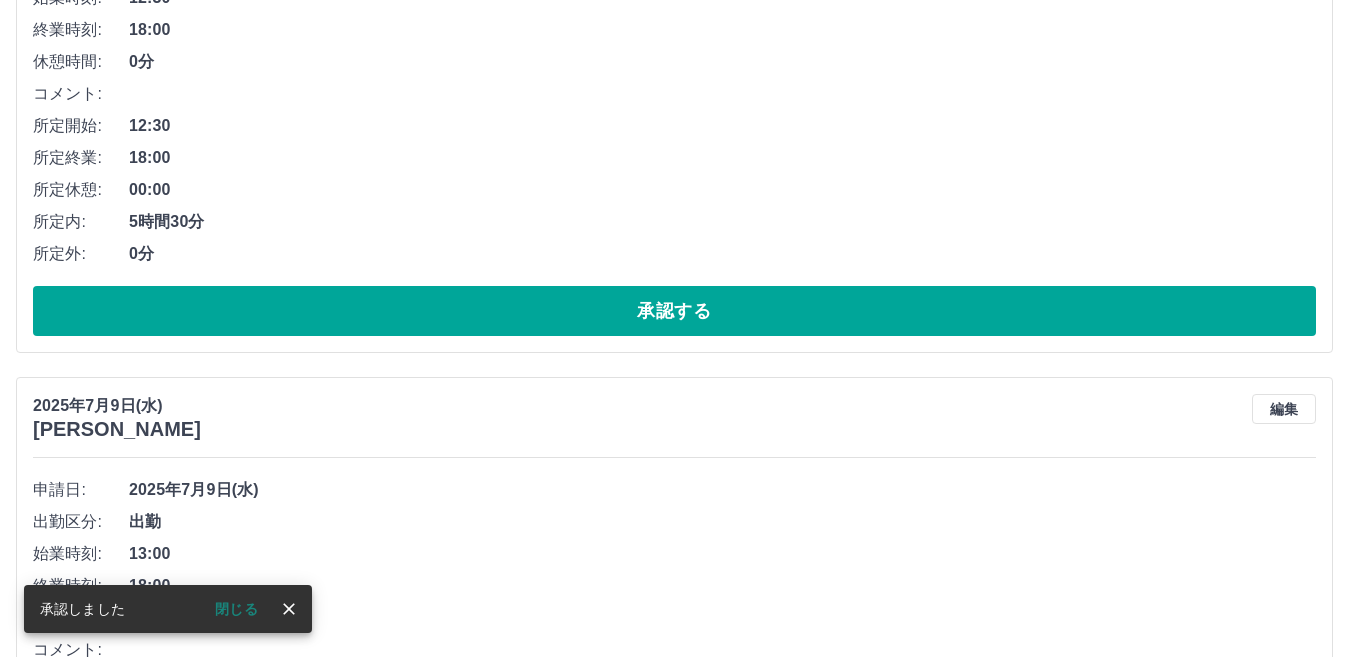 scroll, scrollTop: 420, scrollLeft: 0, axis: vertical 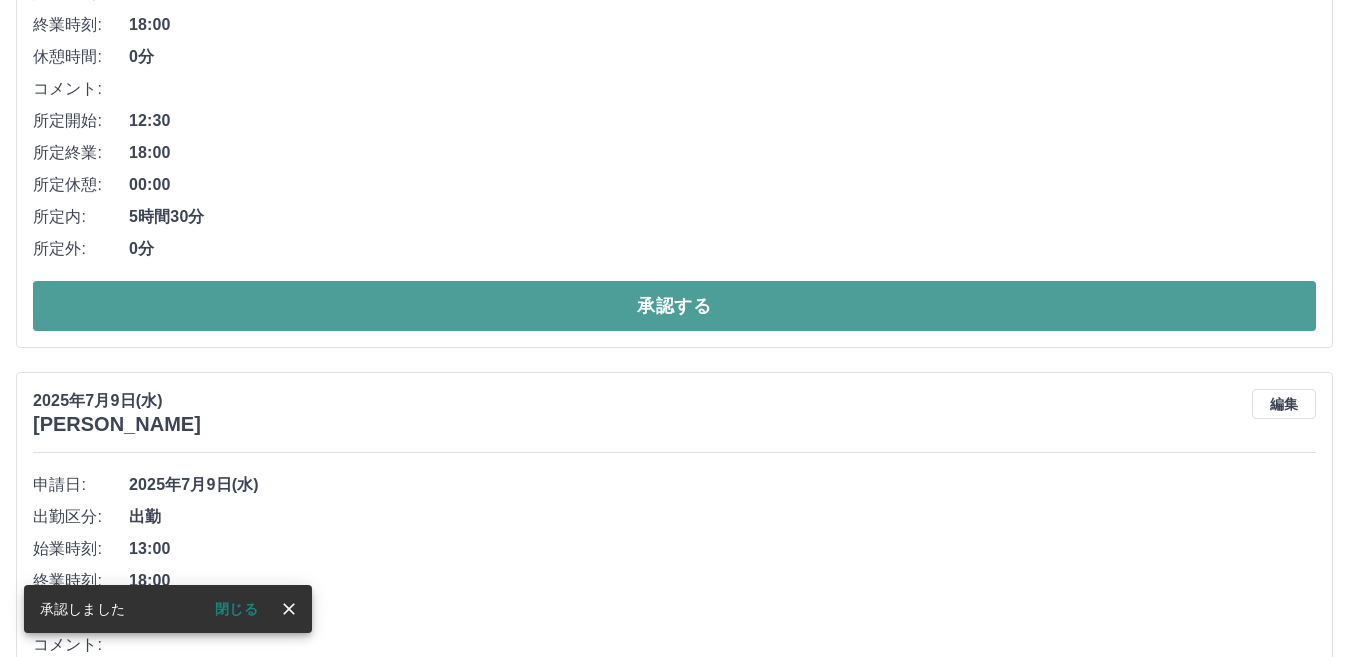 click on "承認する" at bounding box center [674, 306] 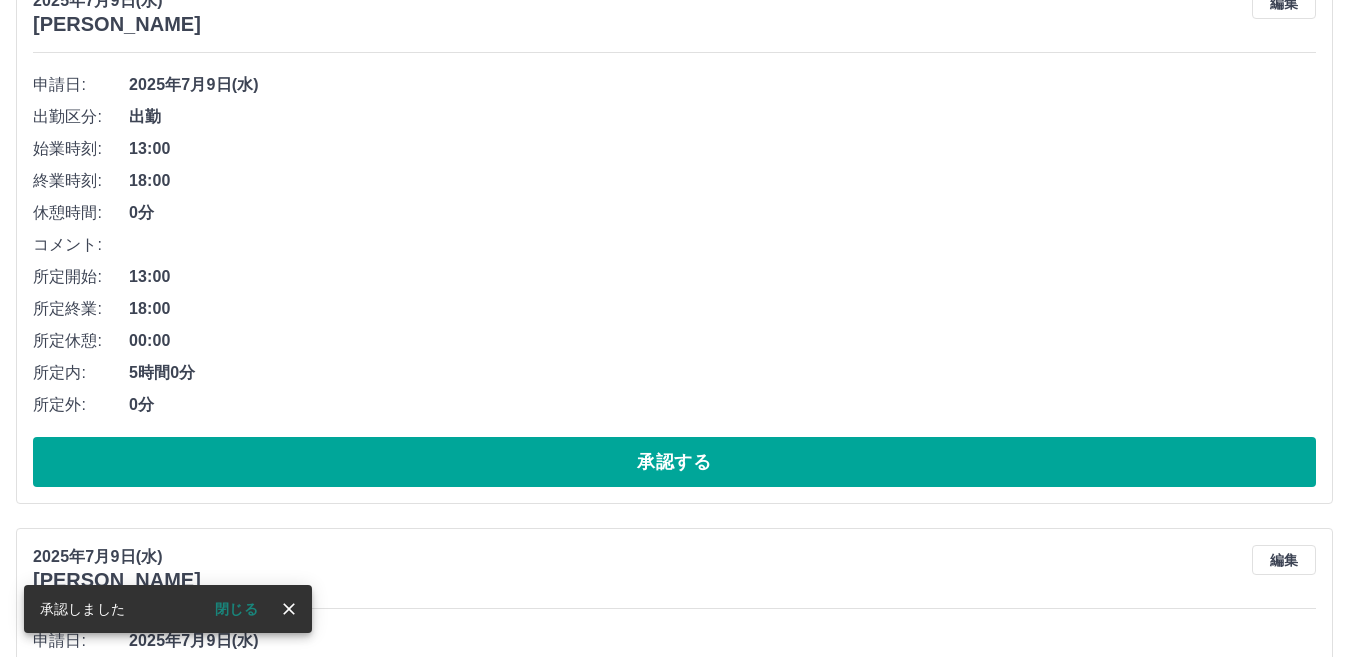 scroll, scrollTop: 364, scrollLeft: 0, axis: vertical 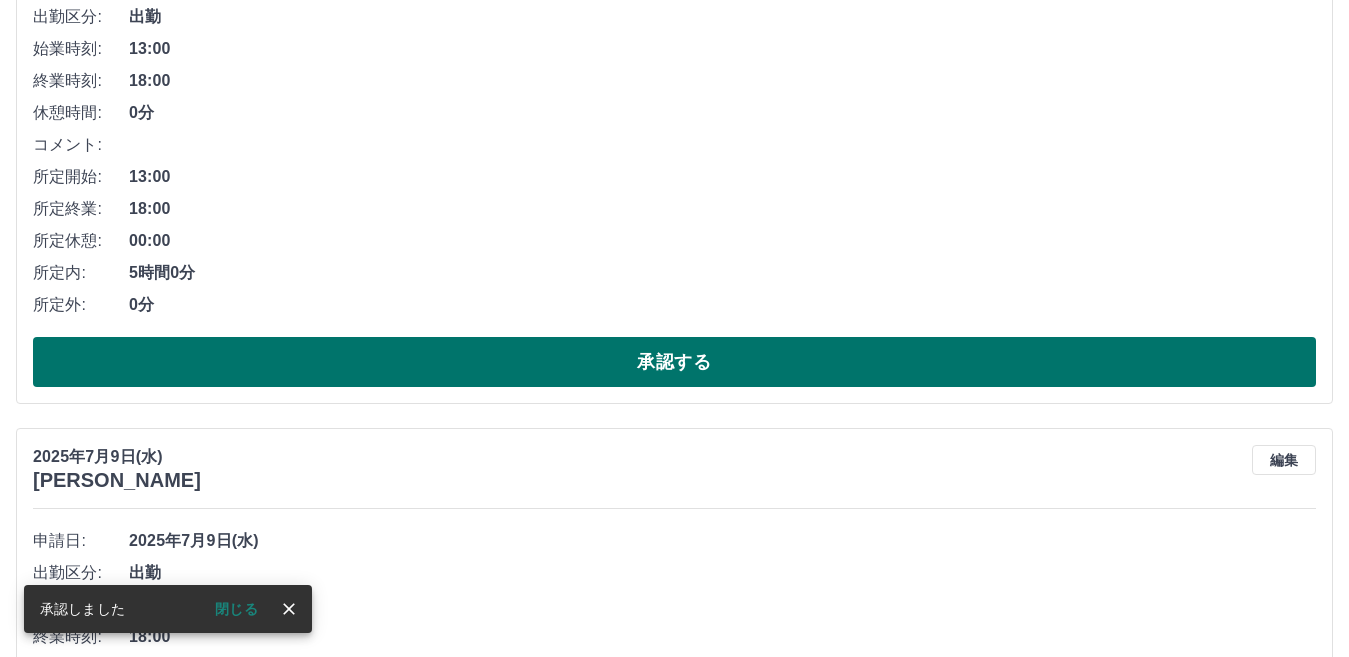 click on "承認する" at bounding box center (674, 362) 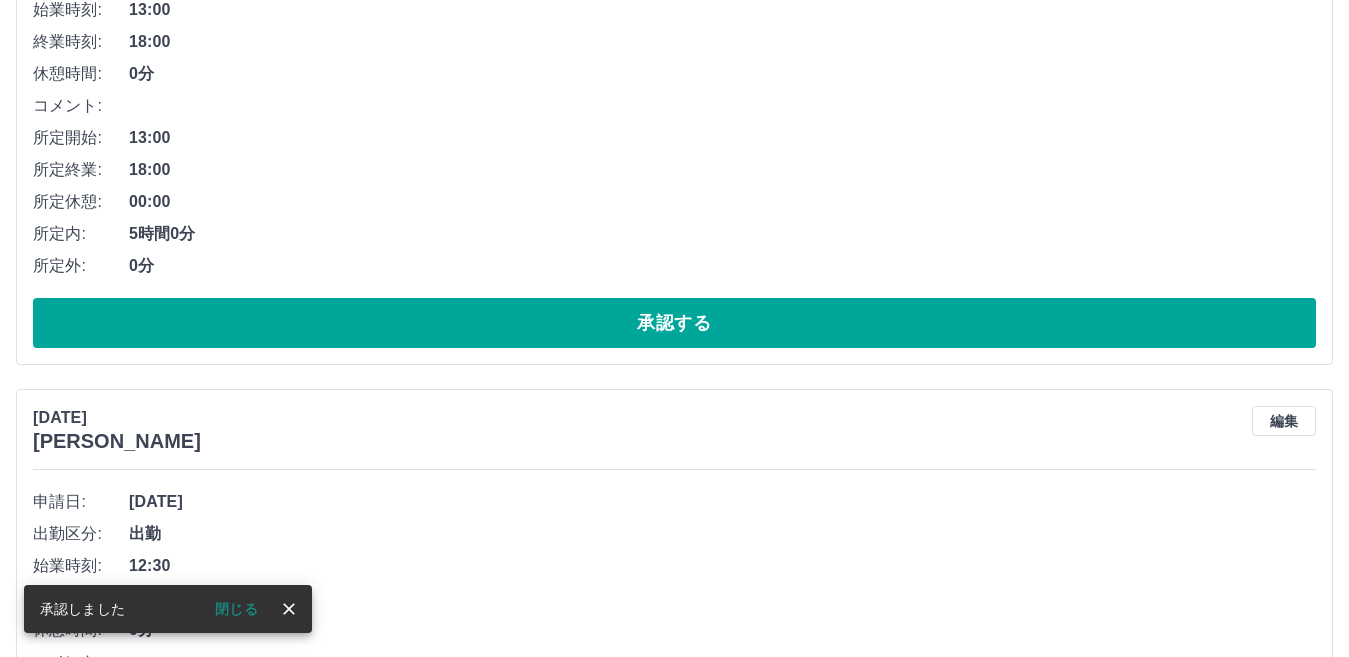 scroll, scrollTop: 408, scrollLeft: 0, axis: vertical 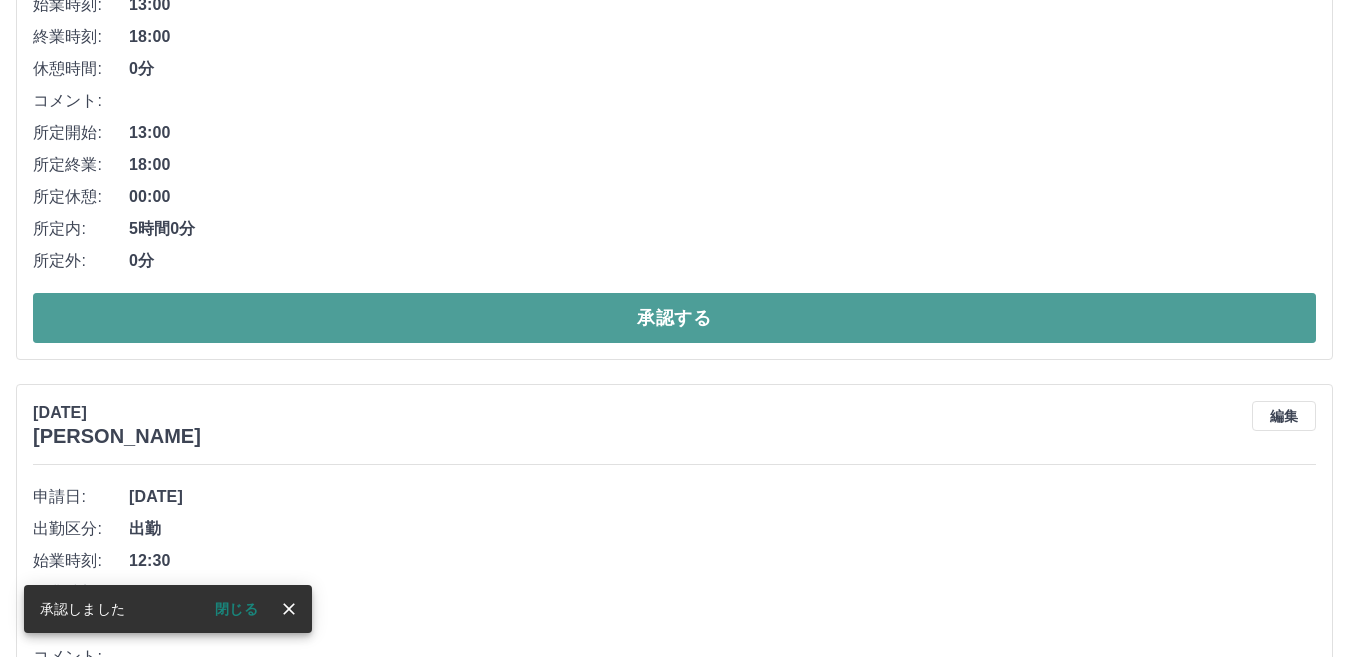 click on "承認する" at bounding box center (674, 318) 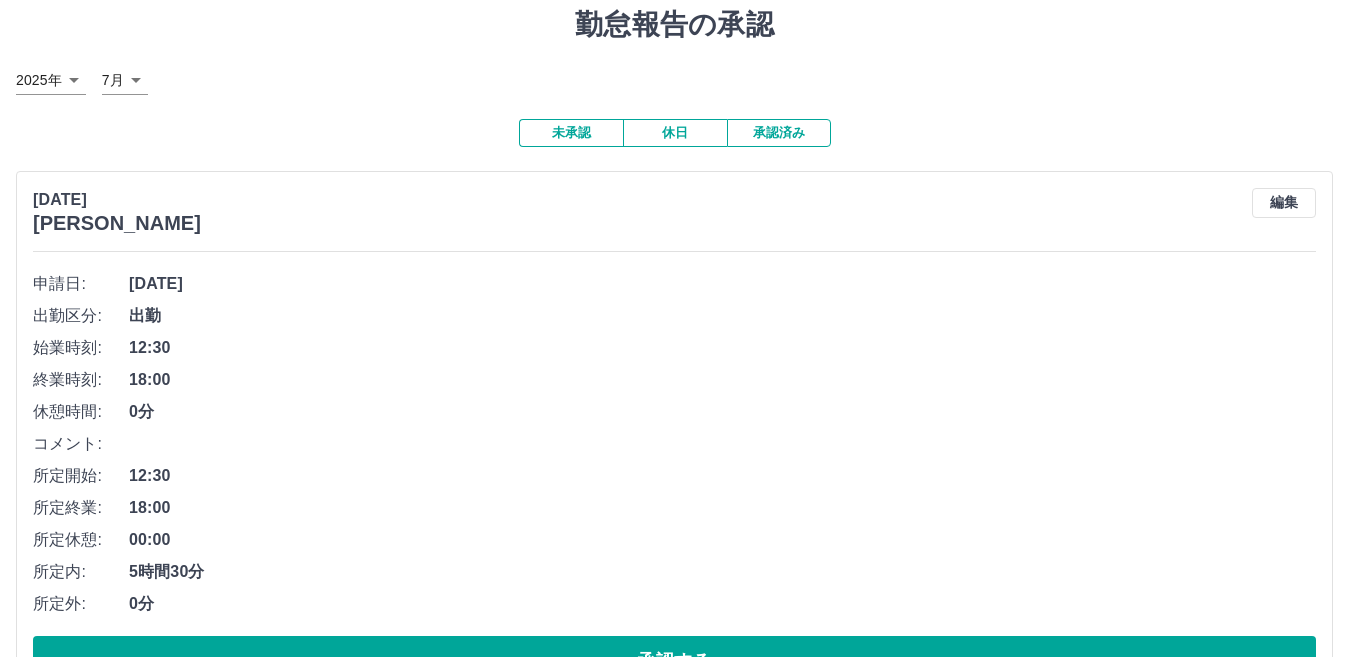 scroll, scrollTop: 137, scrollLeft: 0, axis: vertical 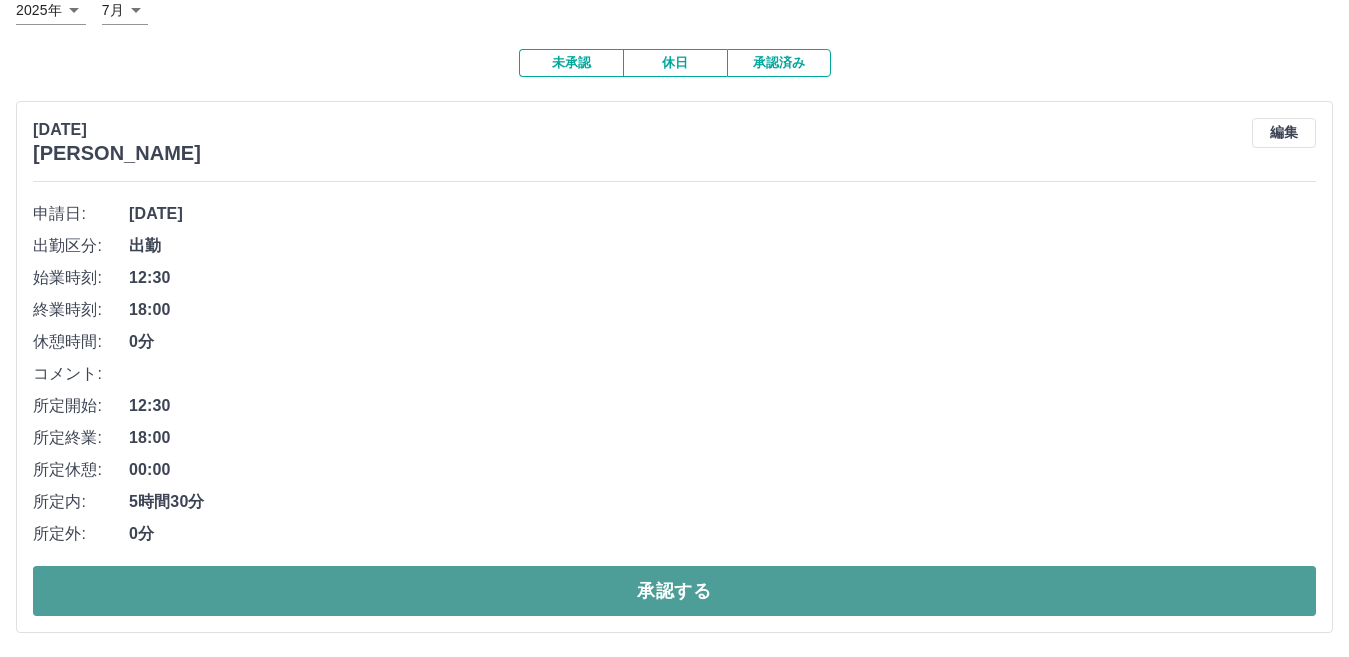 click on "承認する" at bounding box center (674, 591) 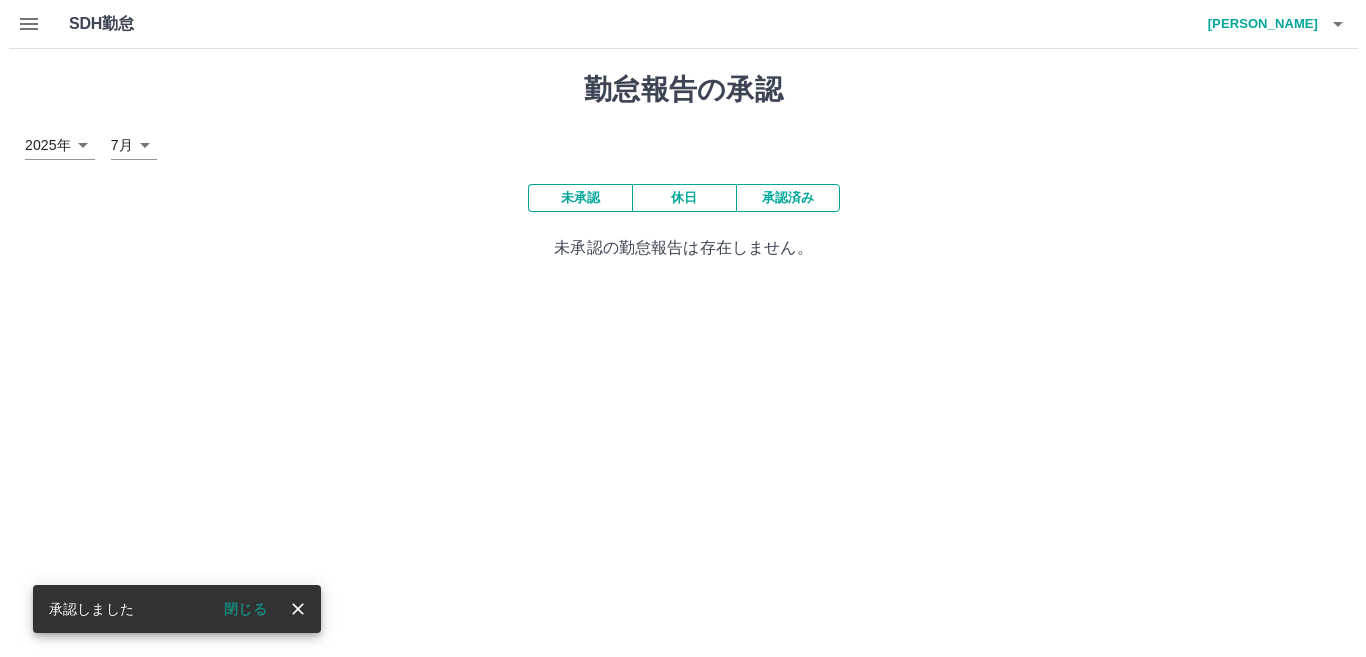 scroll, scrollTop: 0, scrollLeft: 0, axis: both 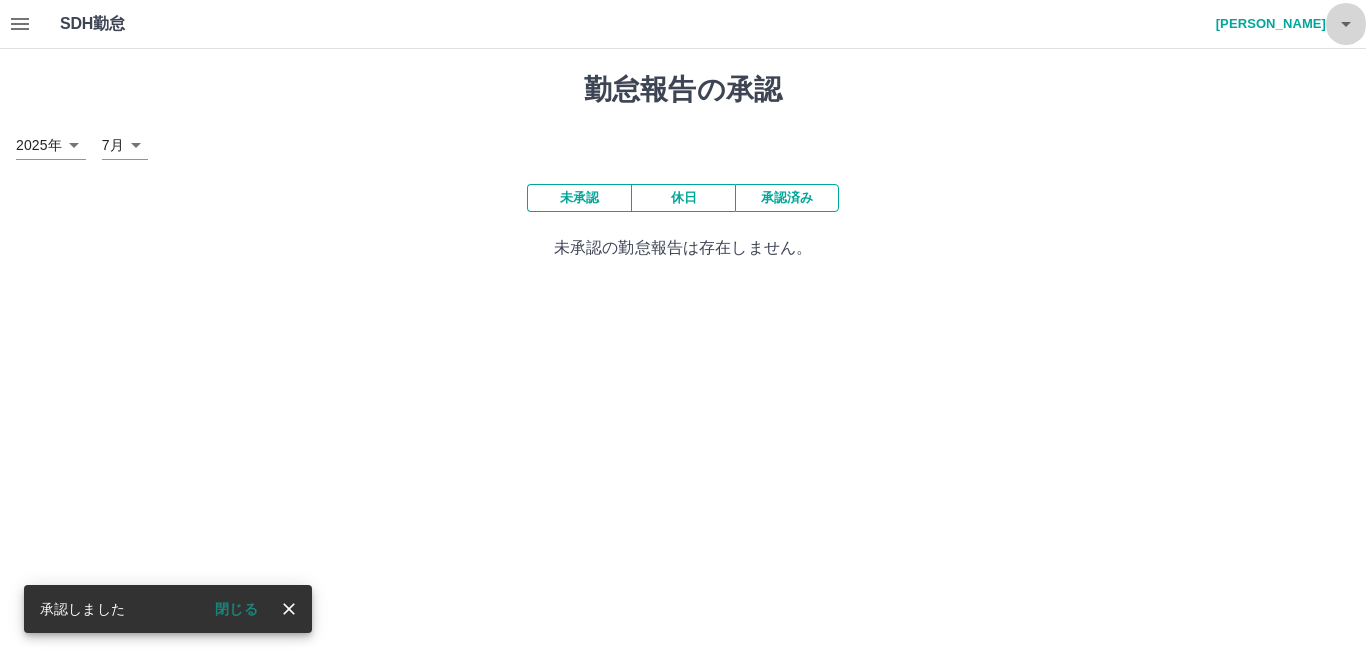 click 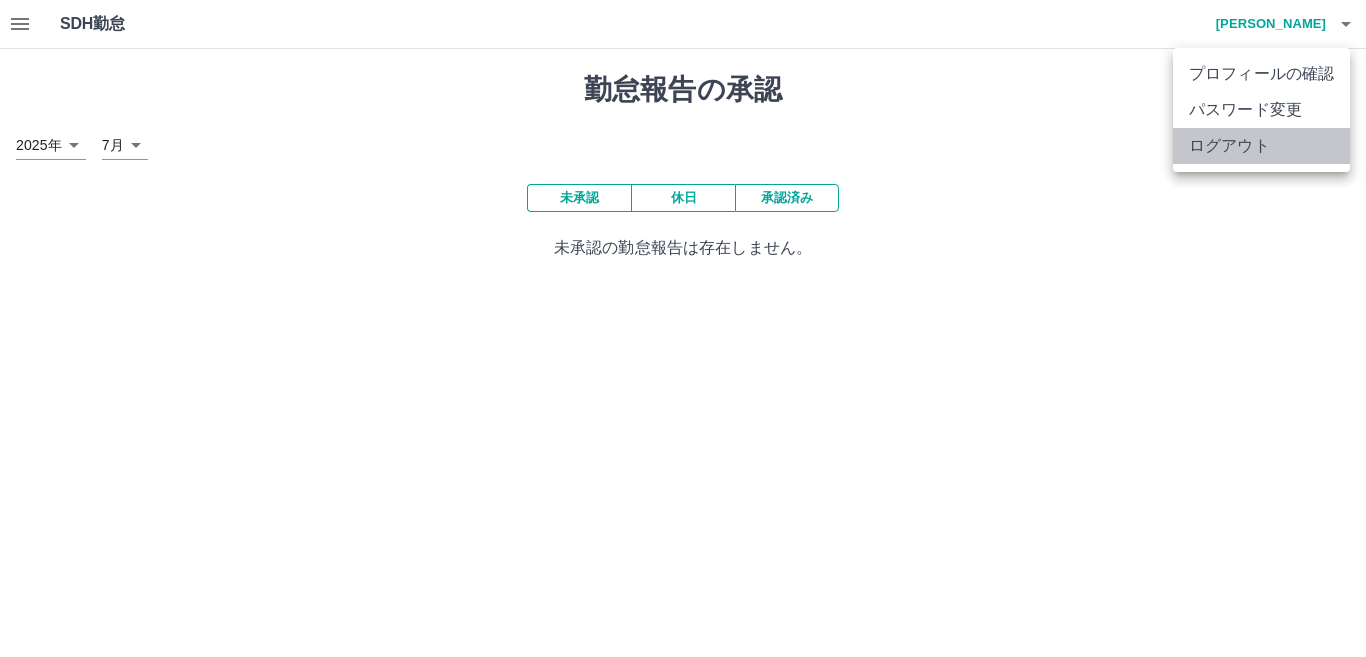 click on "ログアウト" at bounding box center (1261, 146) 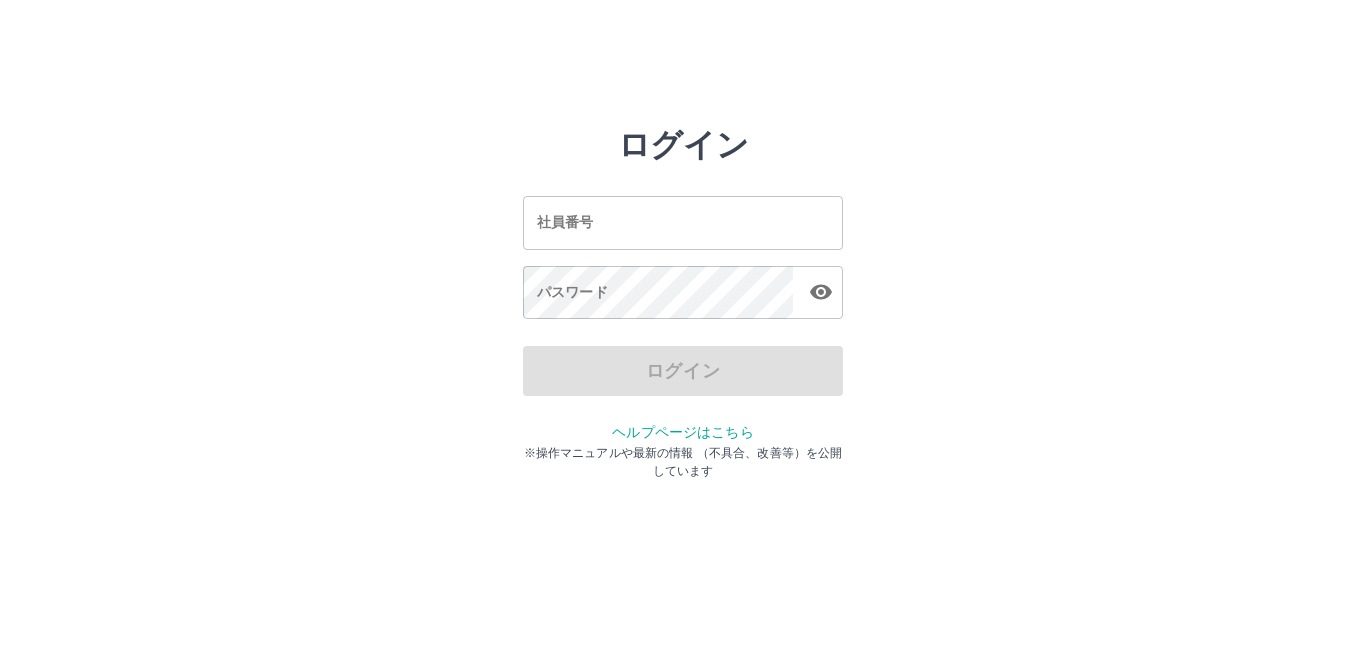 scroll, scrollTop: 0, scrollLeft: 0, axis: both 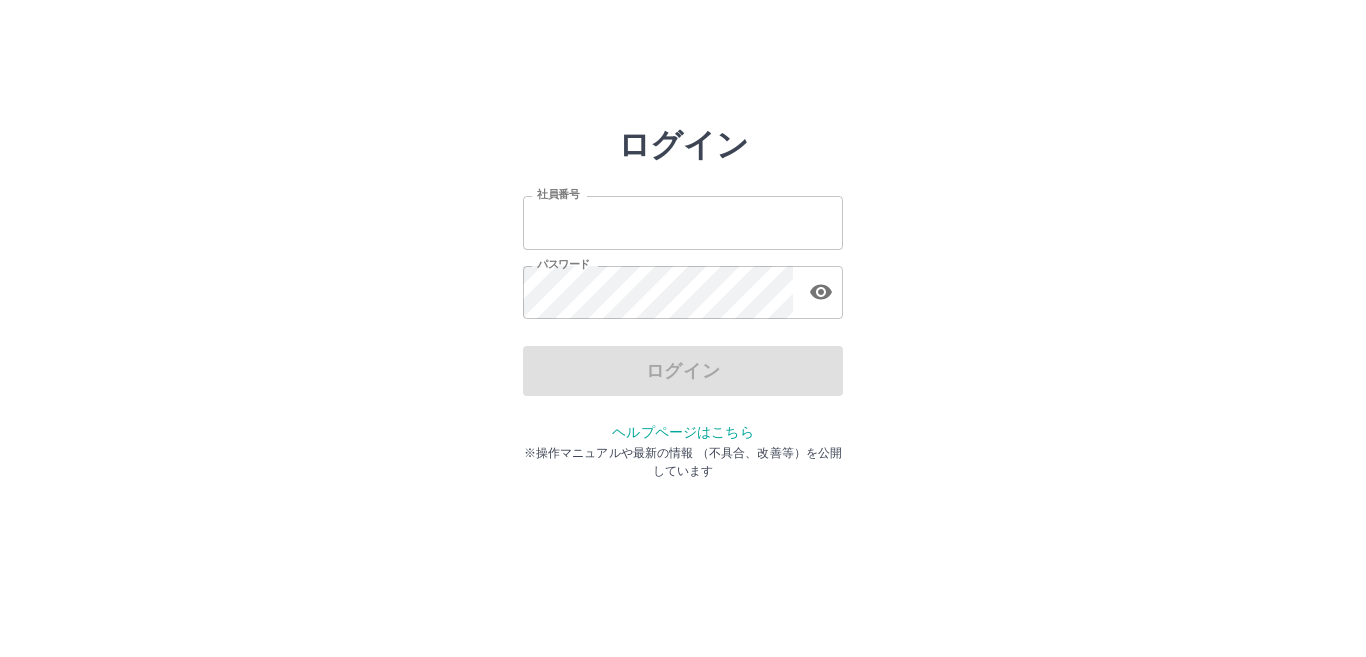type on "*******" 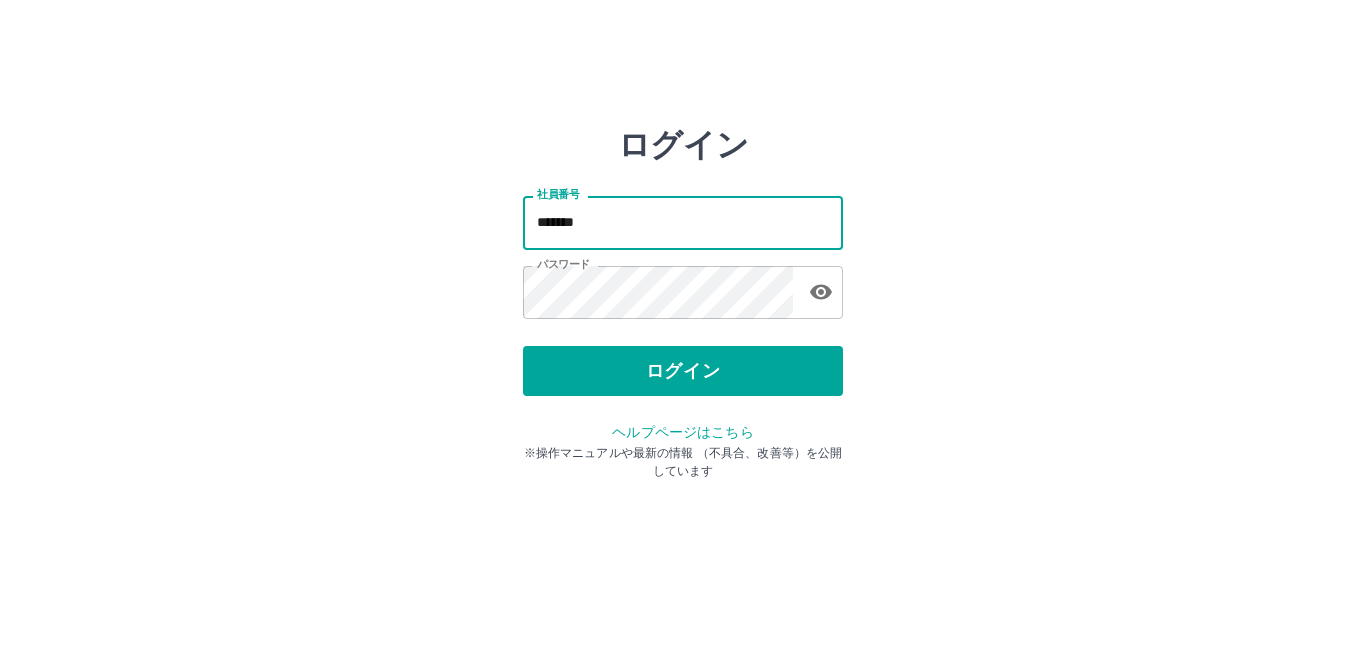 click on "*******" at bounding box center (683, 222) 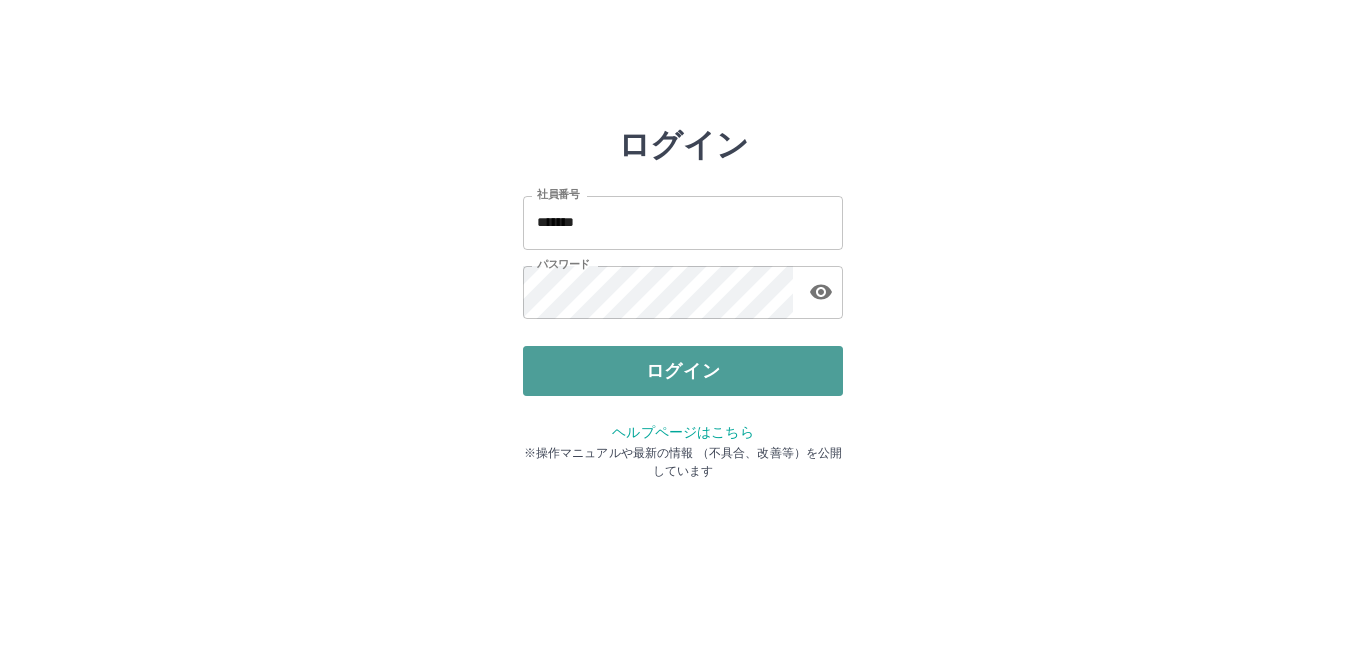 click on "ログイン" at bounding box center (683, 371) 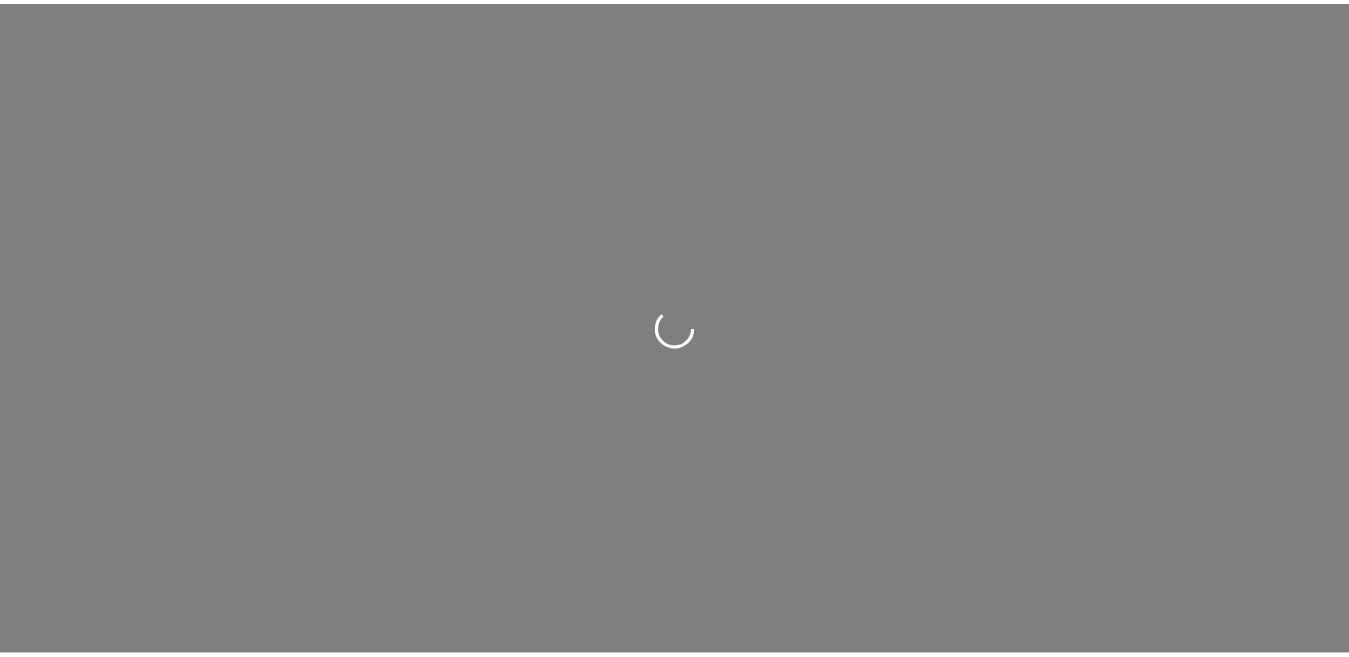 scroll, scrollTop: 0, scrollLeft: 0, axis: both 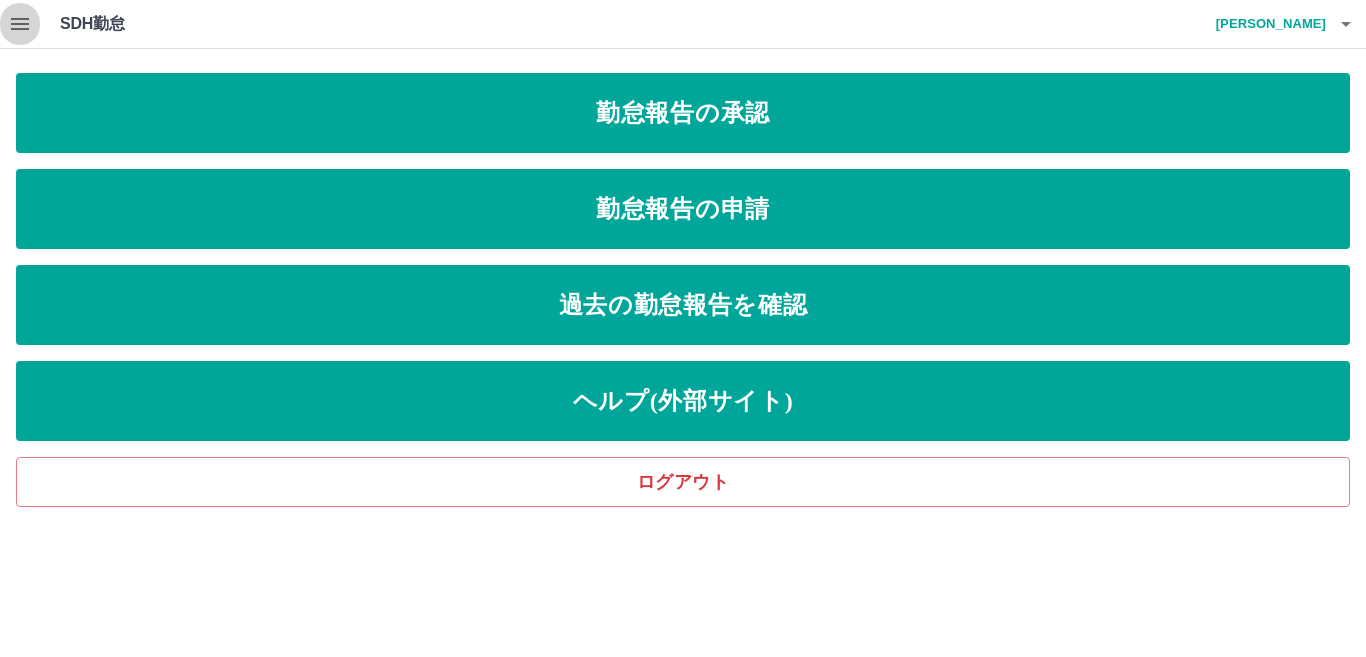 click 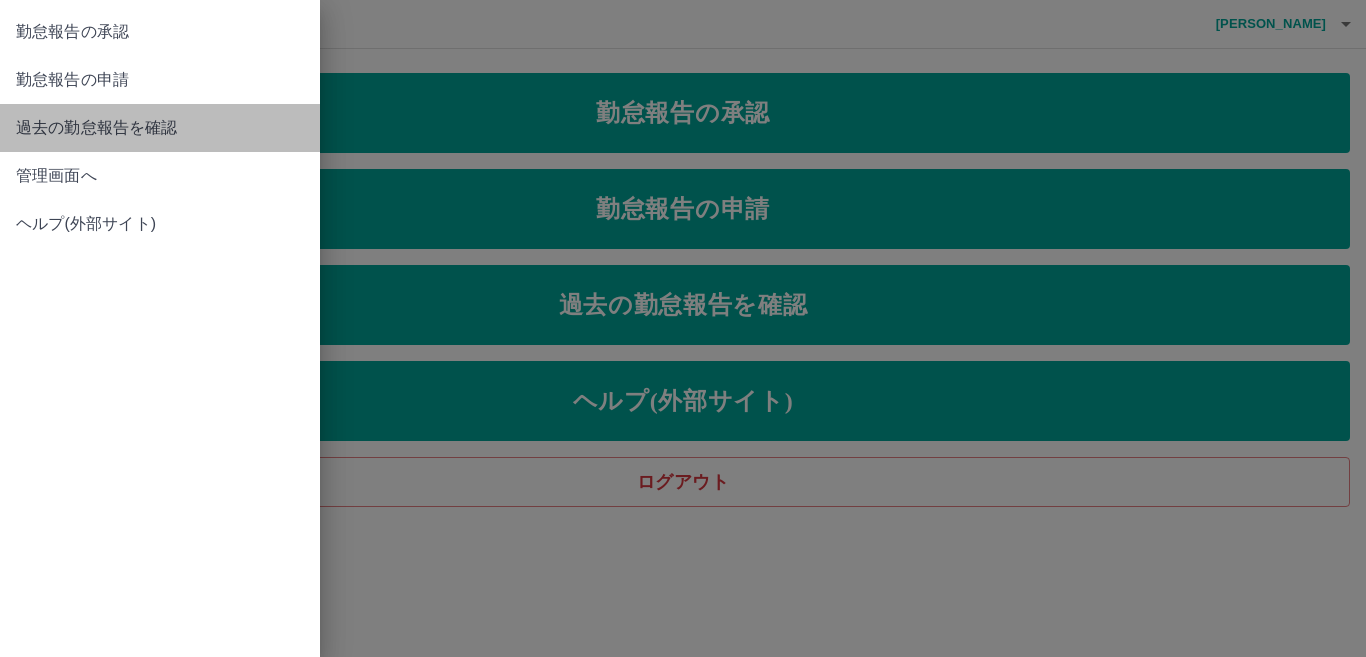 click on "過去の勤怠報告を確認" at bounding box center (160, 128) 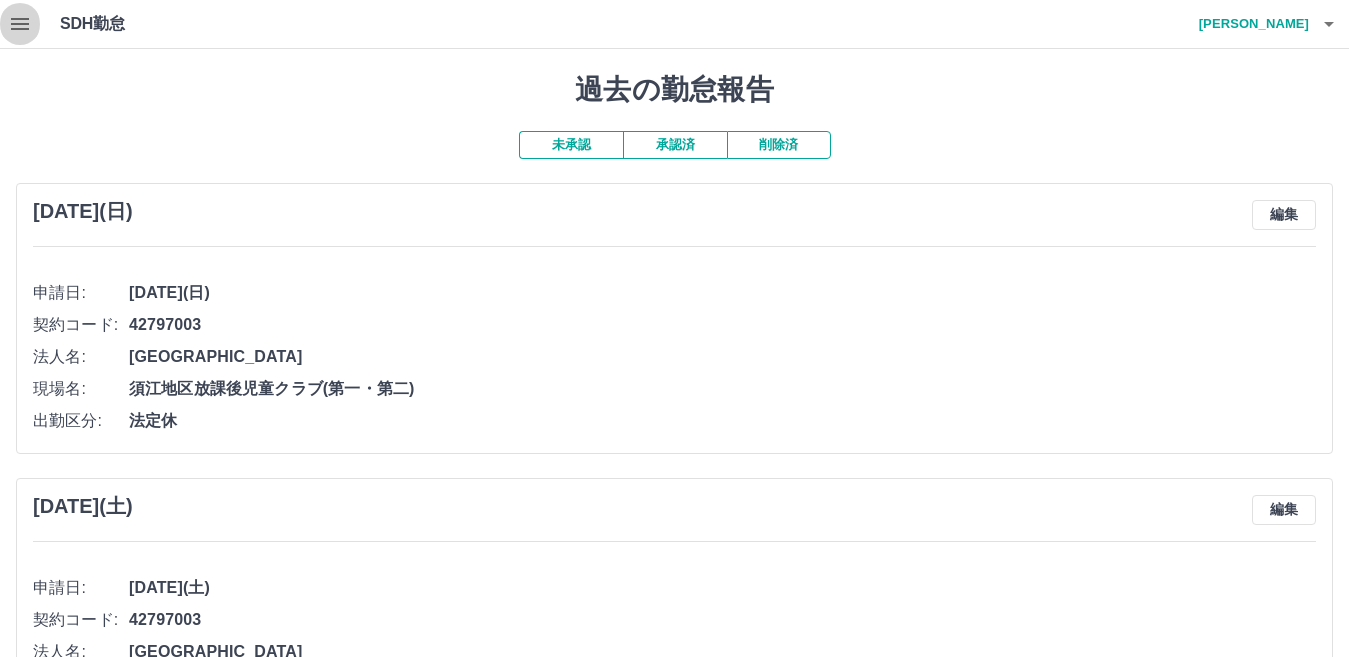 click 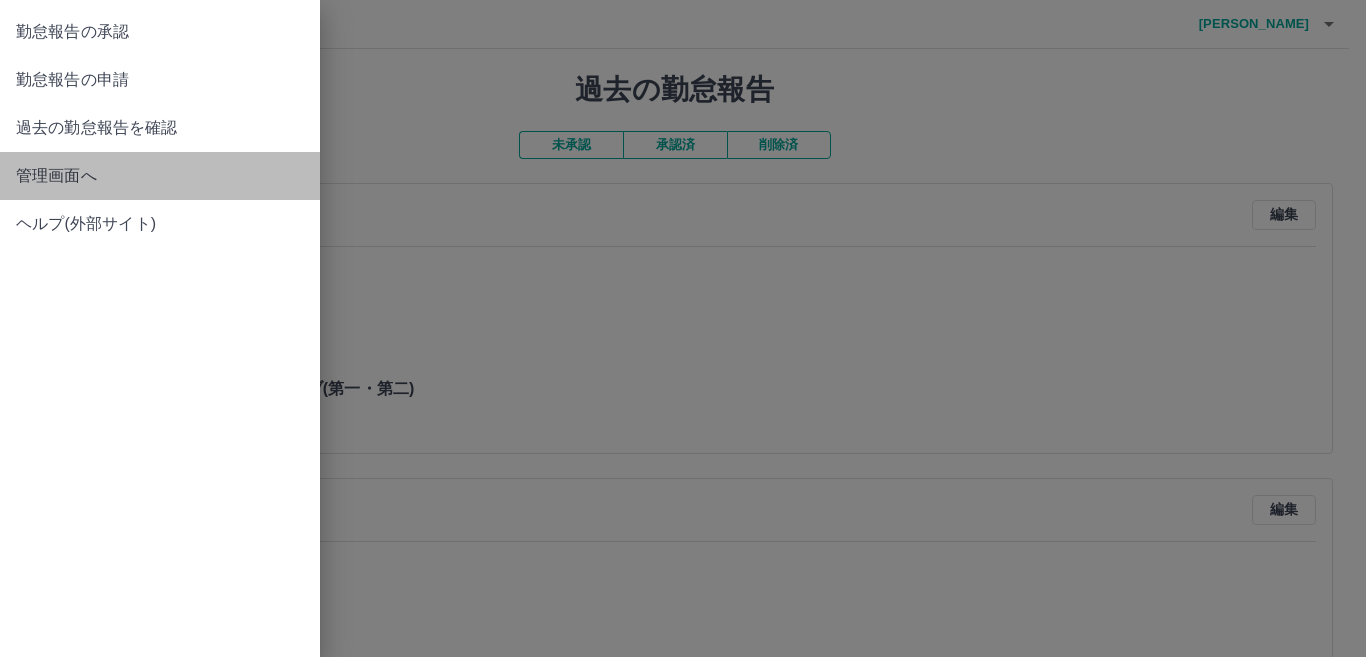 click on "管理画面へ" at bounding box center (160, 176) 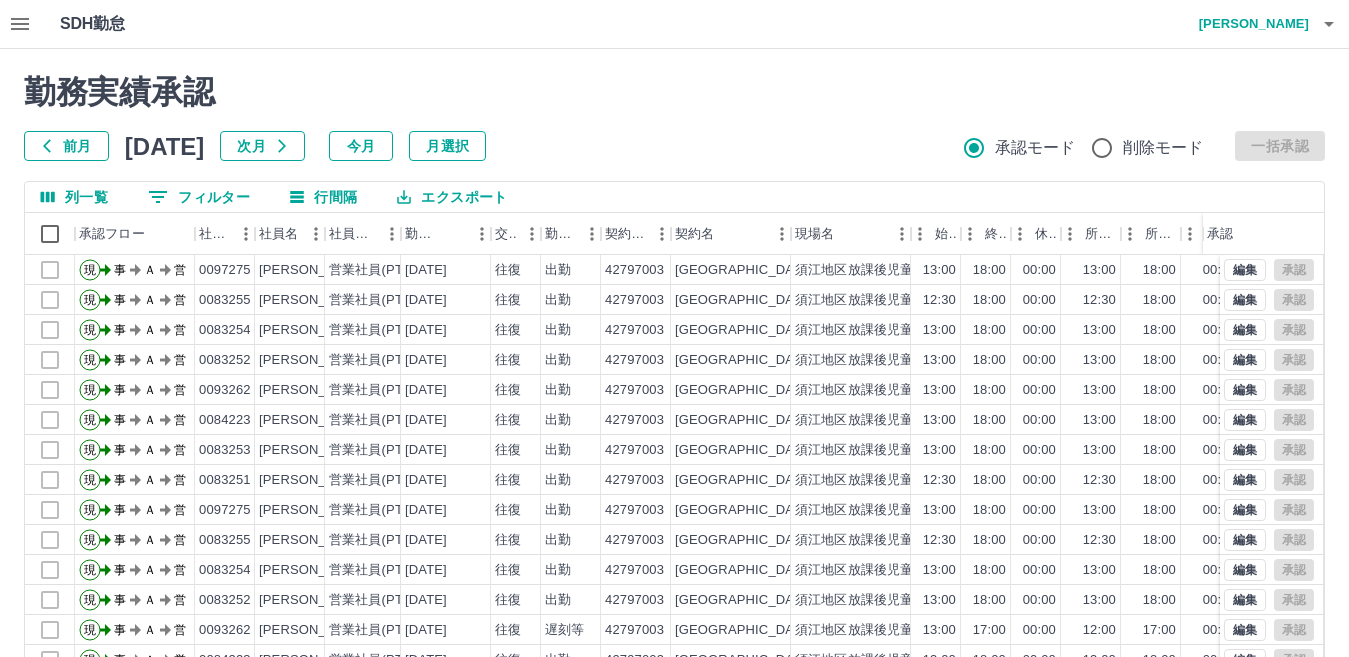 scroll, scrollTop: 100, scrollLeft: 0, axis: vertical 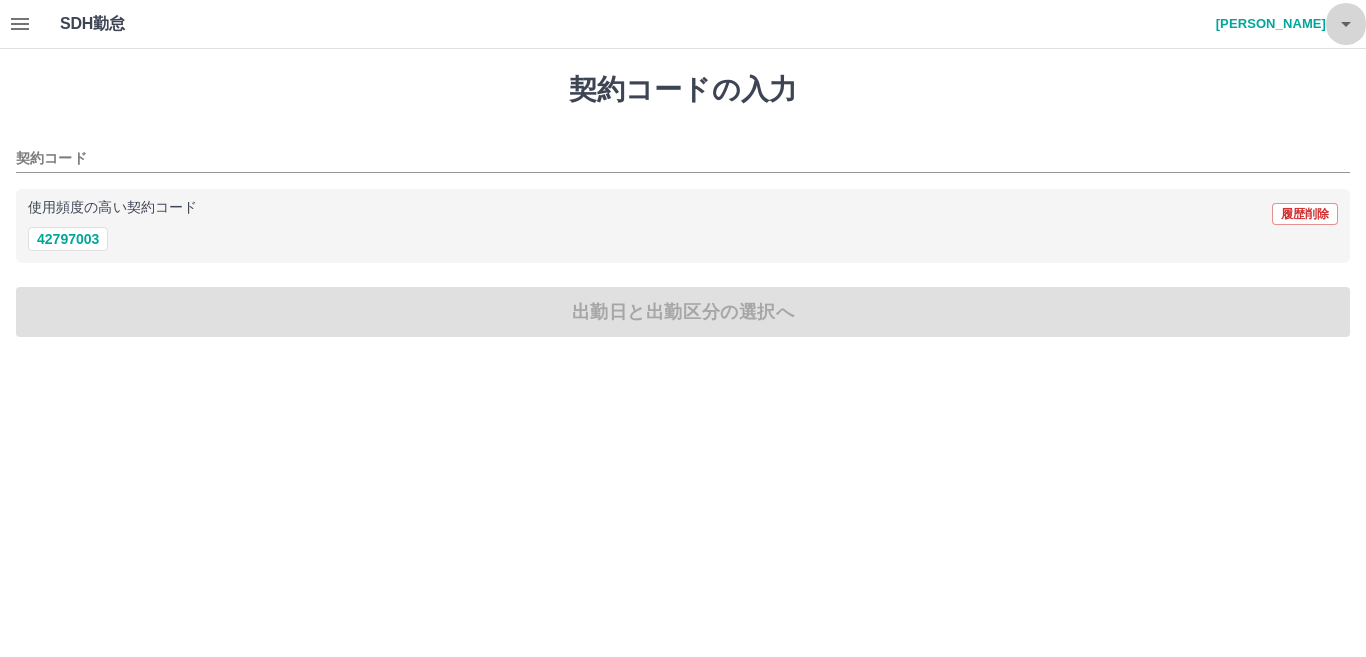 click 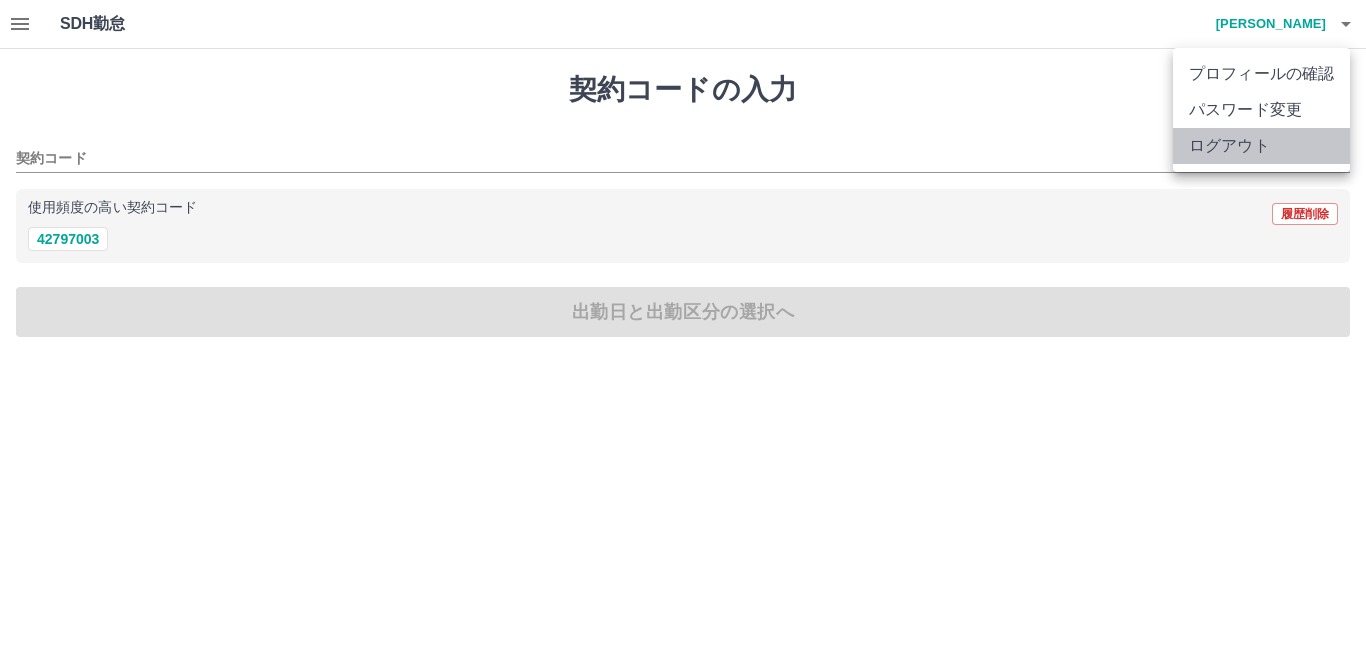 click on "ログアウト" at bounding box center (1261, 146) 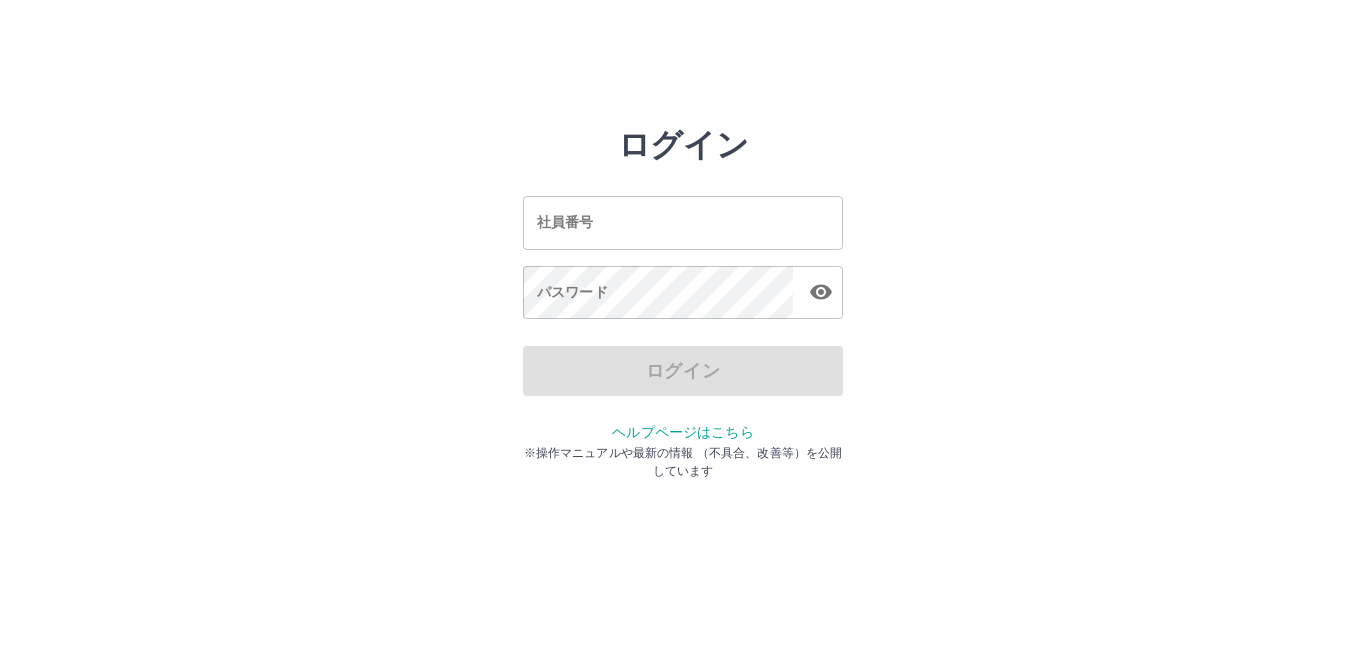 scroll, scrollTop: 0, scrollLeft: 0, axis: both 